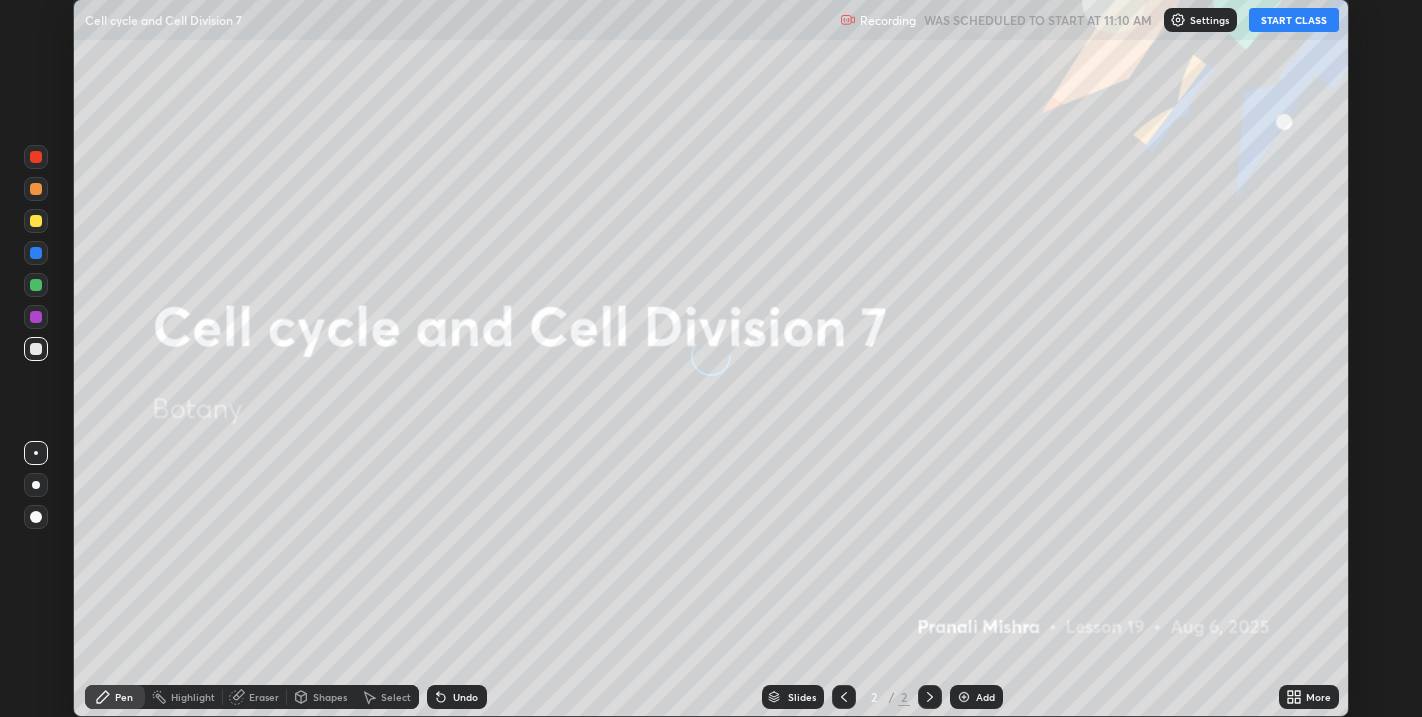 scroll, scrollTop: 0, scrollLeft: 0, axis: both 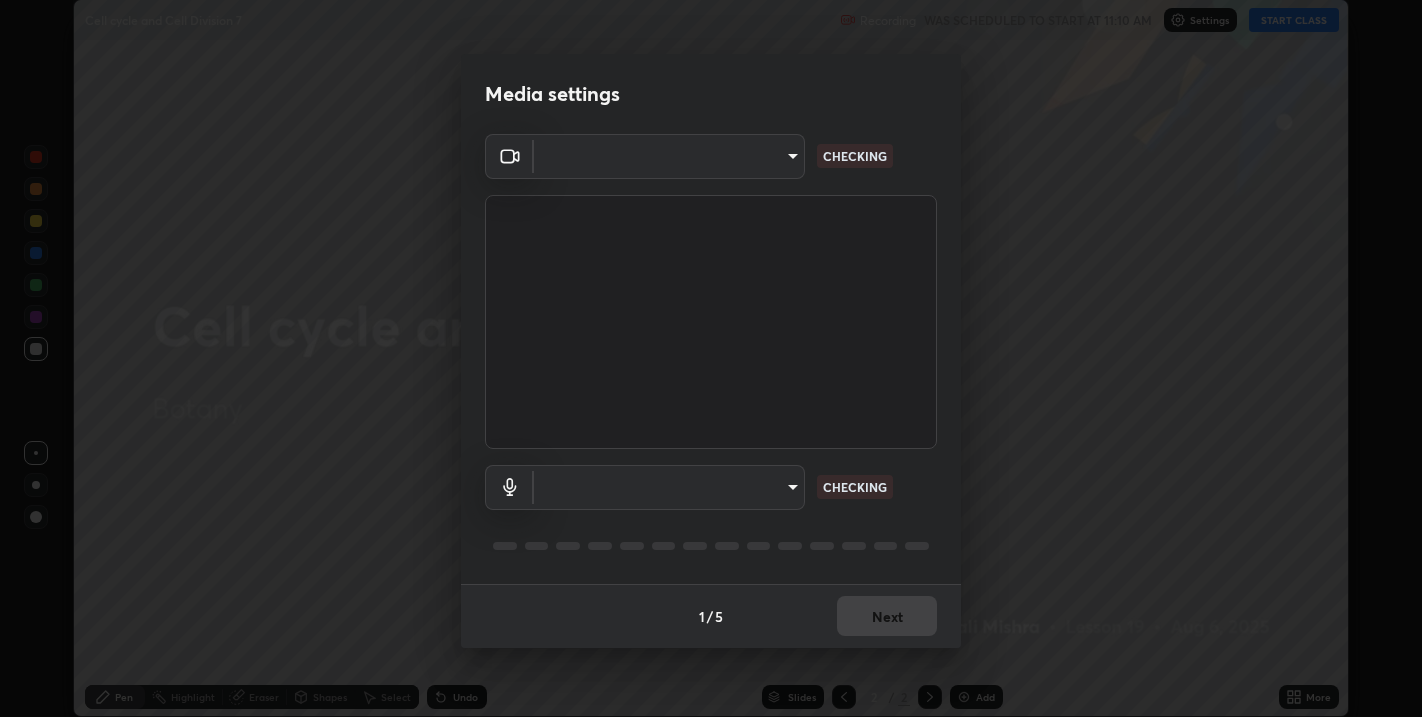 click on "Erase all Cell cycle and Cell Division 7 Recording WAS SCHEDULED TO START AT  11:10 AM Settings START CLASS Setting up your live class Cell cycle and Cell Division 7 • L19 of Botany [PERSON] Pen Highlight Eraser Shapes Select Undo Slides 2 / 2 Add More No doubts shared Encourage your learners to ask a doubt for better clarity Report an issue Reason for reporting Buffering Chat not working Audio - Video sync issue Educator video quality low ​ Attach an image Report Media settings ​ CHECKING ​ CHECKING 1 / 5 Next" at bounding box center [711, 358] 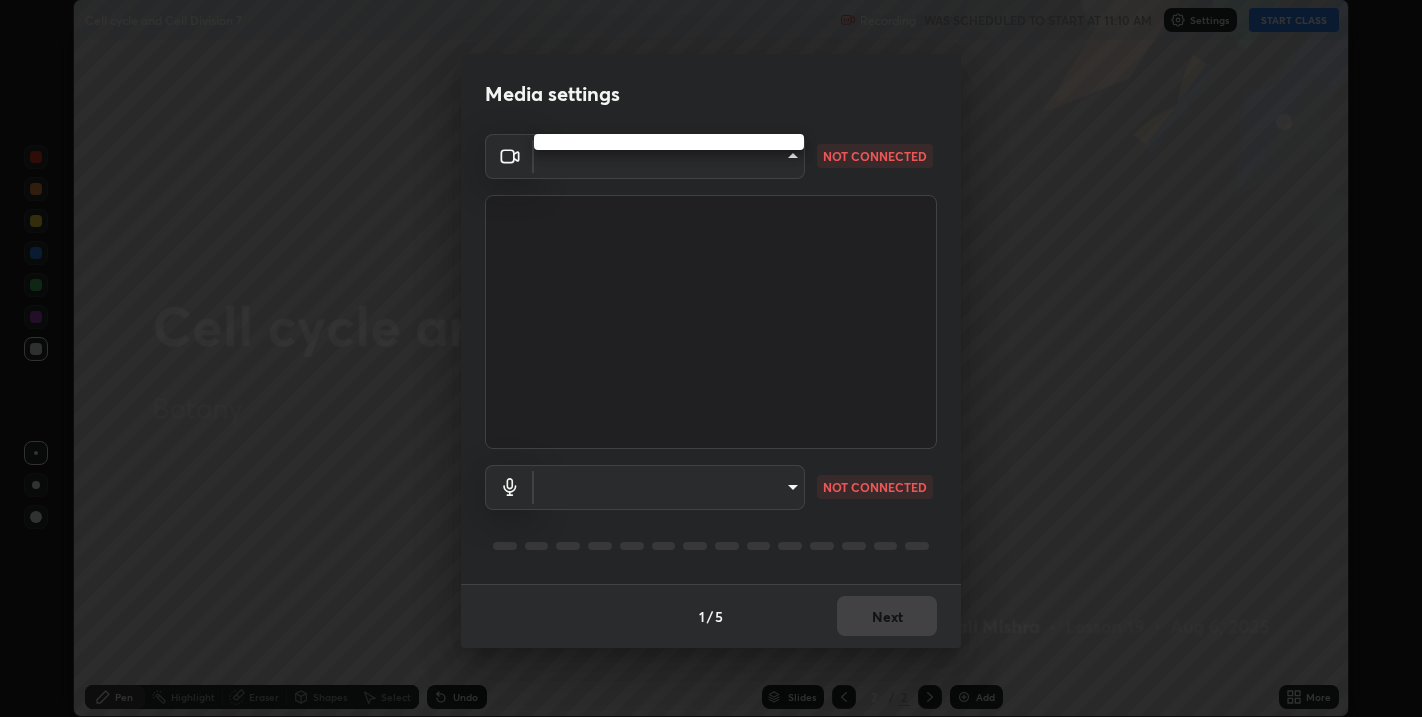 type on "67417adfccfa8b42c30ef4407fe4a6c493a28e79373338af571501226f50bce5" 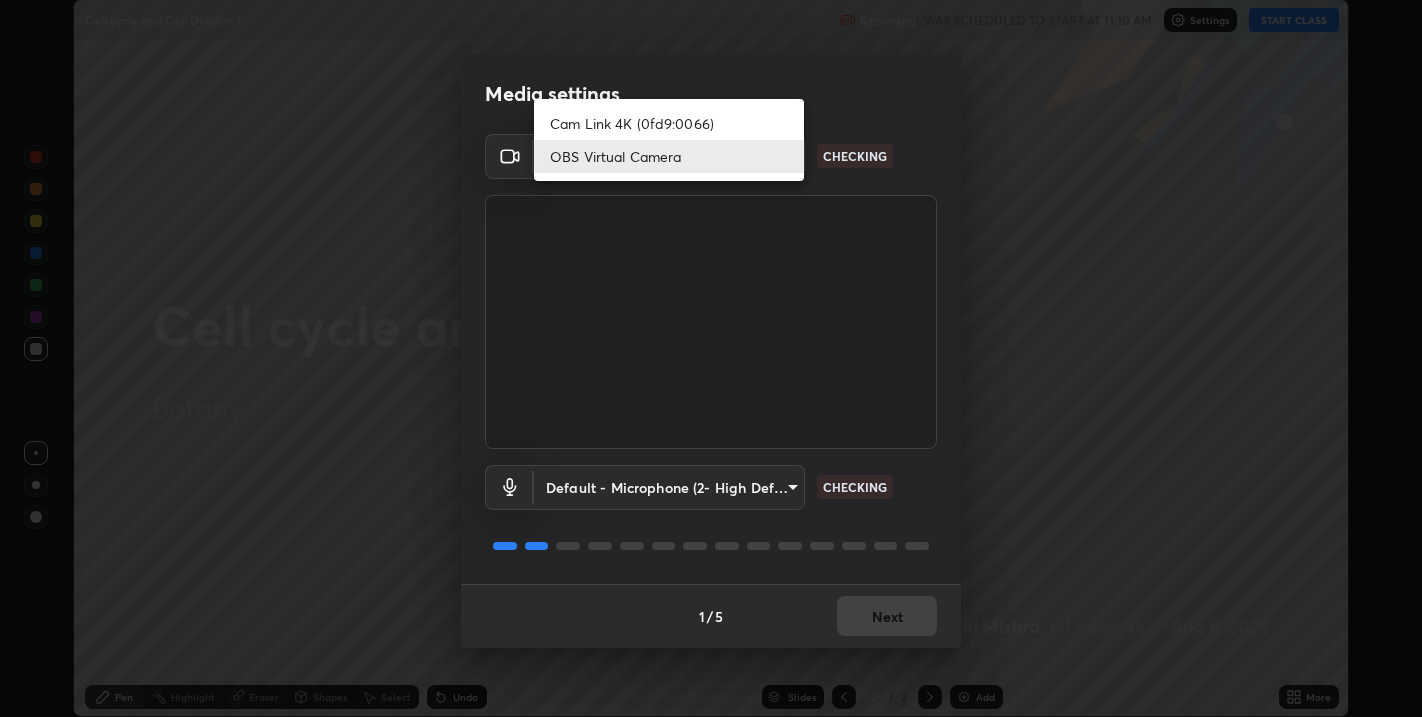 click on "OBS Virtual Camera" at bounding box center [669, 156] 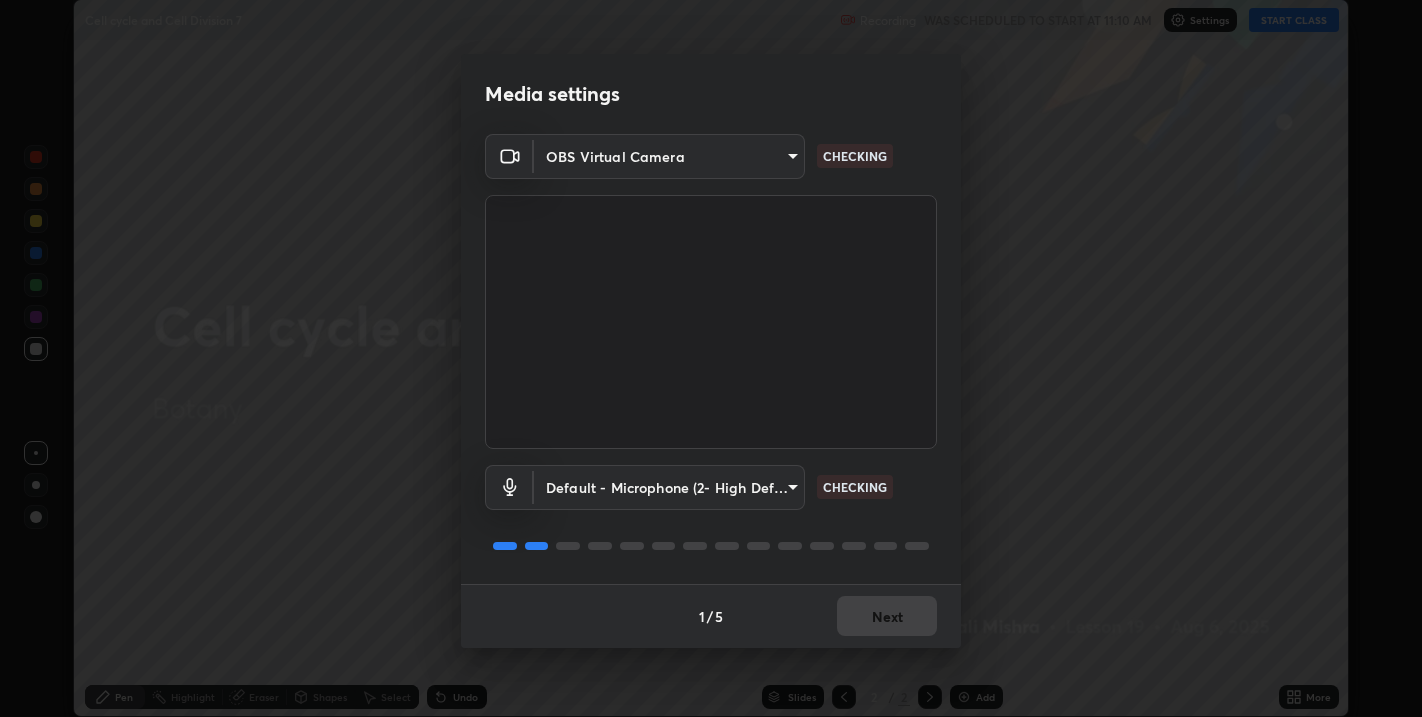 click on "Erase all Cell cycle and Cell Division 7 Recording WAS SCHEDULED TO START AT  11:10 AM Settings START CLASS Setting up your live class Cell cycle and Cell Division 7 • L19 of Botany [PERSON] Pen Highlight Eraser Shapes Select Undo Slides 2 / 2 Add More No doubts shared Encourage your learners to ask a doubt for better clarity Report an issue Reason for reporting Buffering Chat not working Audio - Video sync issue Educator video quality low ​ Attach an image Report Media settings OBS Virtual Camera [UNIQUE_ID] CHECKING Default - Microphone (2- High Definition Audio Device) default CHECKING 1 / 5 Next" at bounding box center (711, 358) 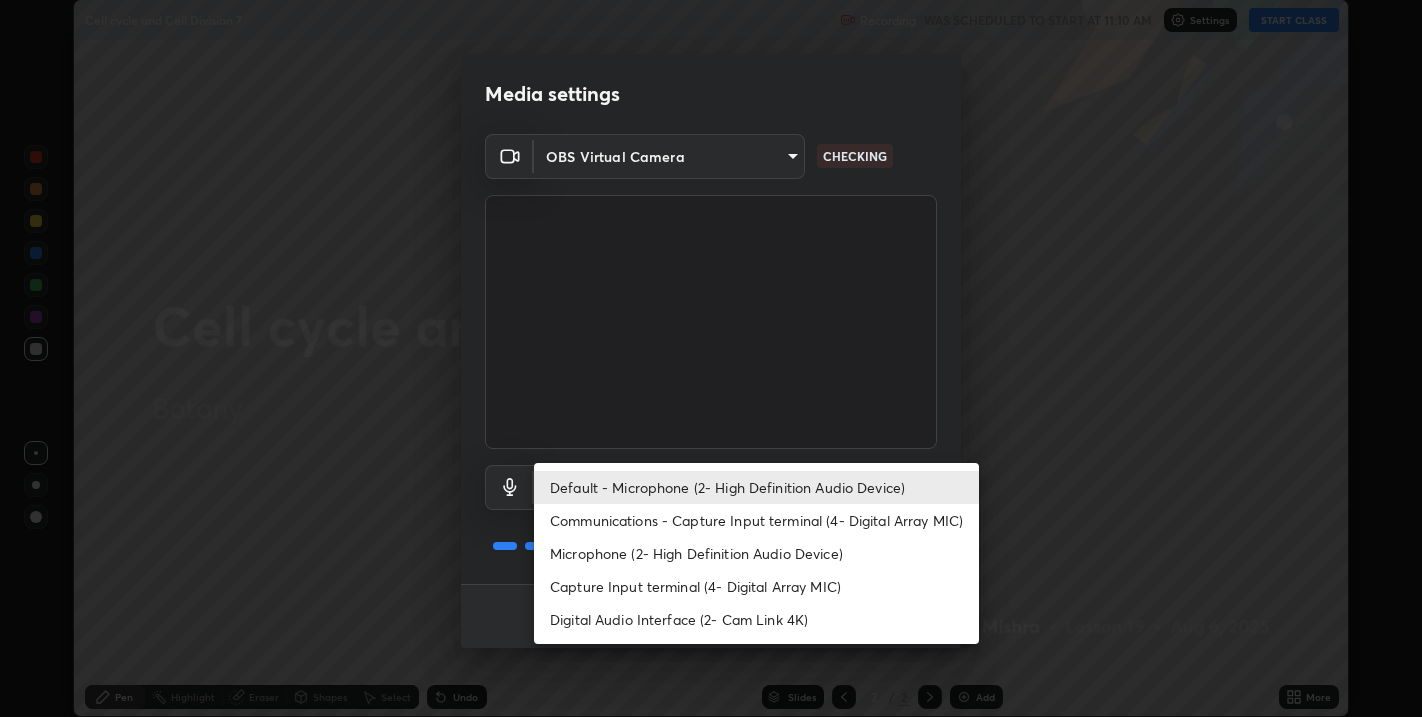 click on "Default - Microphone (2- High Definition Audio Device)" at bounding box center [756, 487] 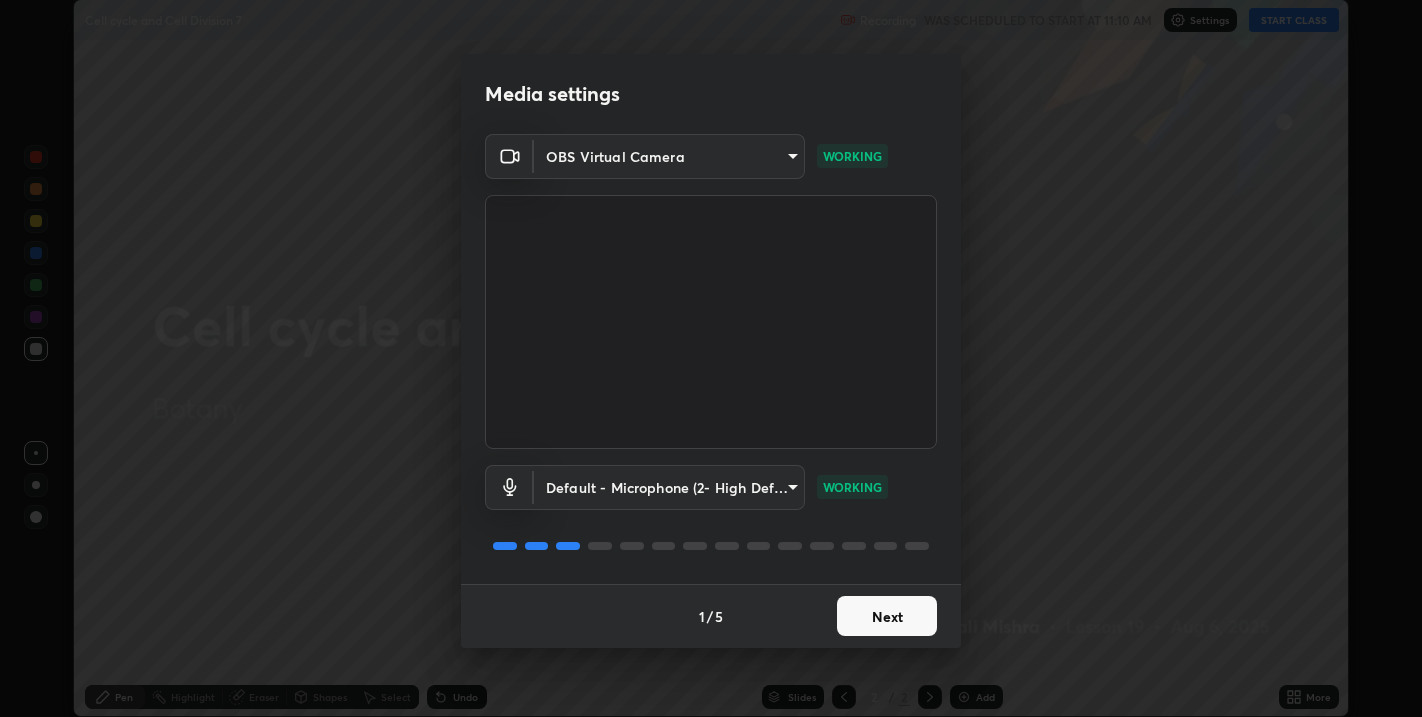 click on "Next" at bounding box center (887, 616) 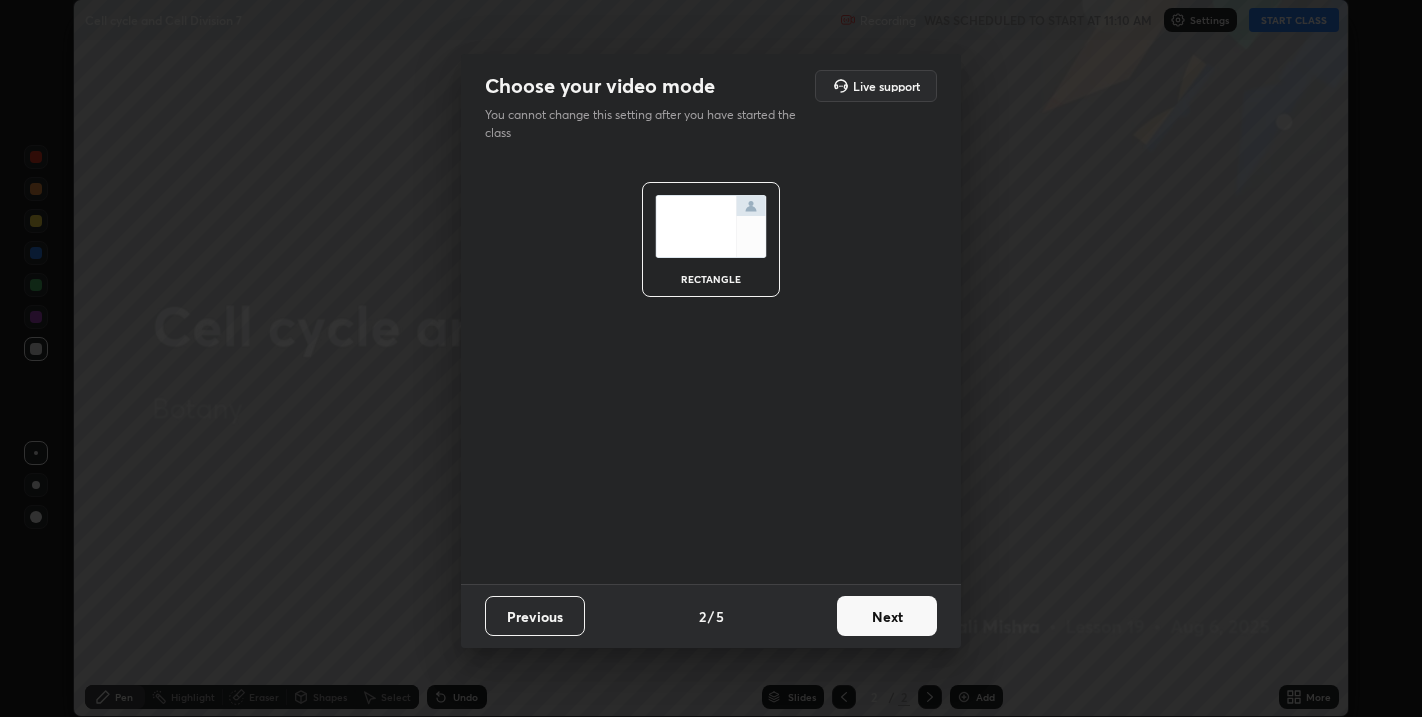 click on "Next" at bounding box center (887, 616) 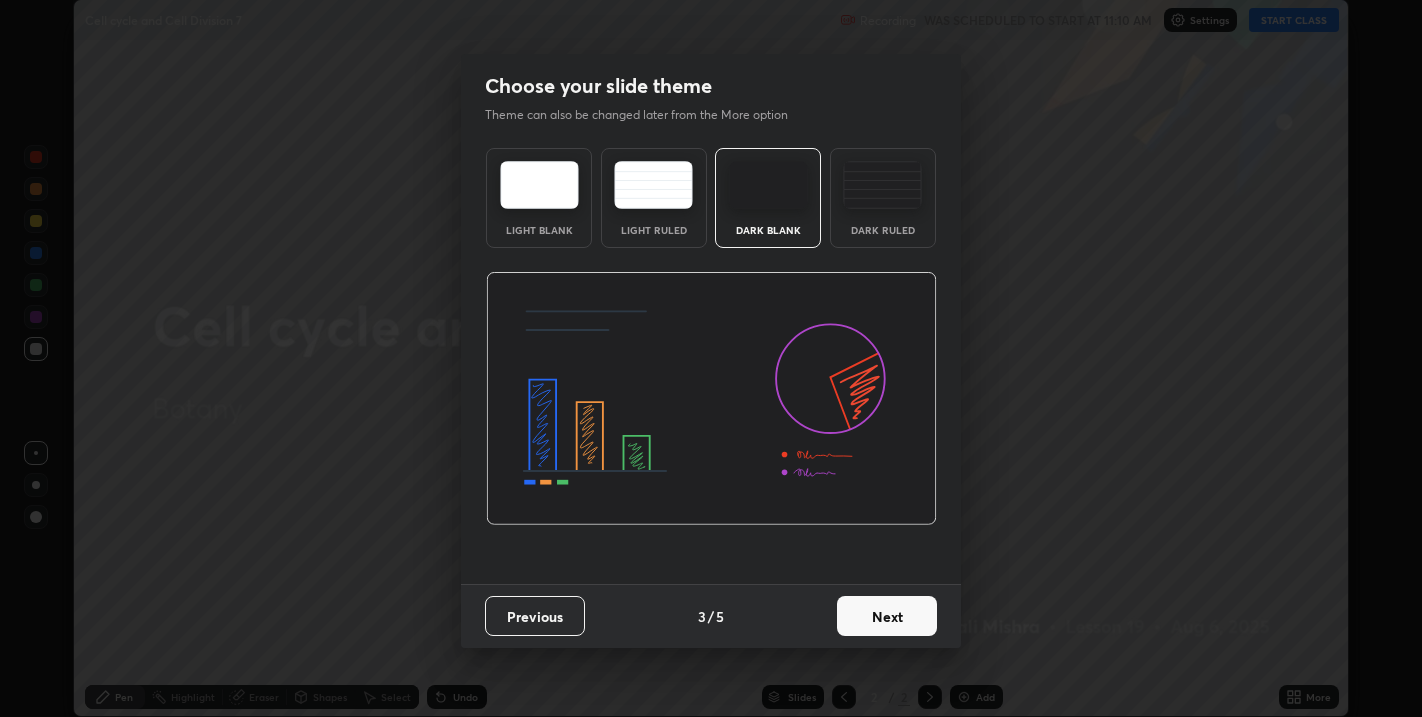 click on "Next" at bounding box center (887, 616) 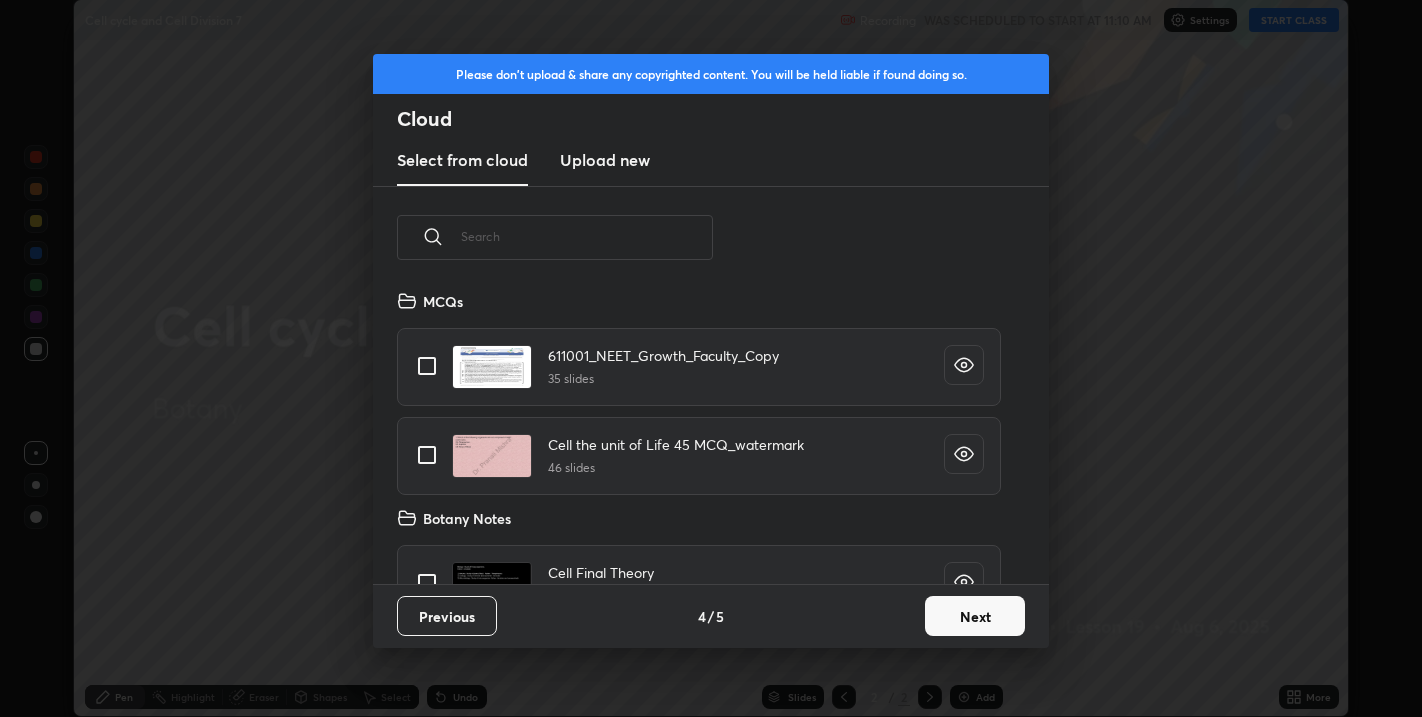 scroll, scrollTop: 6, scrollLeft: 10, axis: both 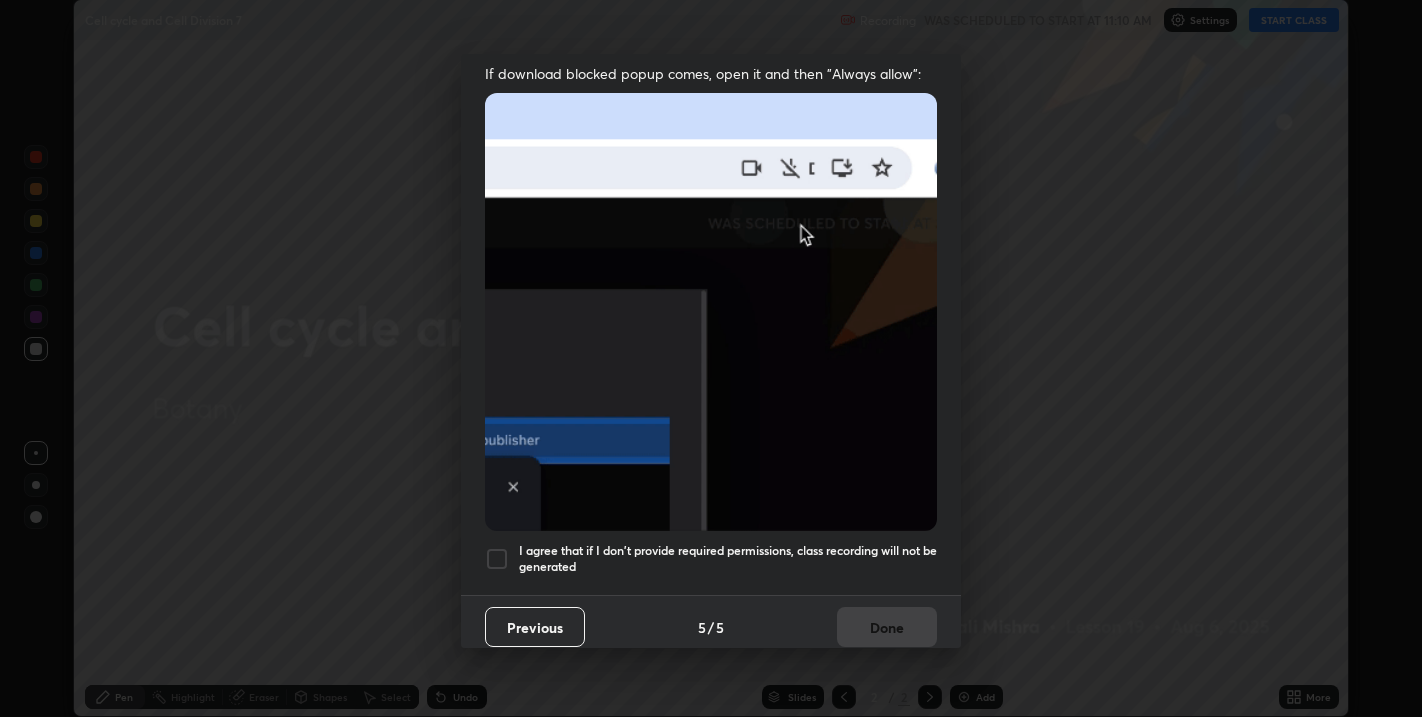 click at bounding box center [497, 559] 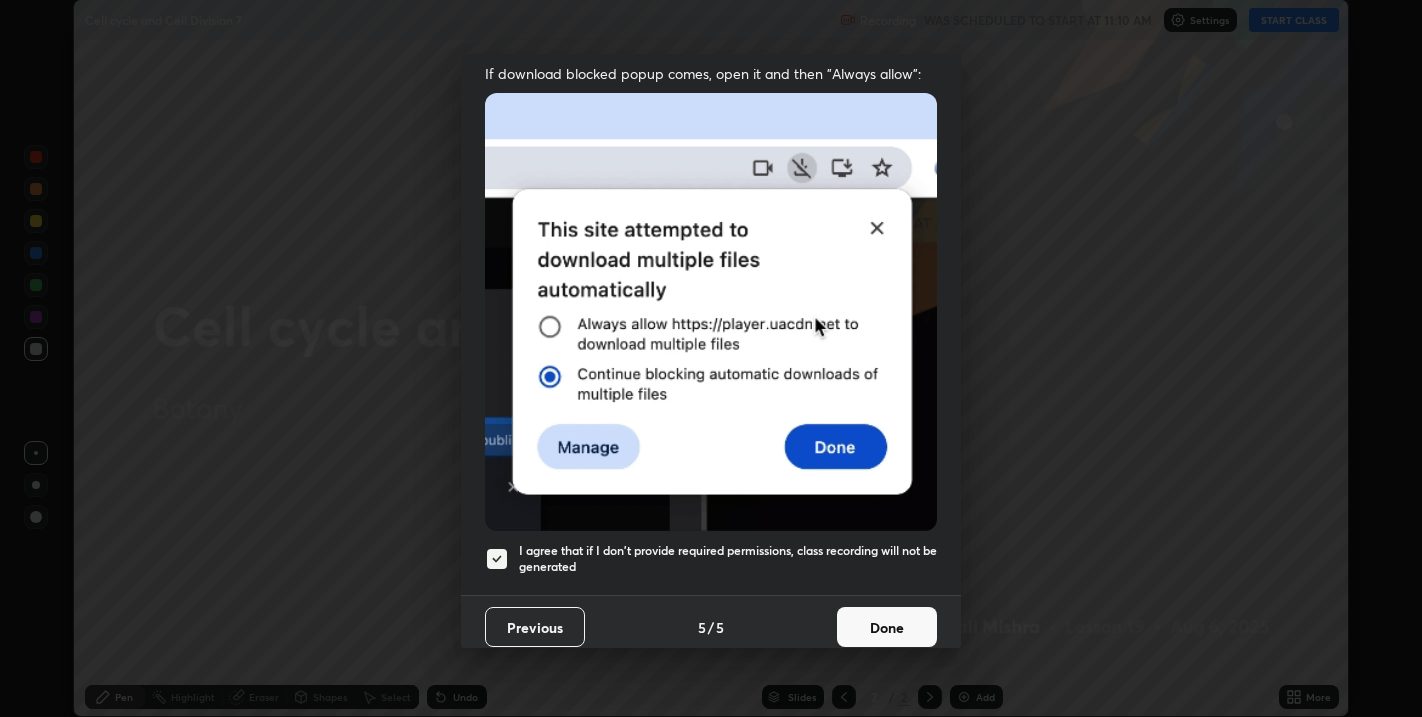 click on "Done" at bounding box center [887, 627] 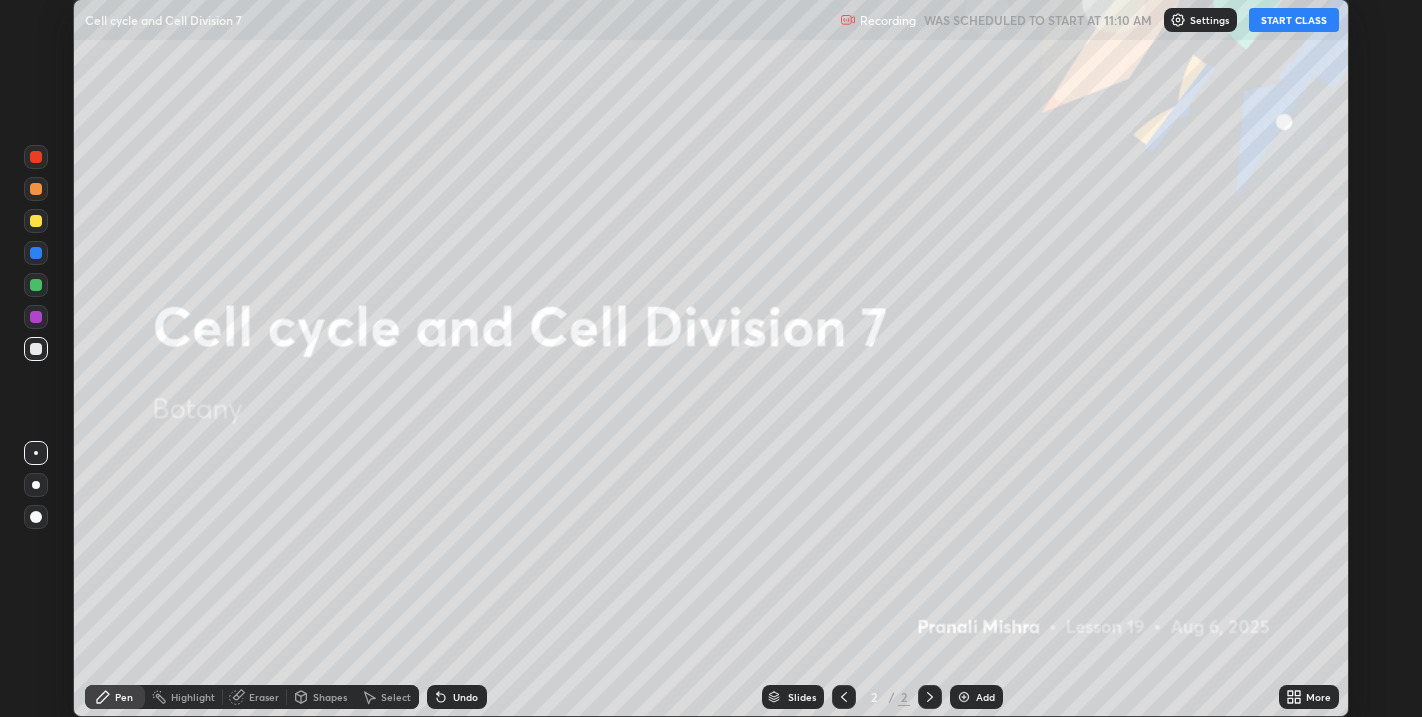 click on "START CLASS" at bounding box center (1294, 20) 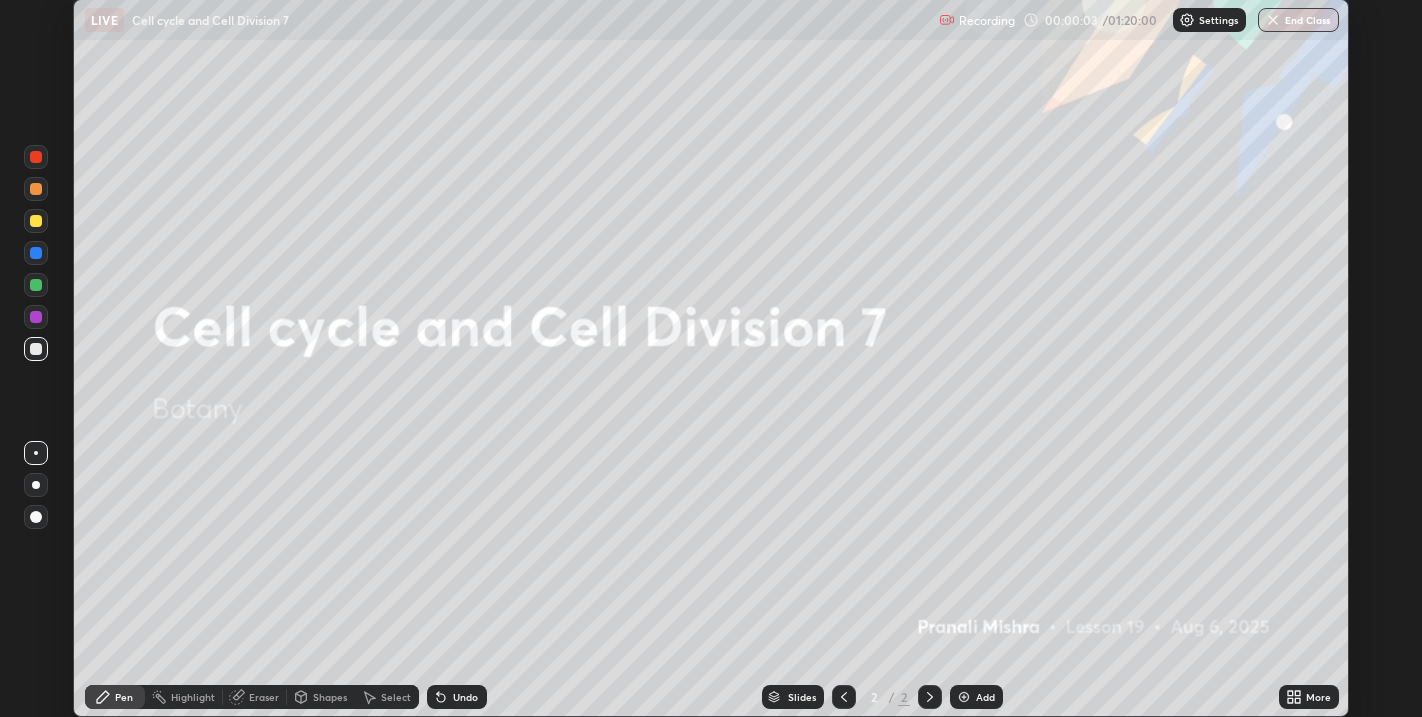 click on "More" at bounding box center (1309, 697) 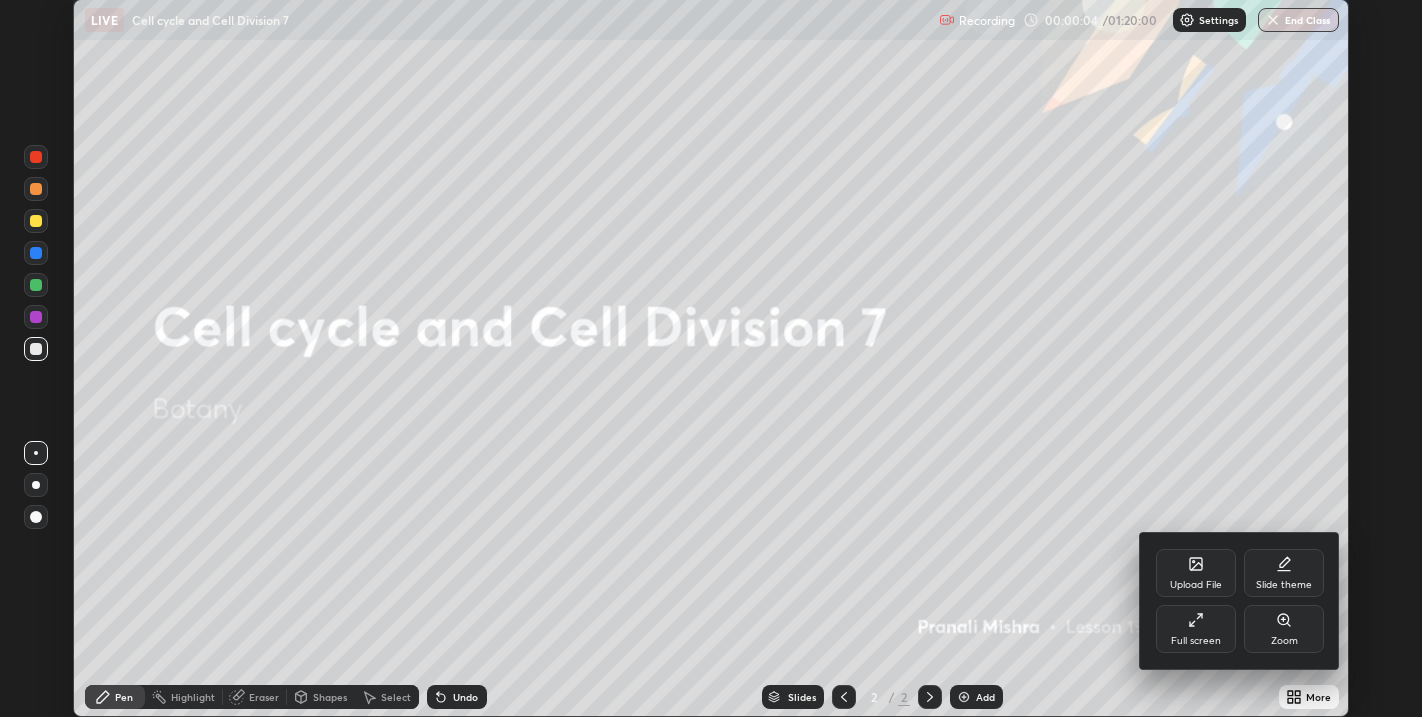 click 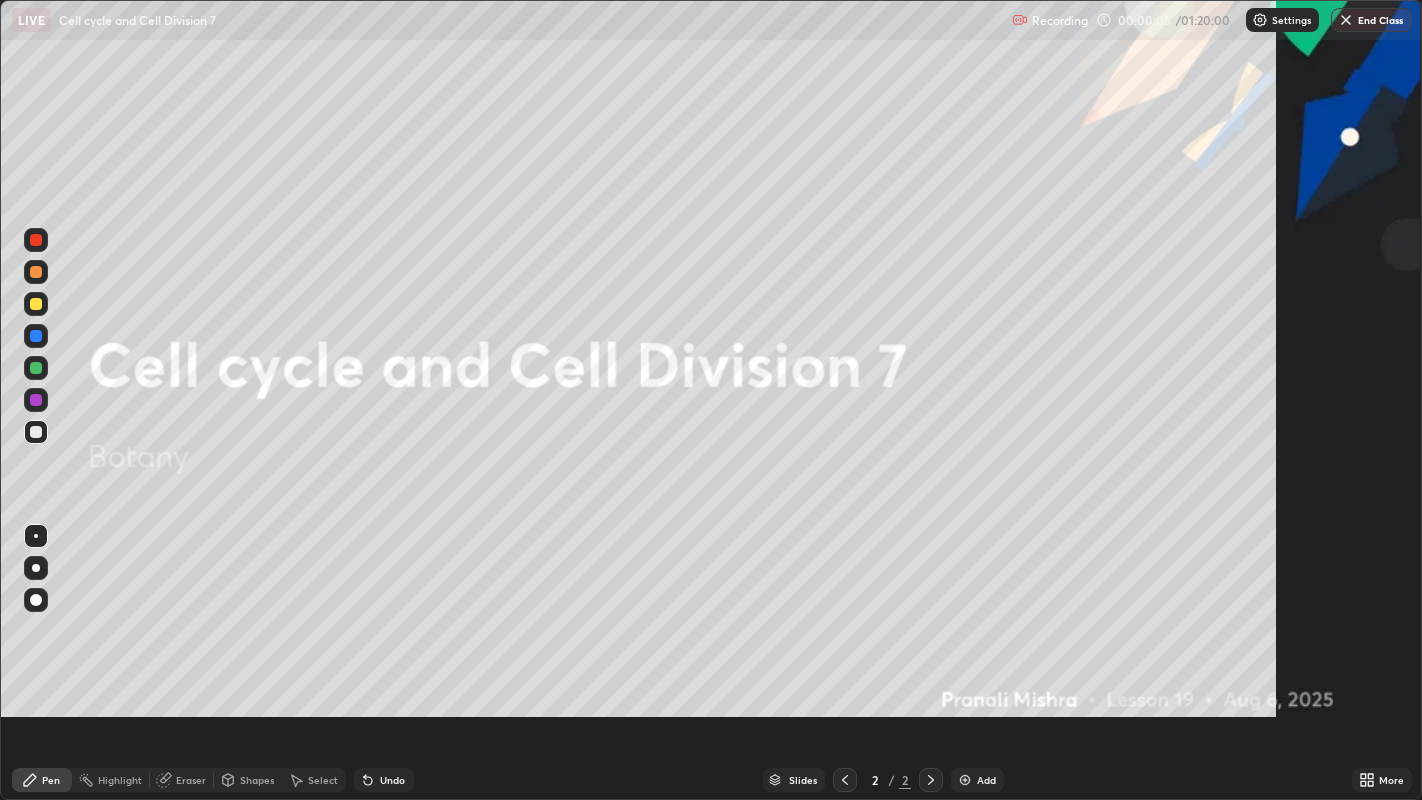 scroll, scrollTop: 99200, scrollLeft: 98577, axis: both 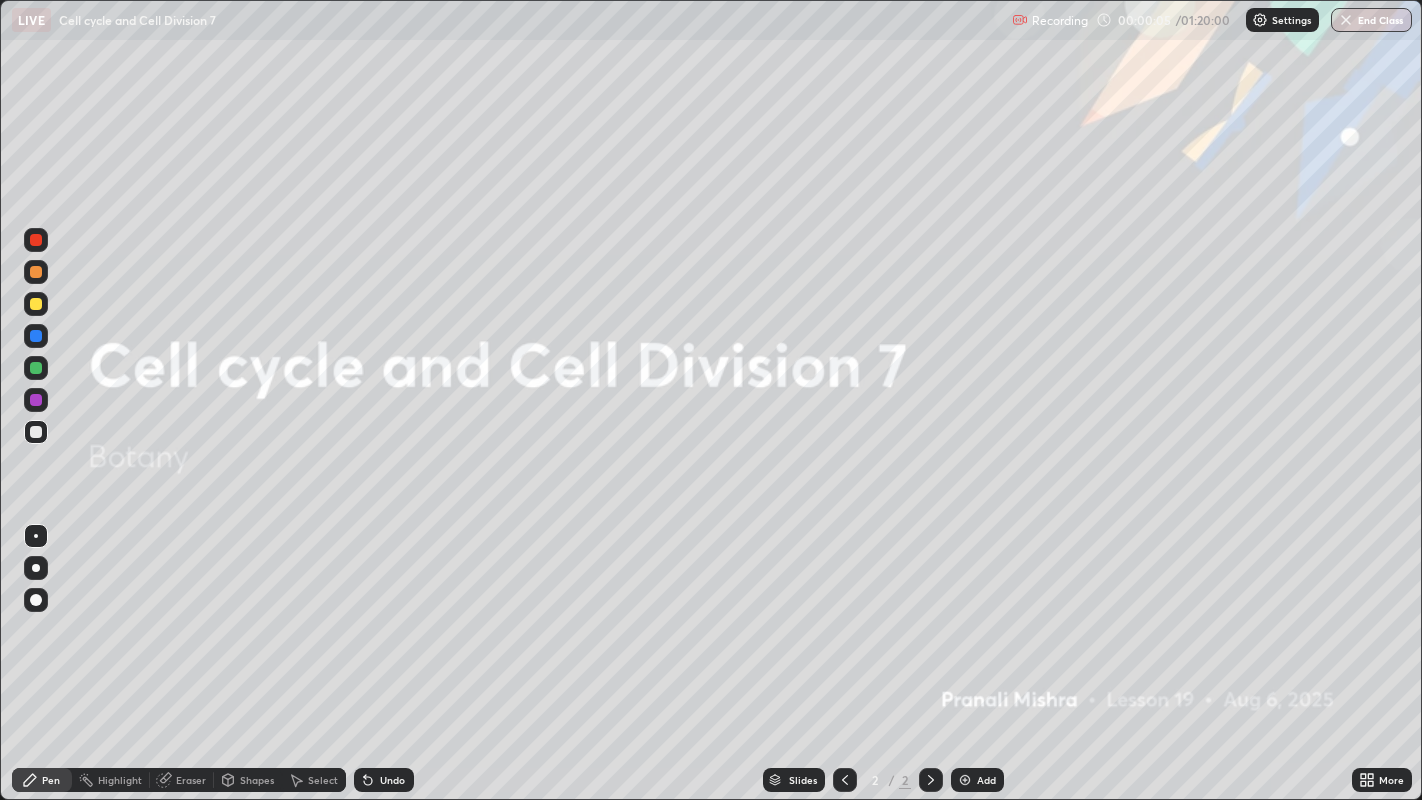 click on "Add" at bounding box center [986, 780] 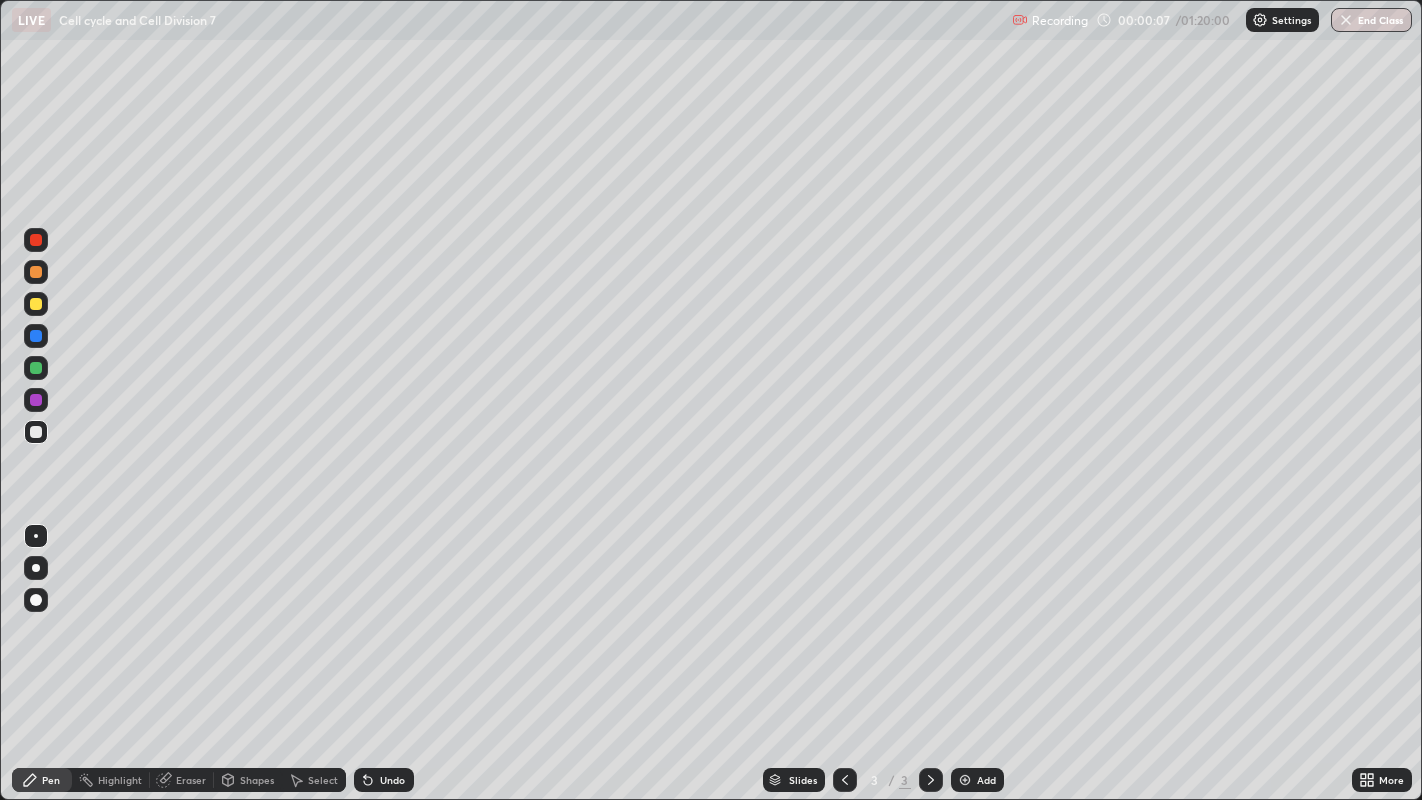 click at bounding box center [36, 600] 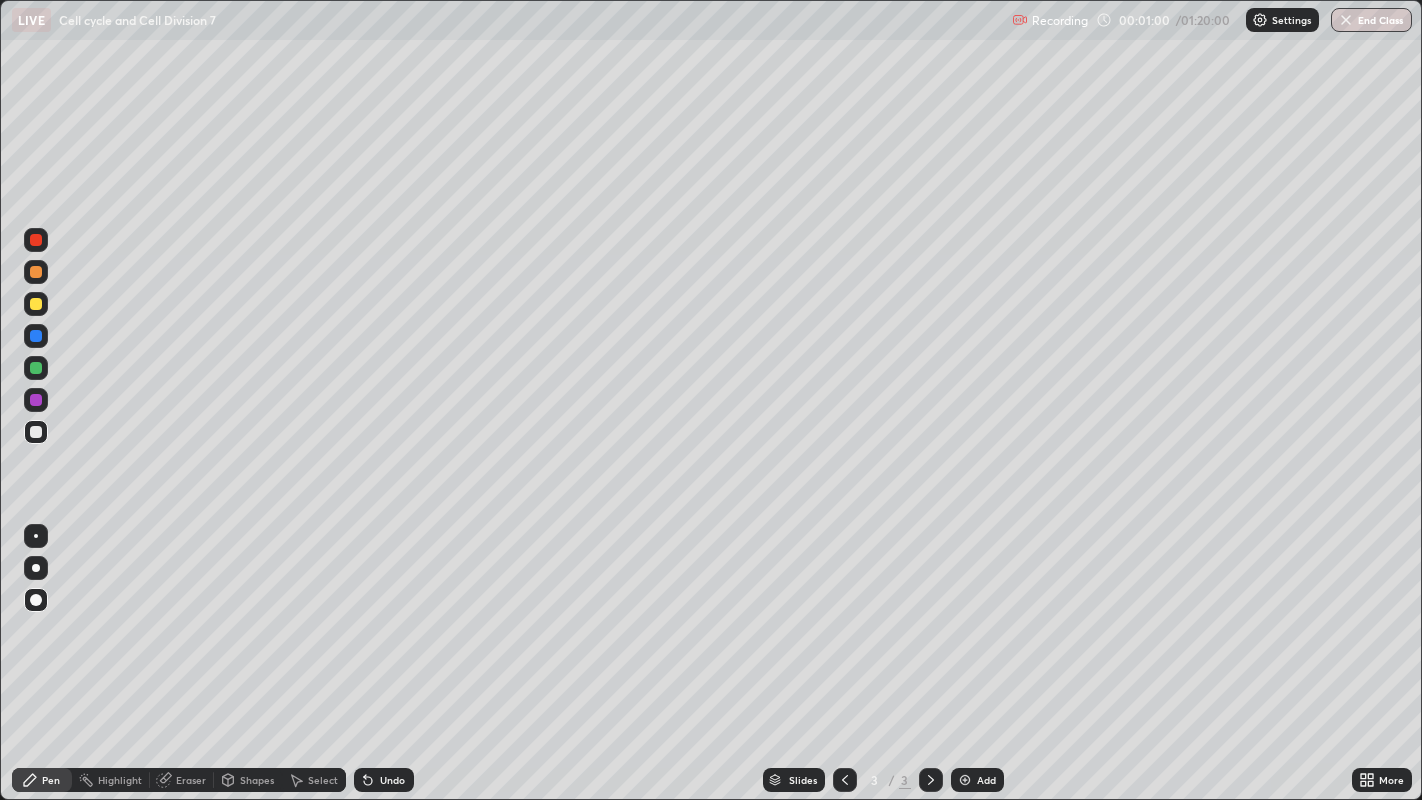 click at bounding box center (36, 368) 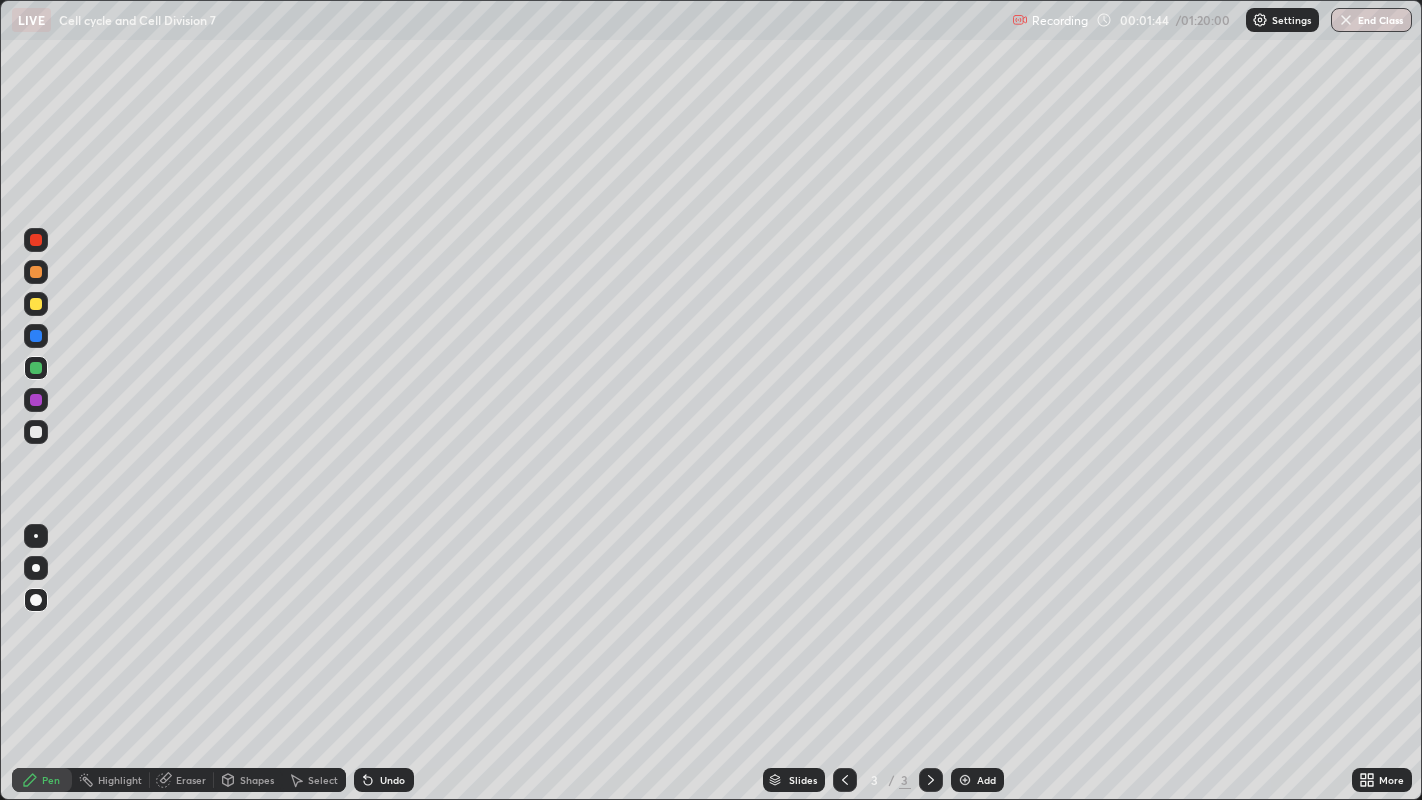 click at bounding box center [36, 304] 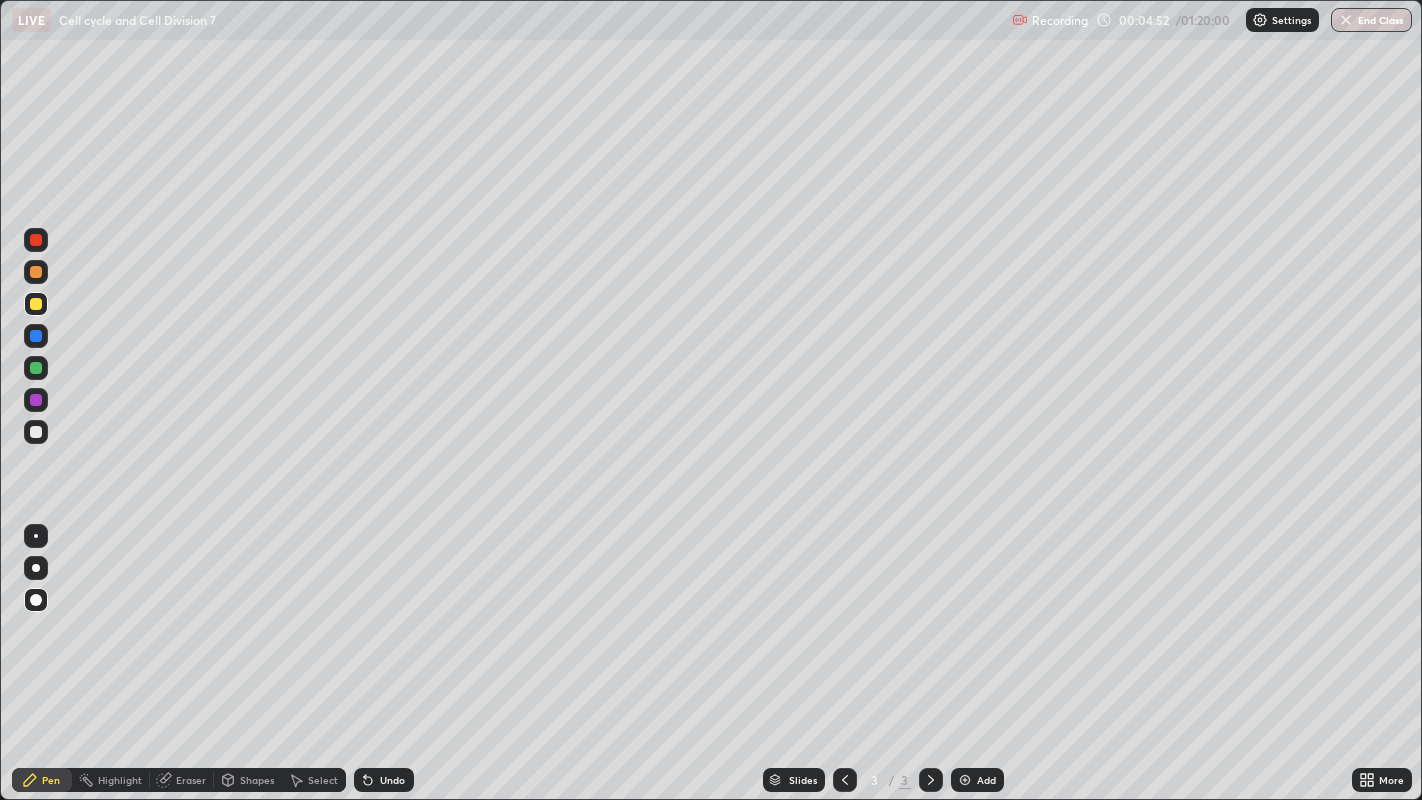 click on "Add" at bounding box center (977, 780) 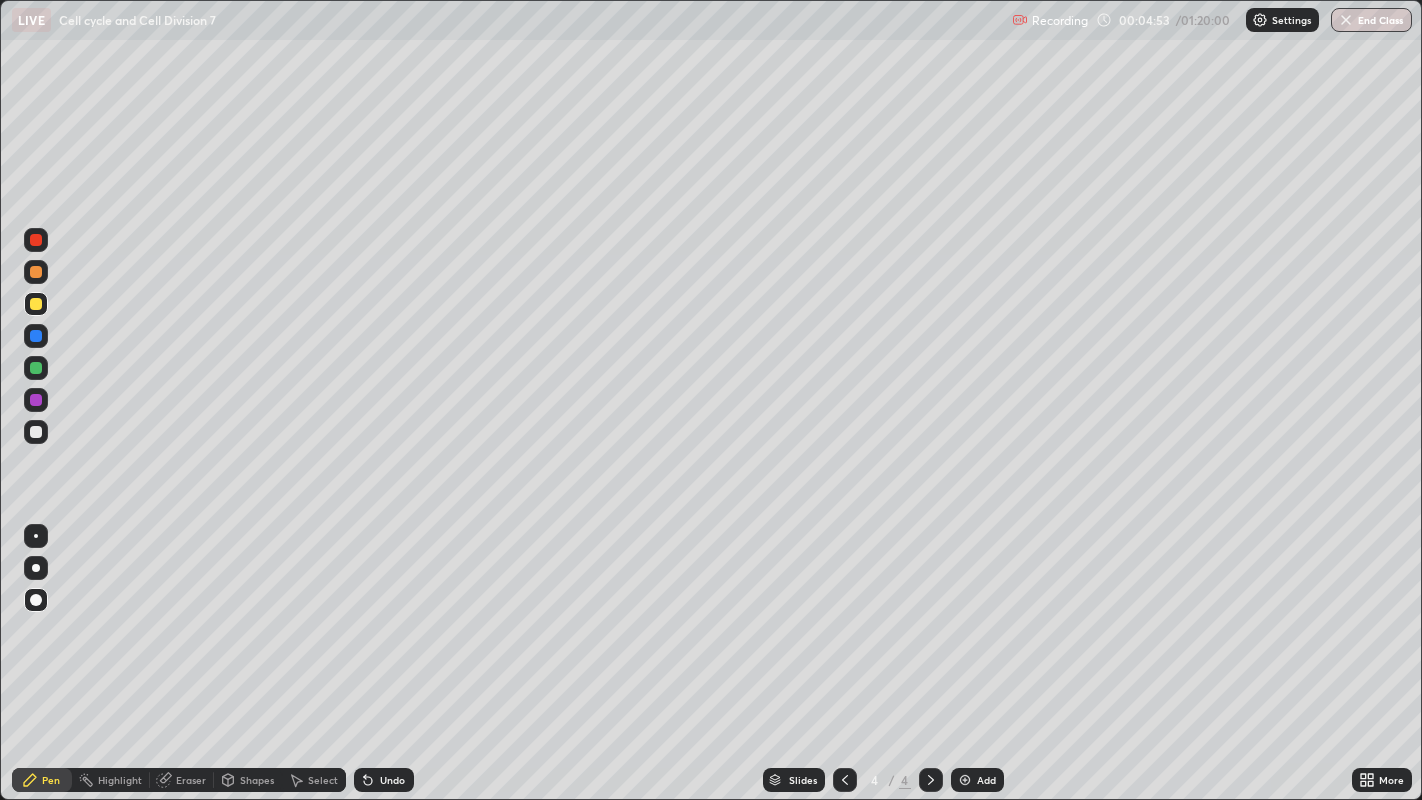 click at bounding box center (36, 368) 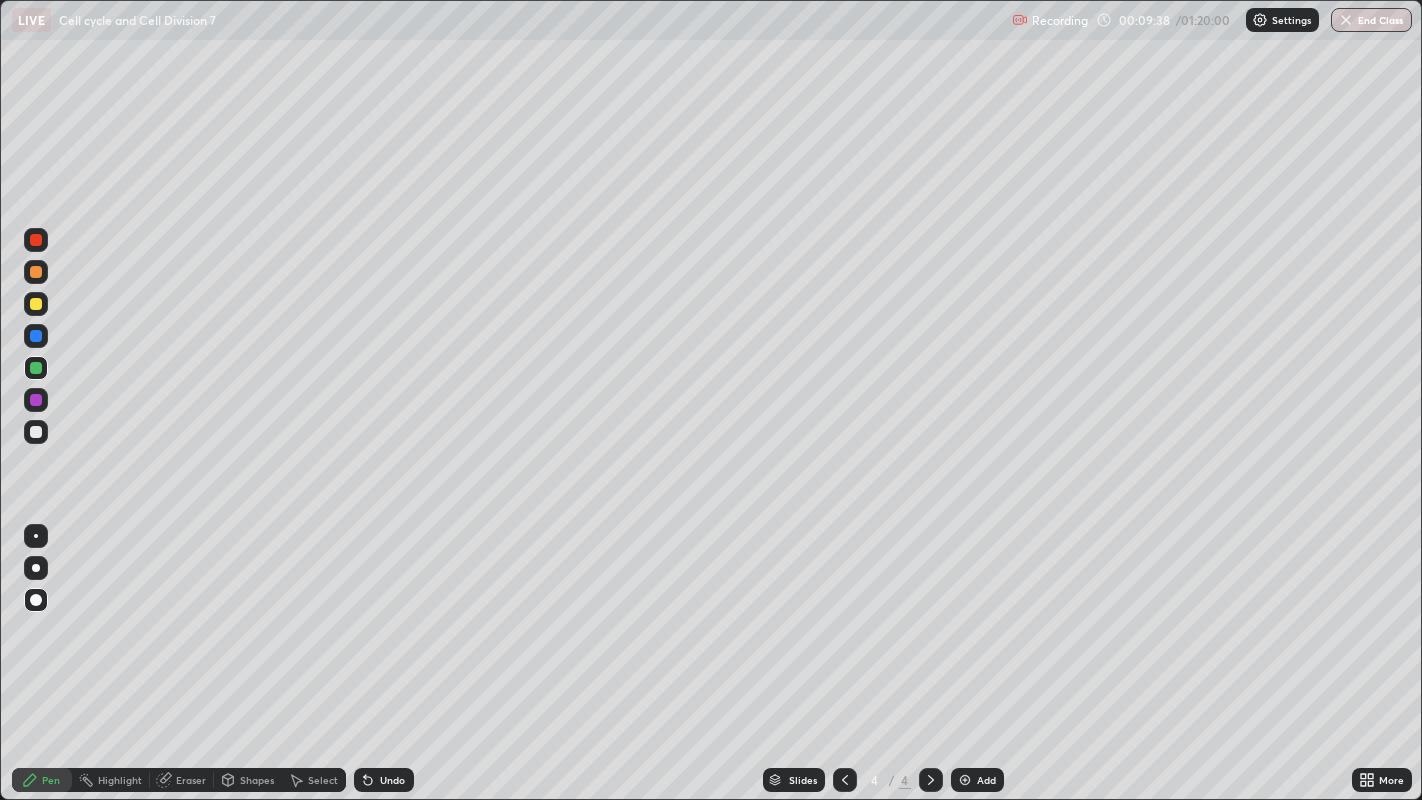 click on "Slides 4 / 4 Add" at bounding box center [883, 780] 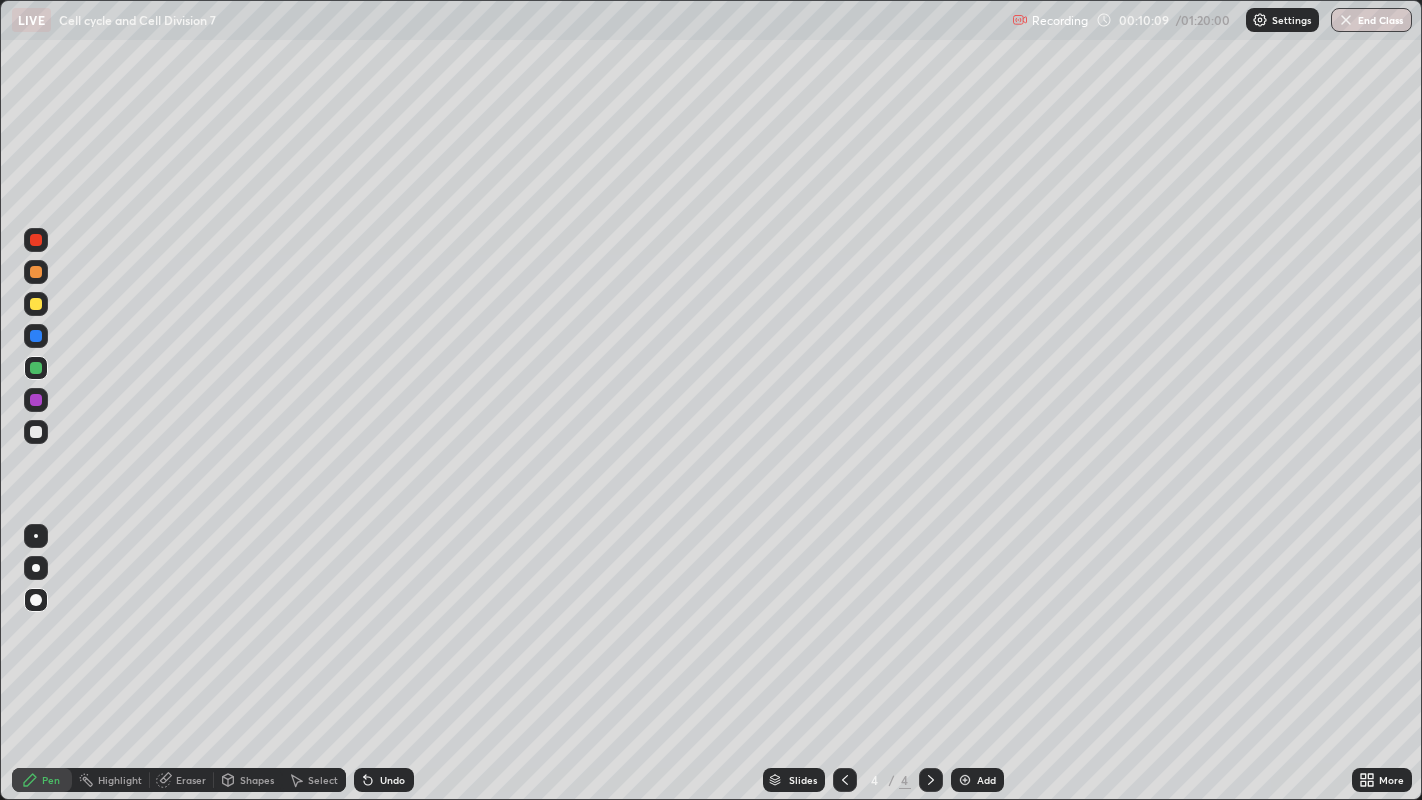 click on "Undo" at bounding box center (384, 780) 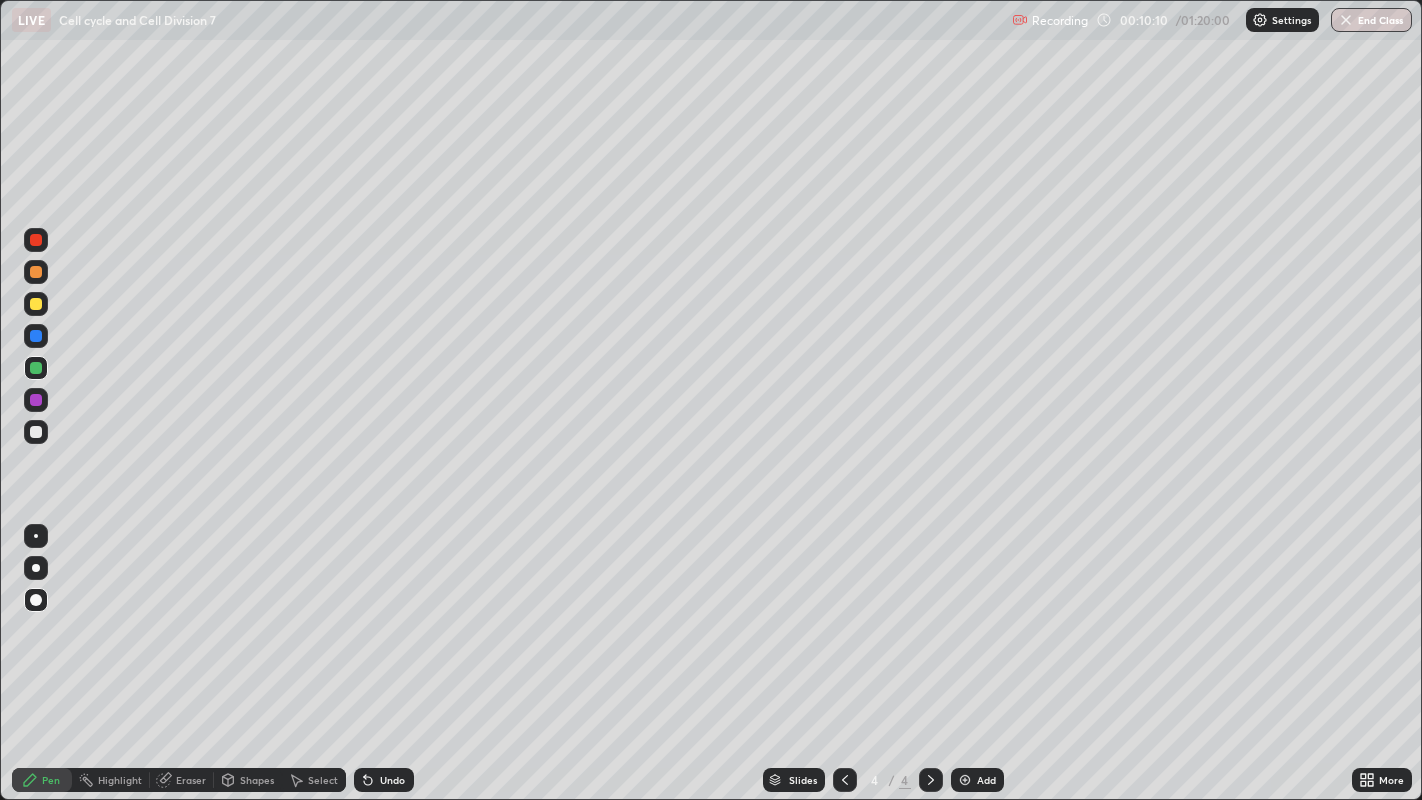 click on "Undo" at bounding box center (392, 780) 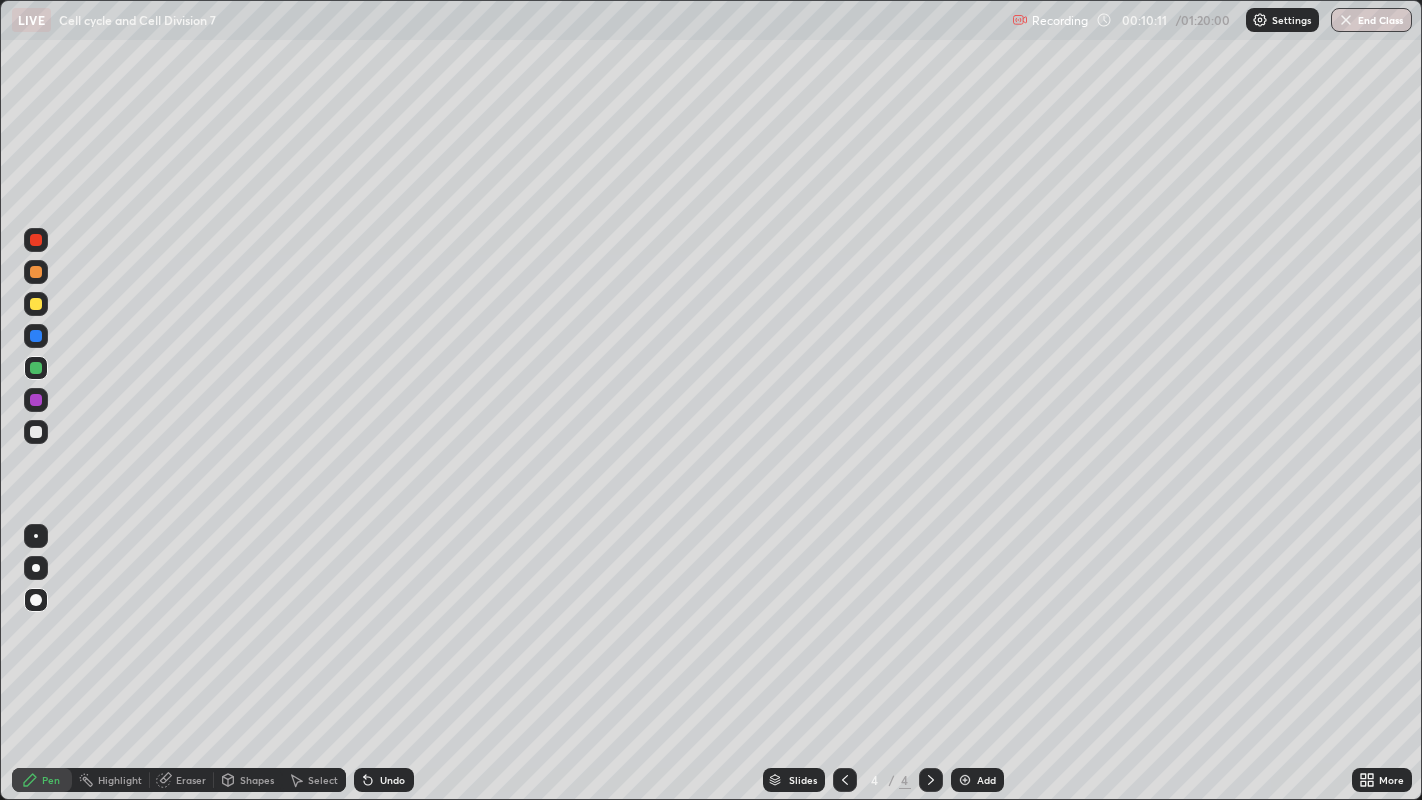 click on "Undo" at bounding box center (392, 780) 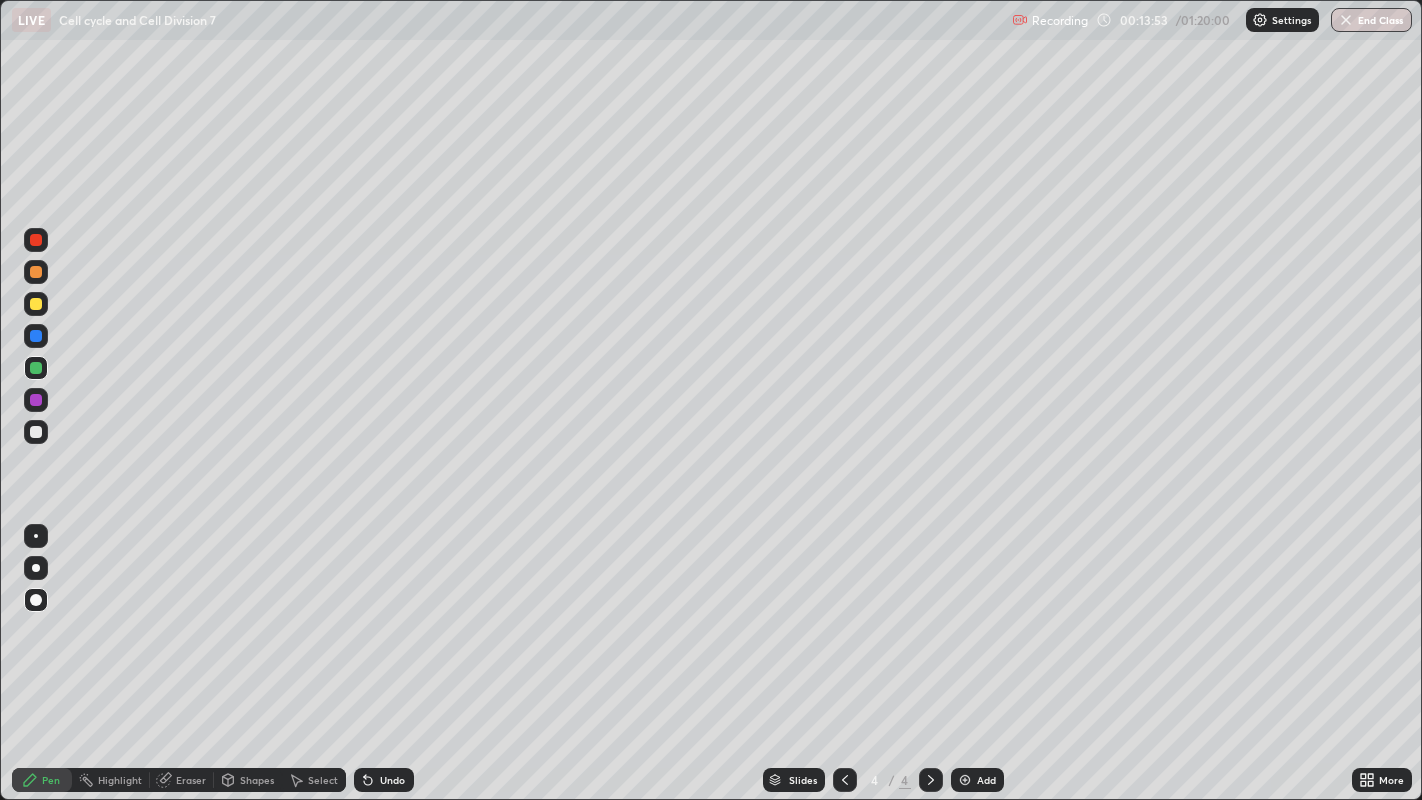 click at bounding box center (36, 304) 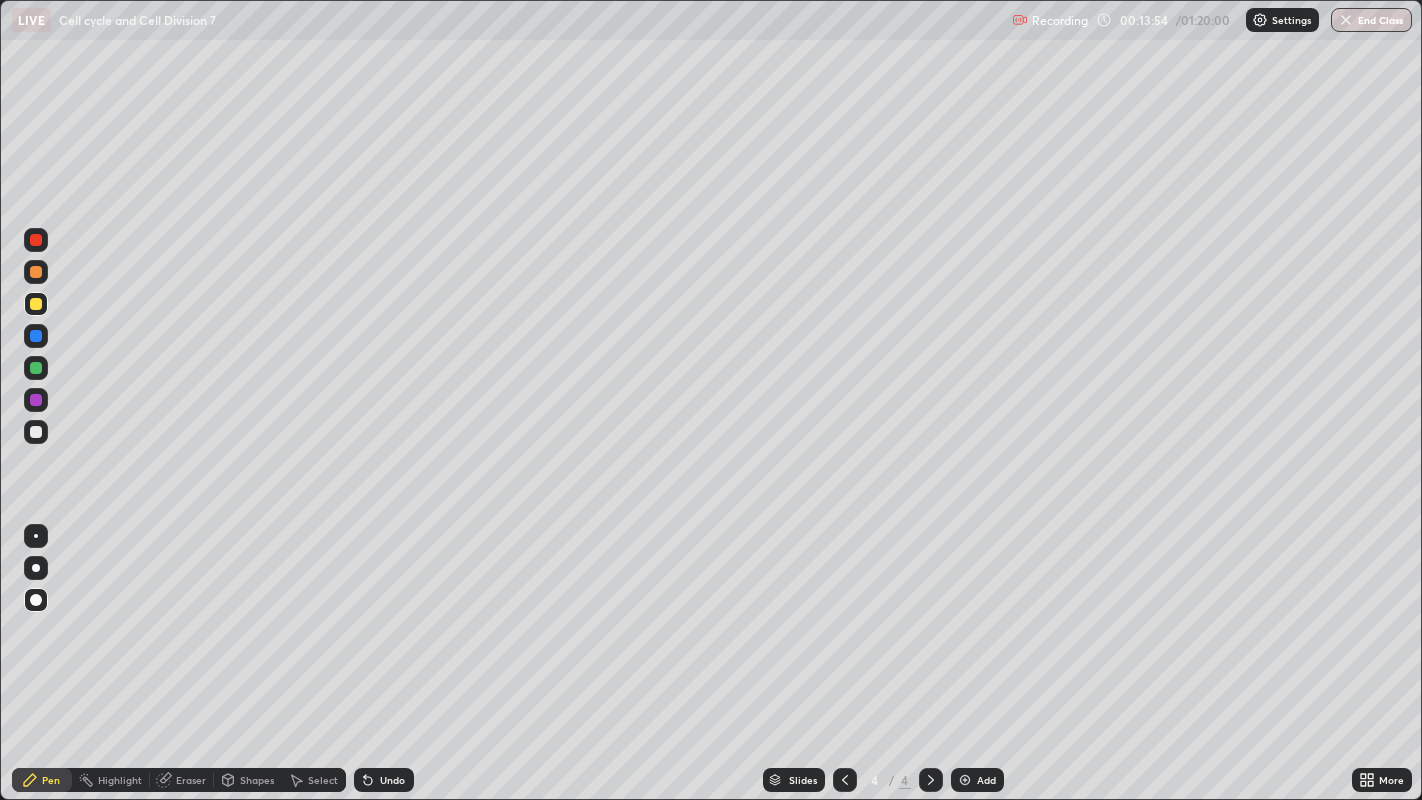 click at bounding box center [36, 368] 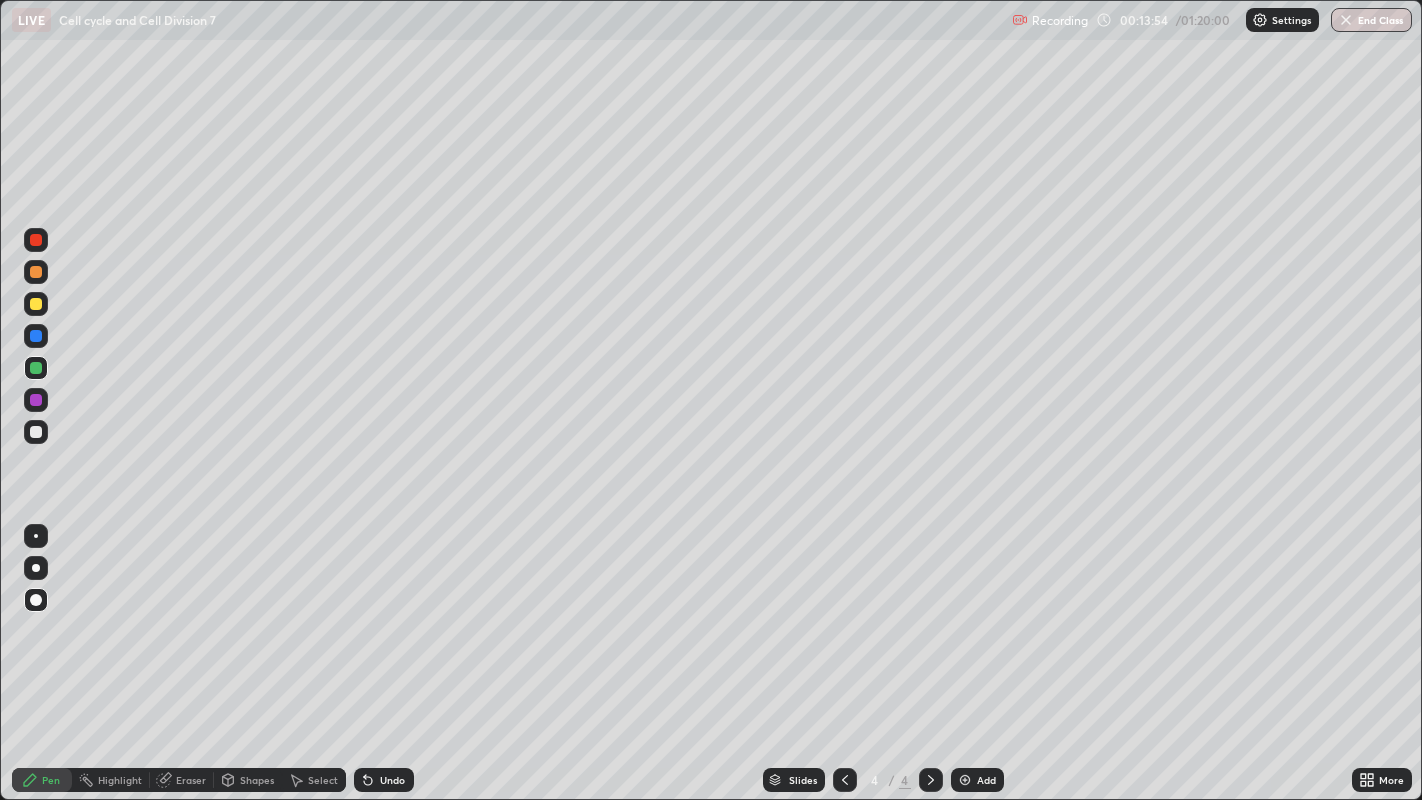 click at bounding box center [36, 400] 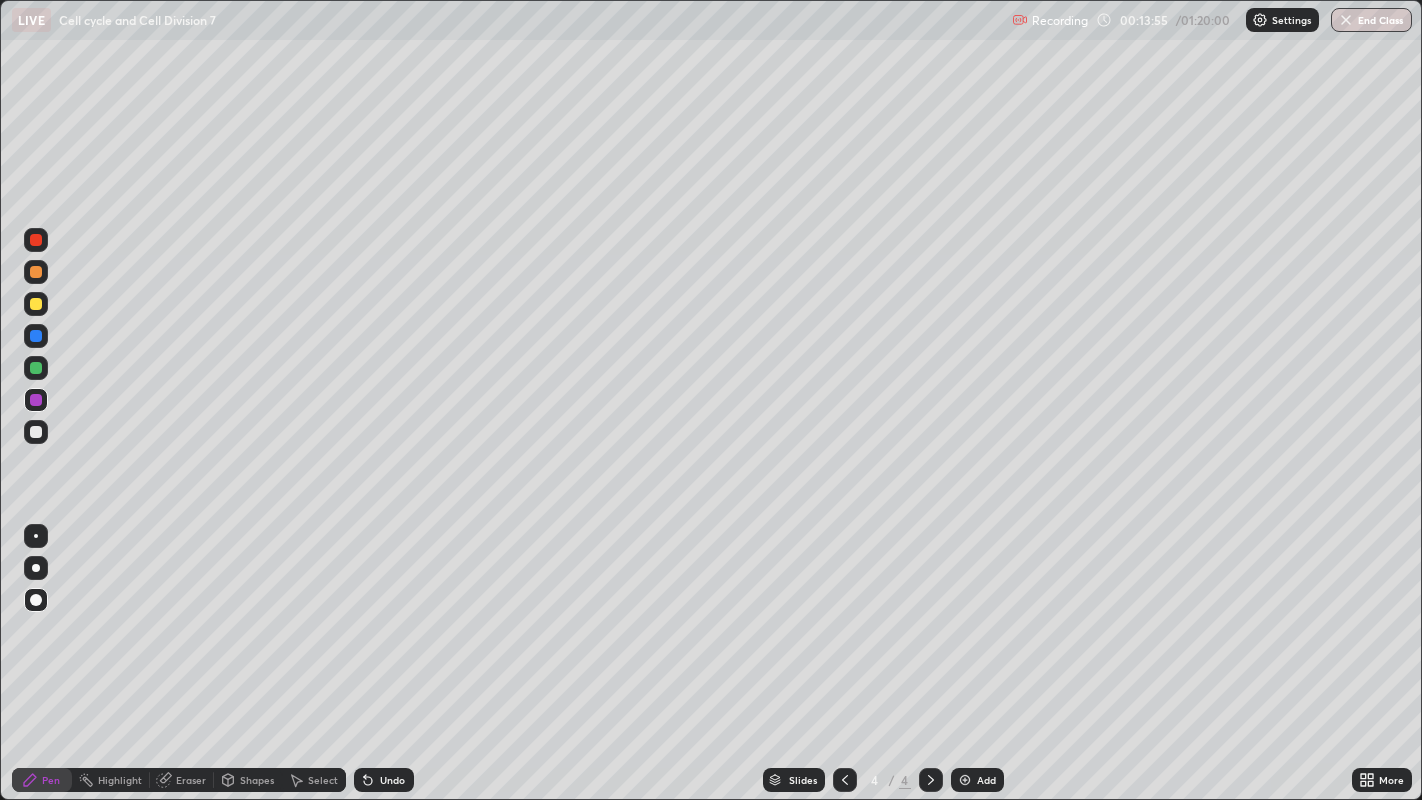 click at bounding box center [36, 432] 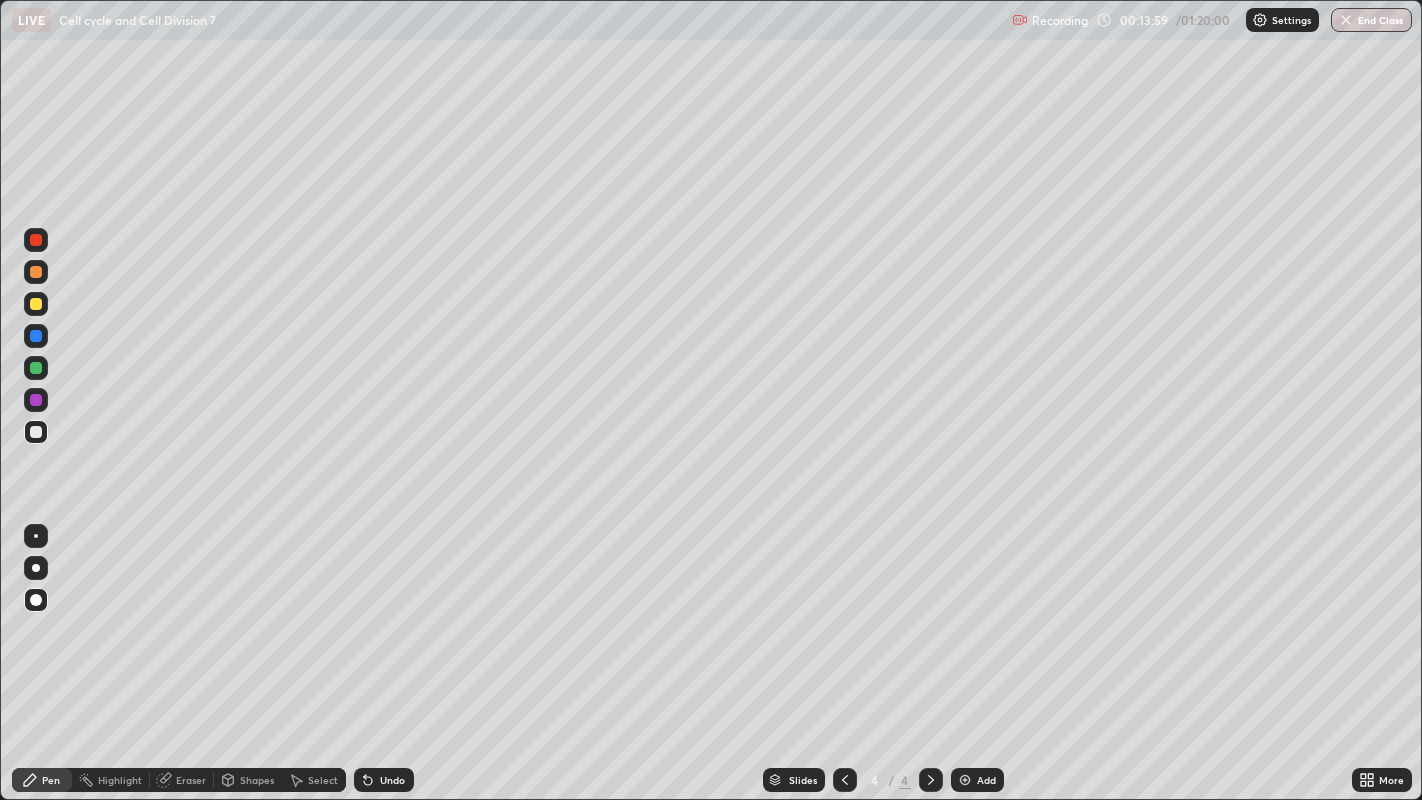 click at bounding box center (36, 400) 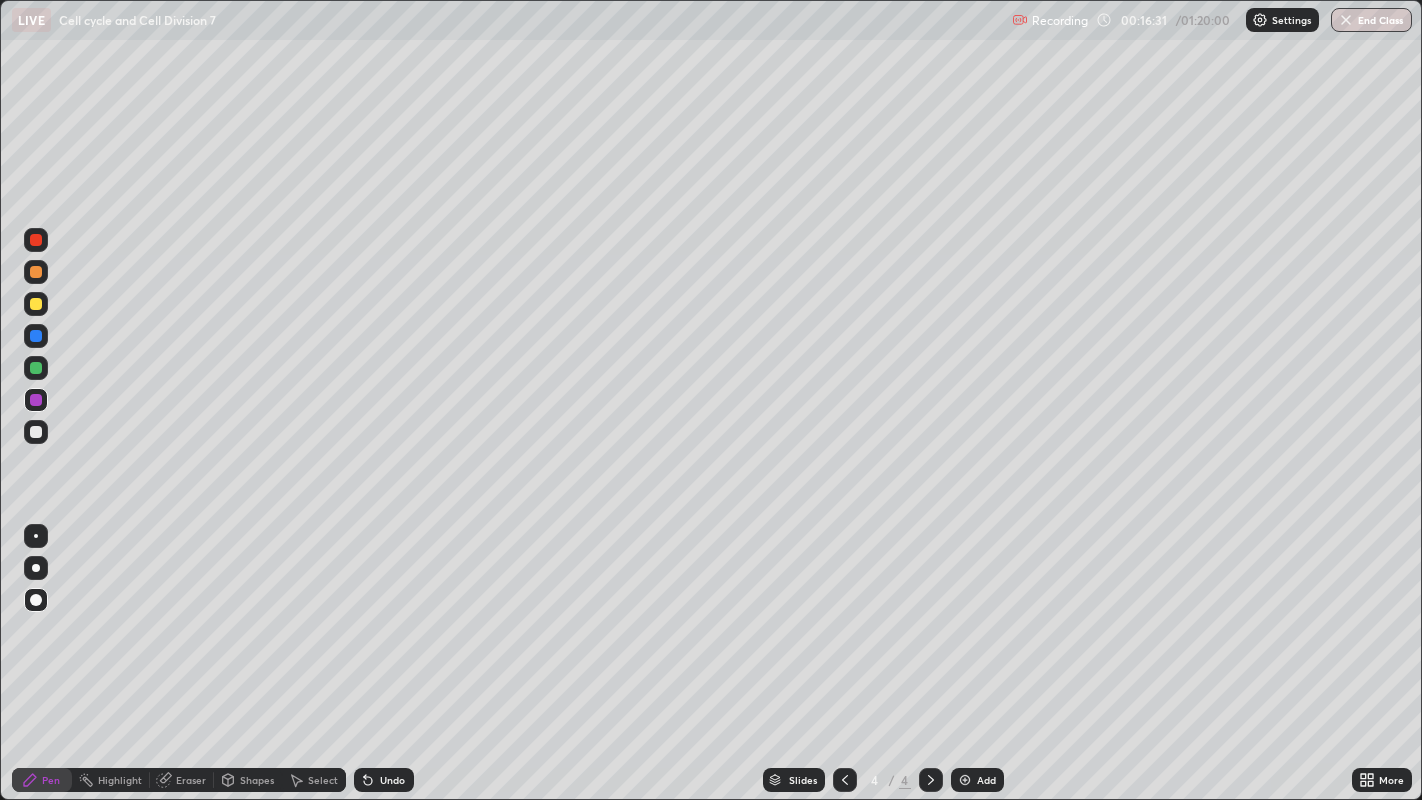 click on "Add" at bounding box center [977, 780] 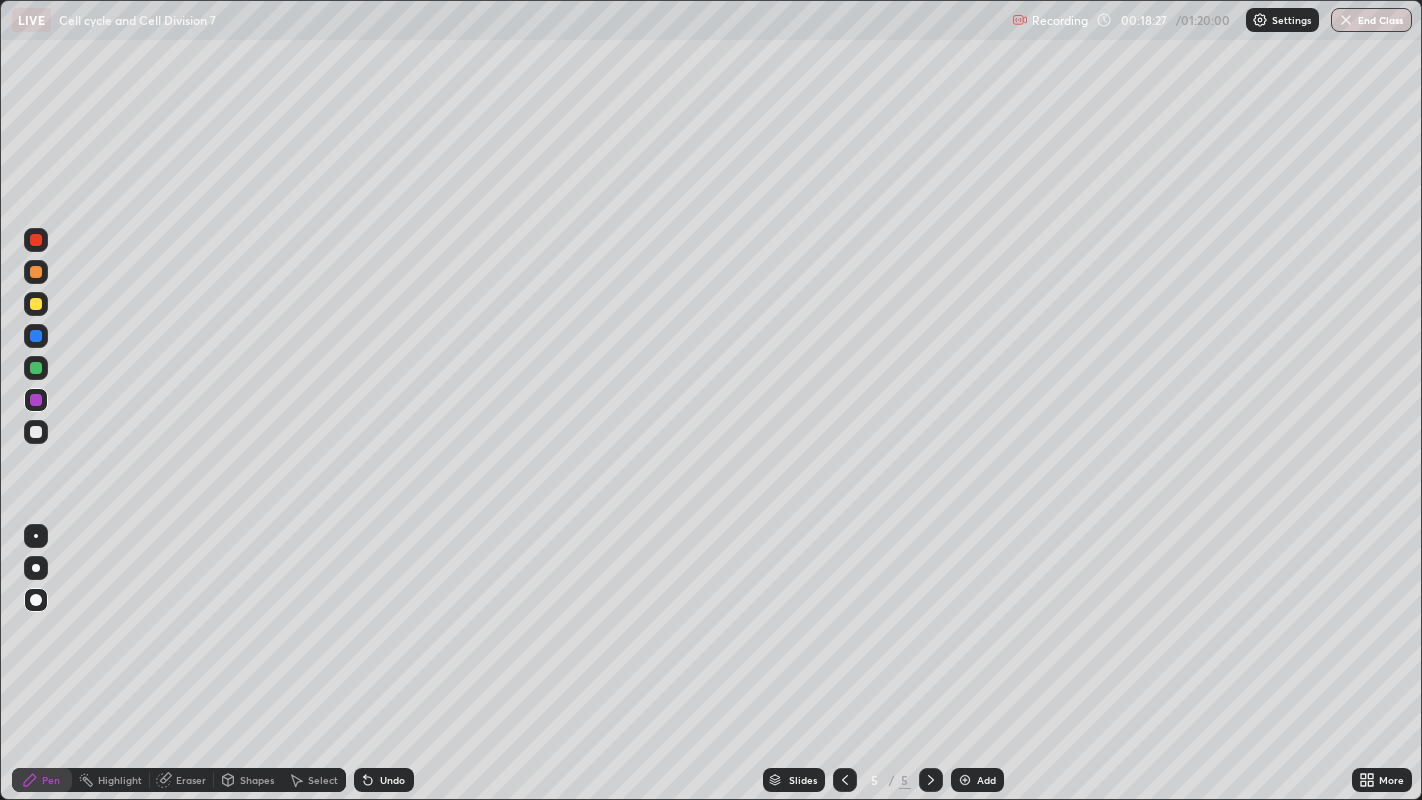 click at bounding box center [845, 780] 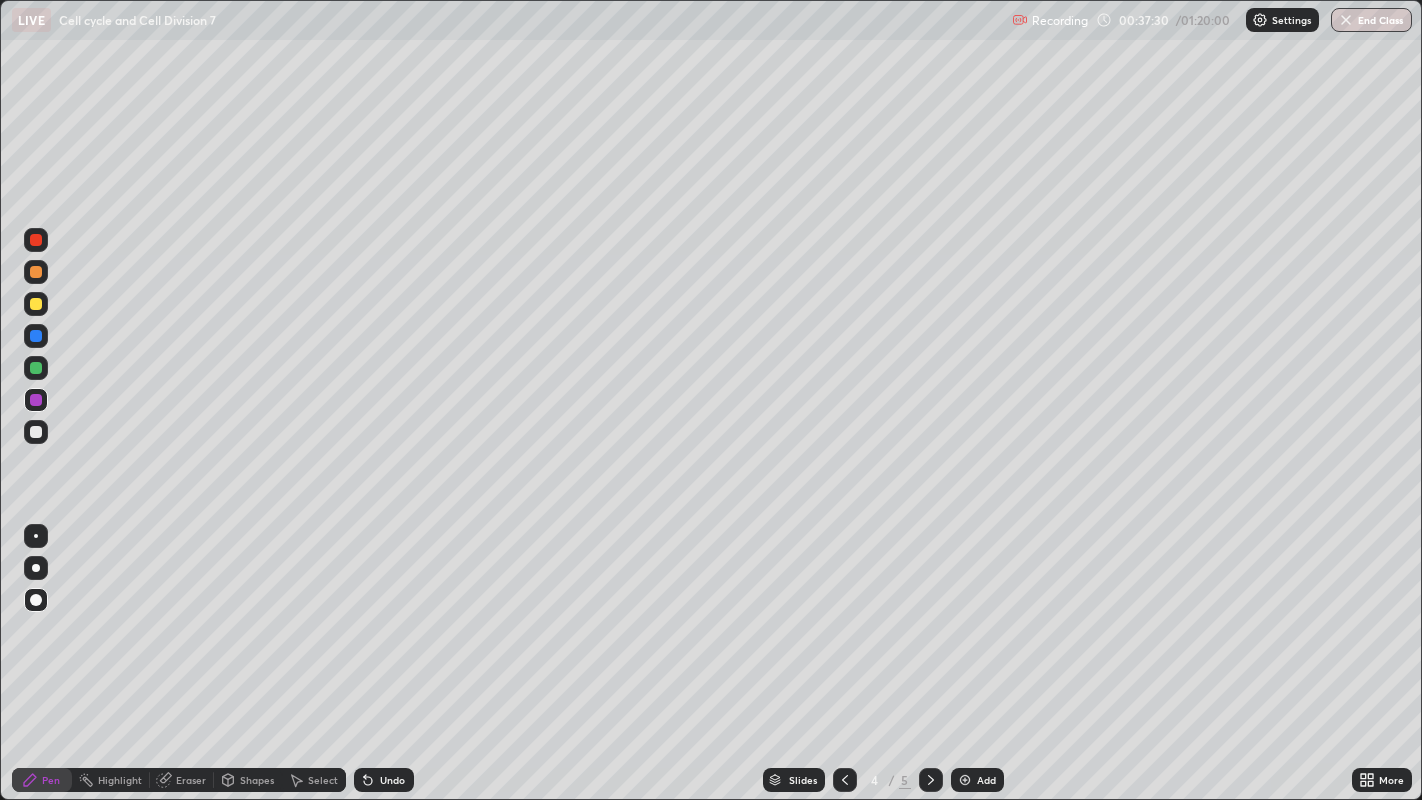 click 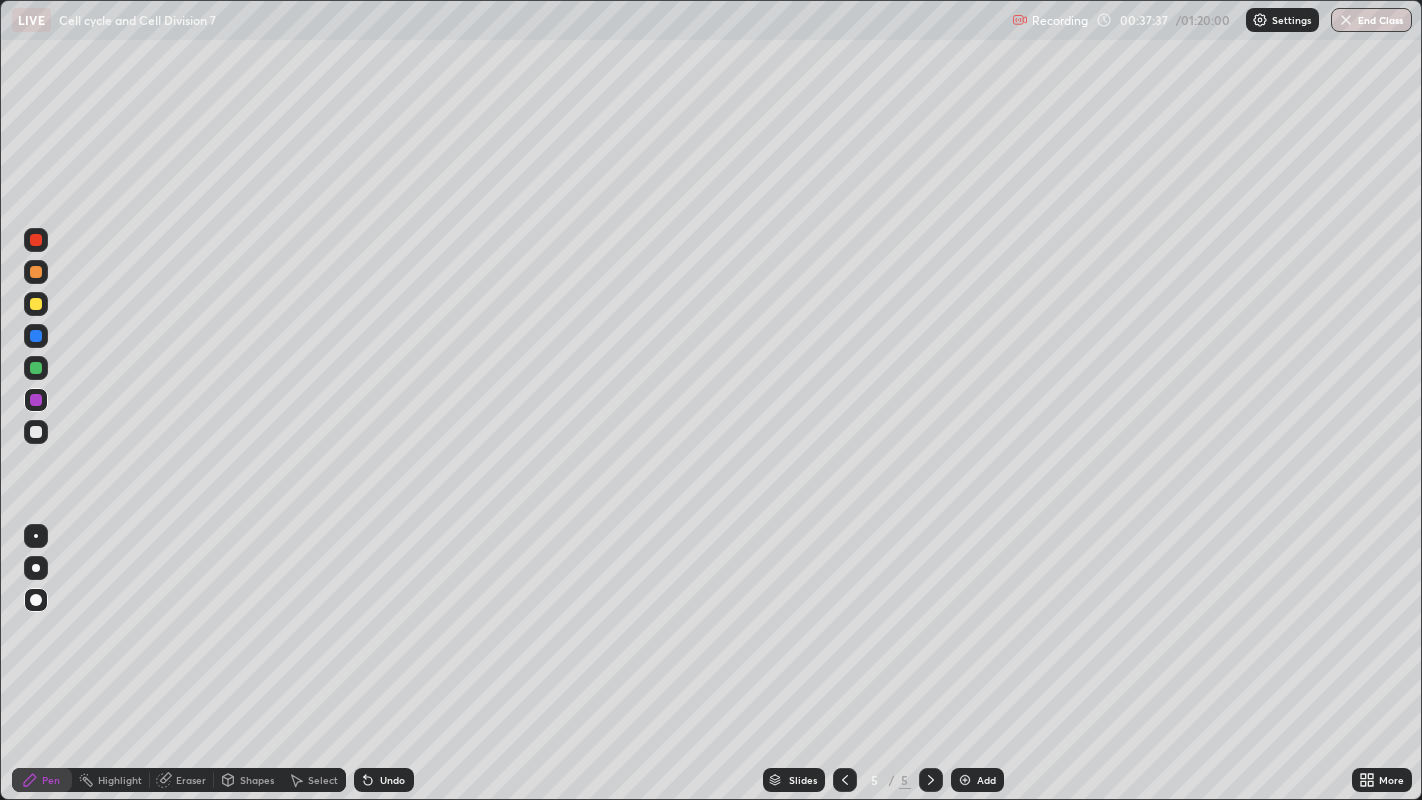 click on "Eraser" at bounding box center [191, 780] 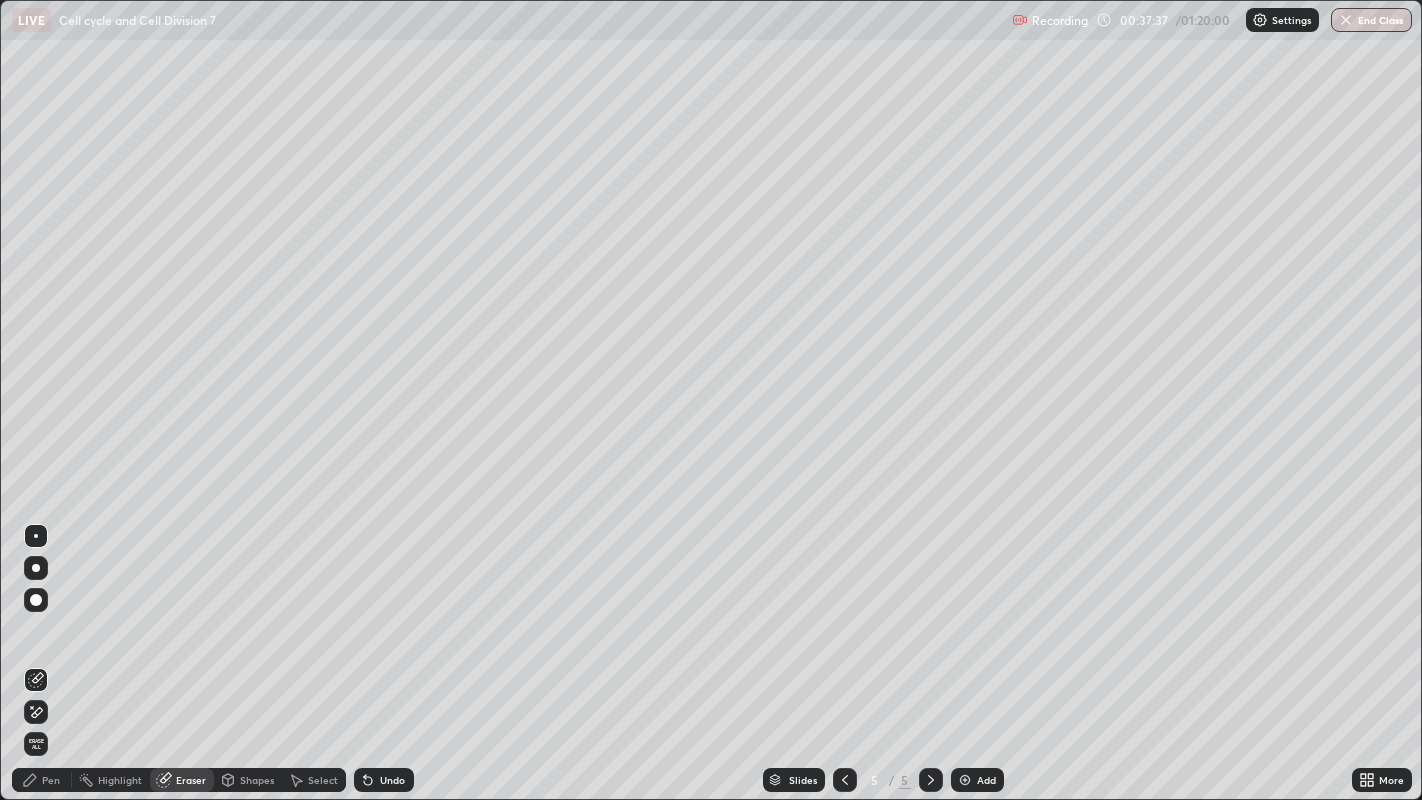 click on "Erase all" at bounding box center [36, 744] 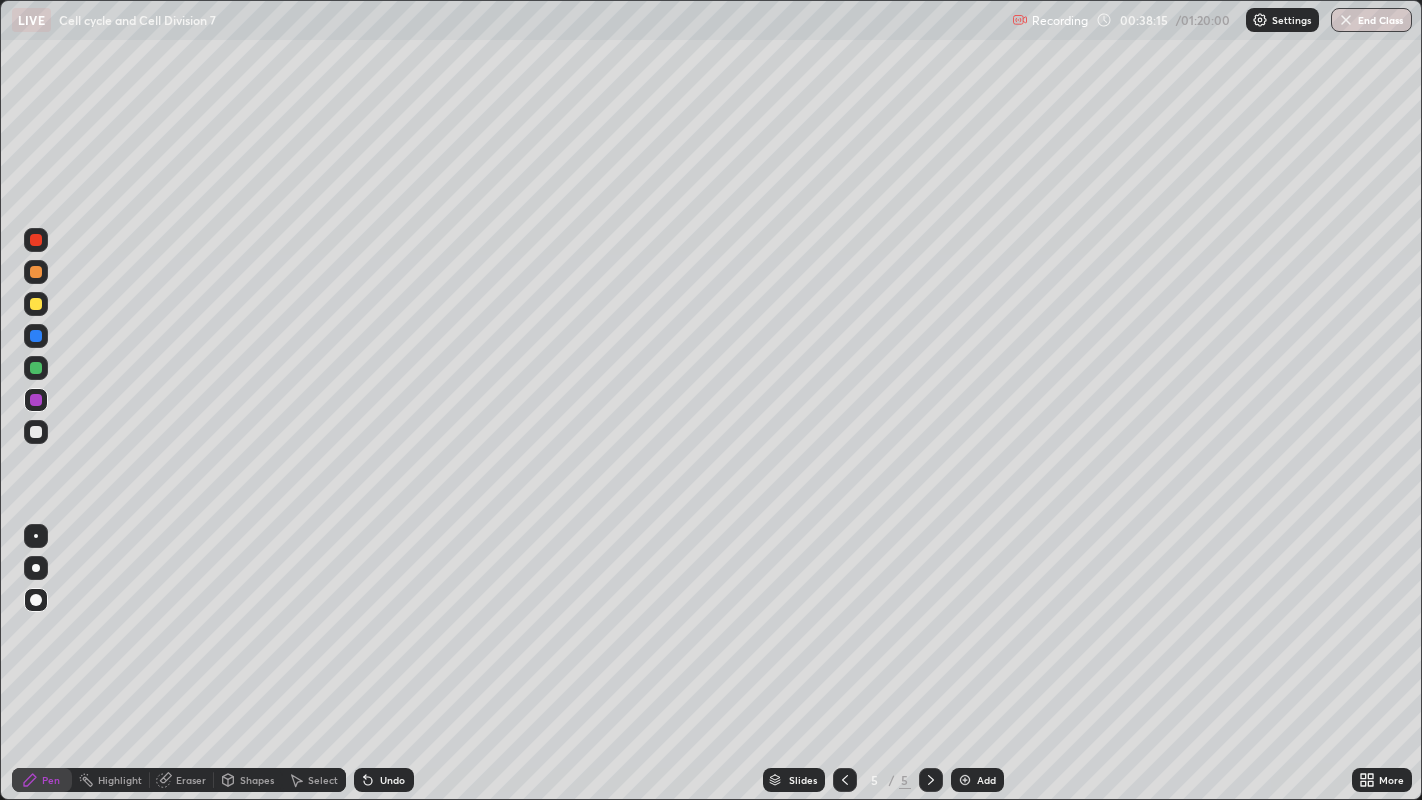click at bounding box center [36, 272] 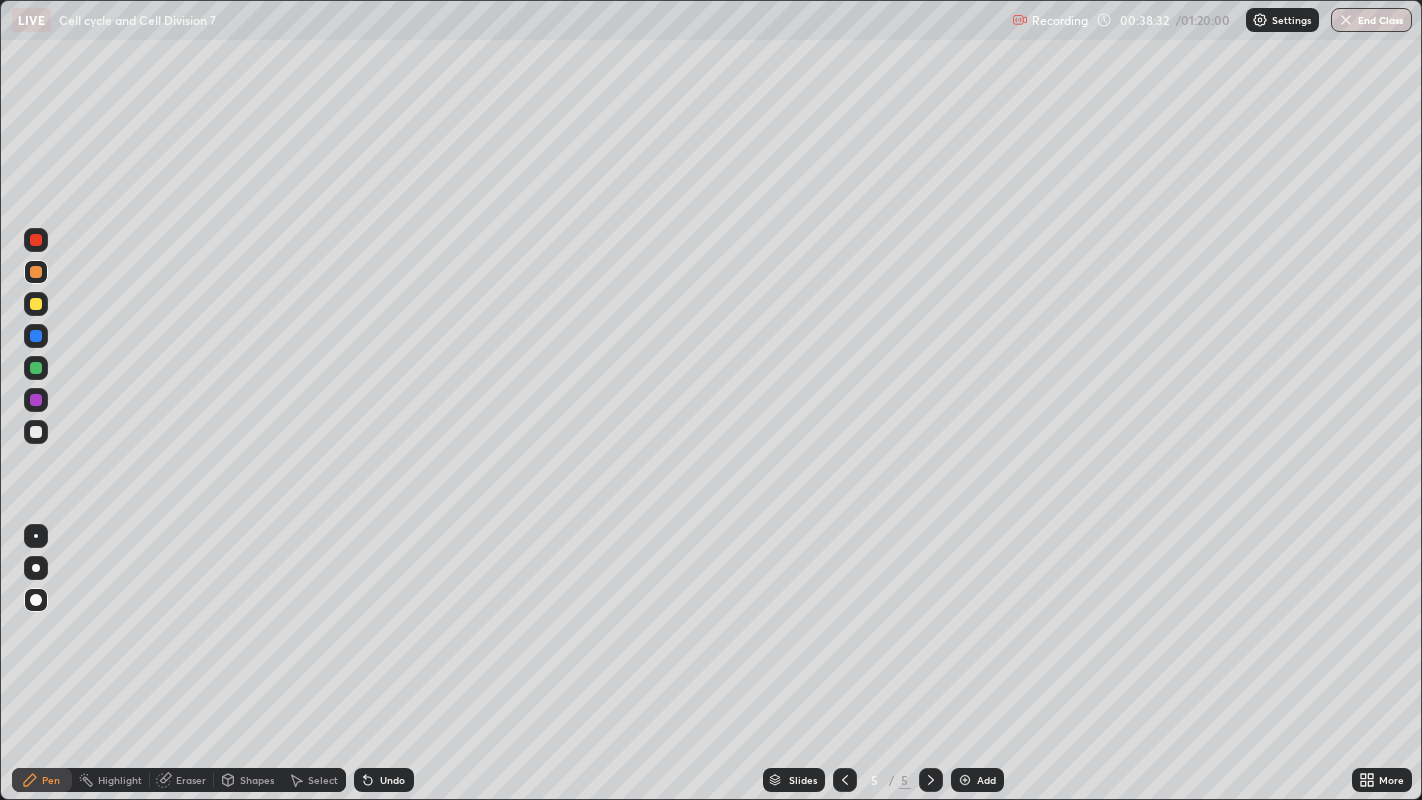 click at bounding box center [36, 568] 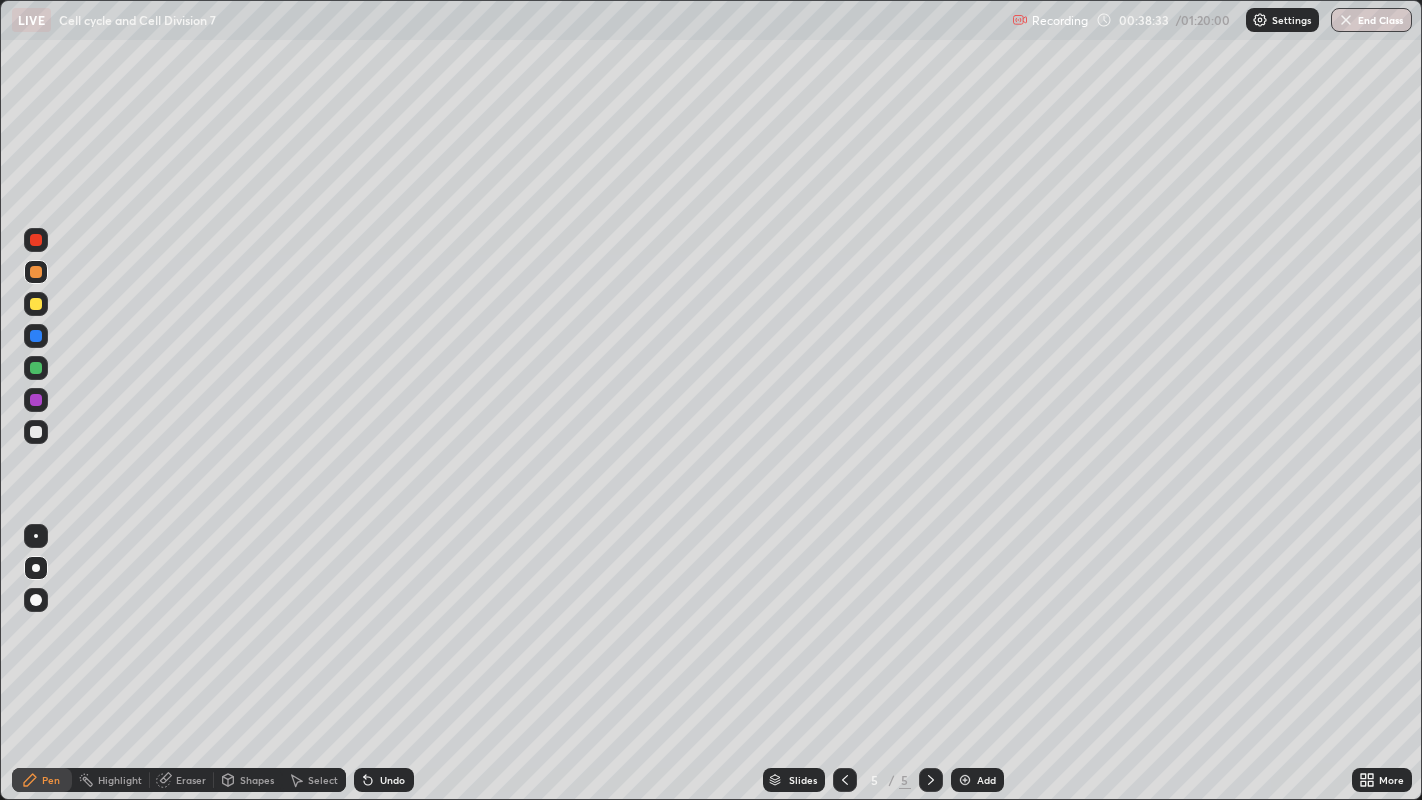 click at bounding box center (36, 368) 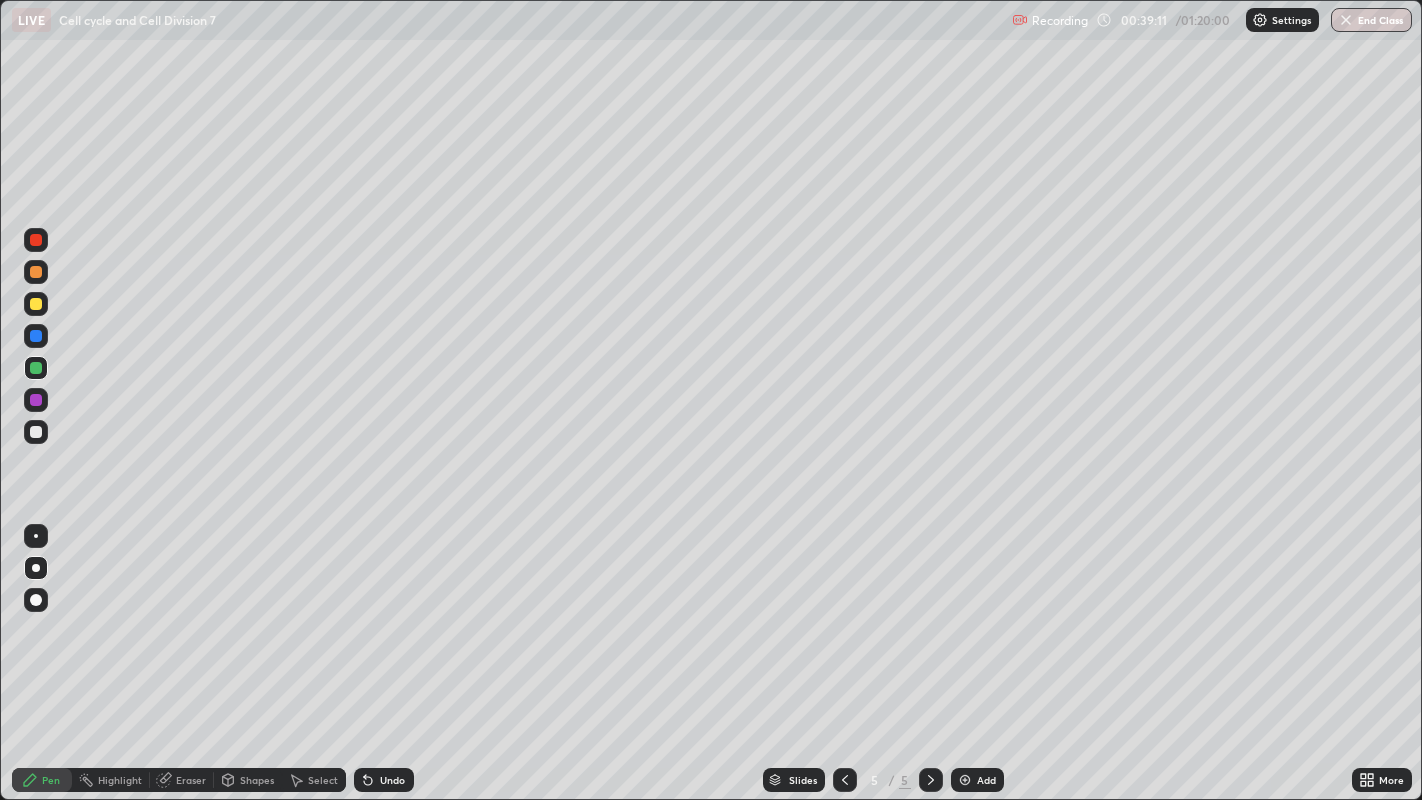 click at bounding box center [36, 304] 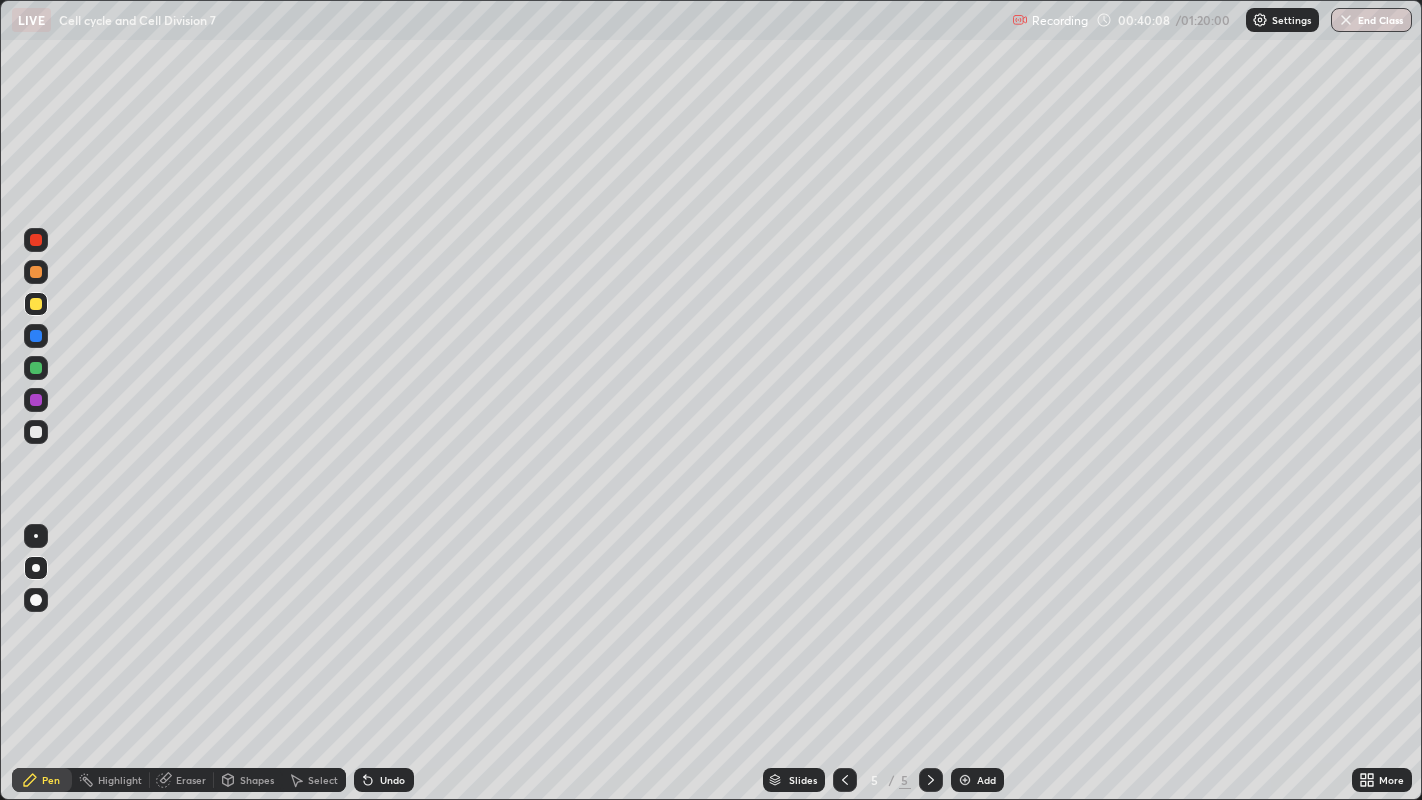 click at bounding box center (36, 272) 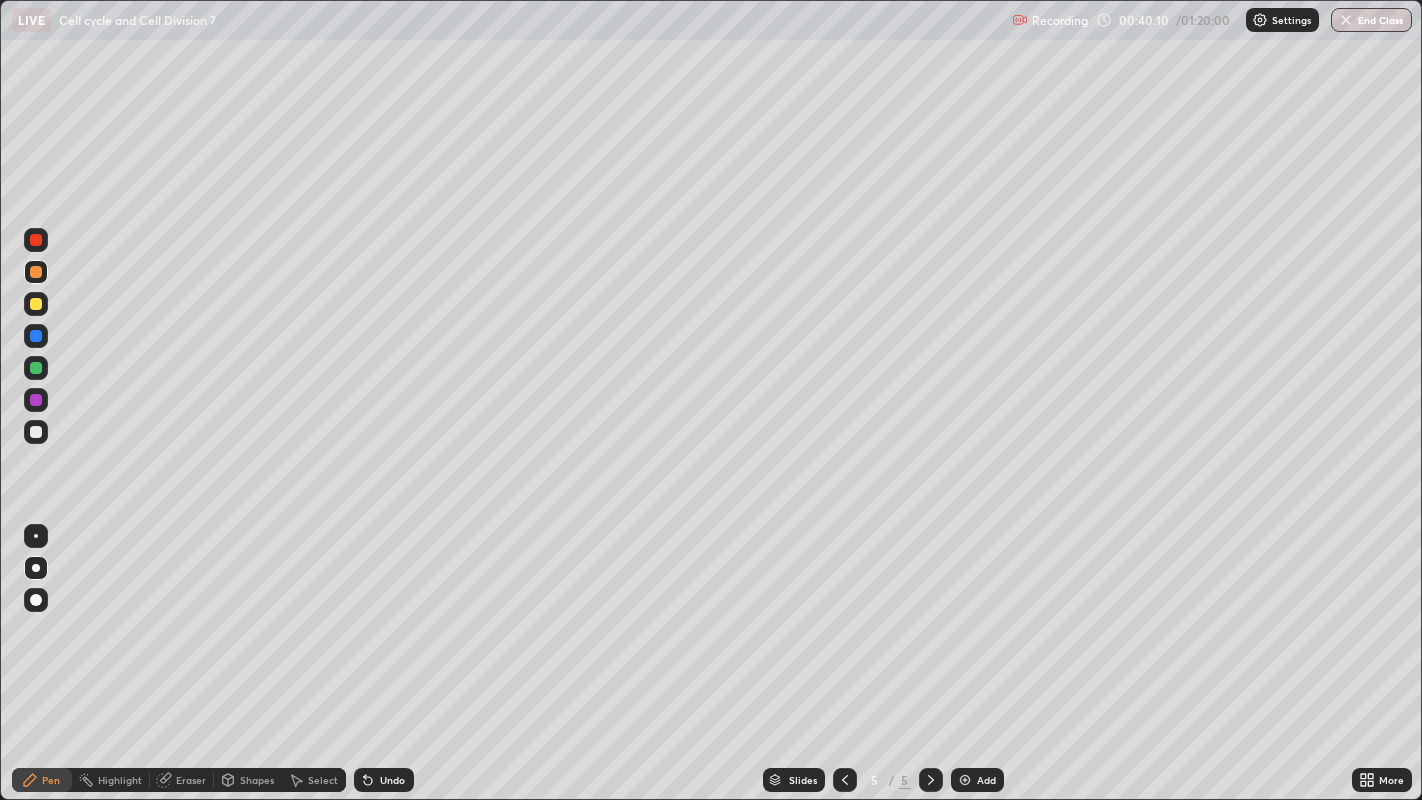 click at bounding box center (36, 336) 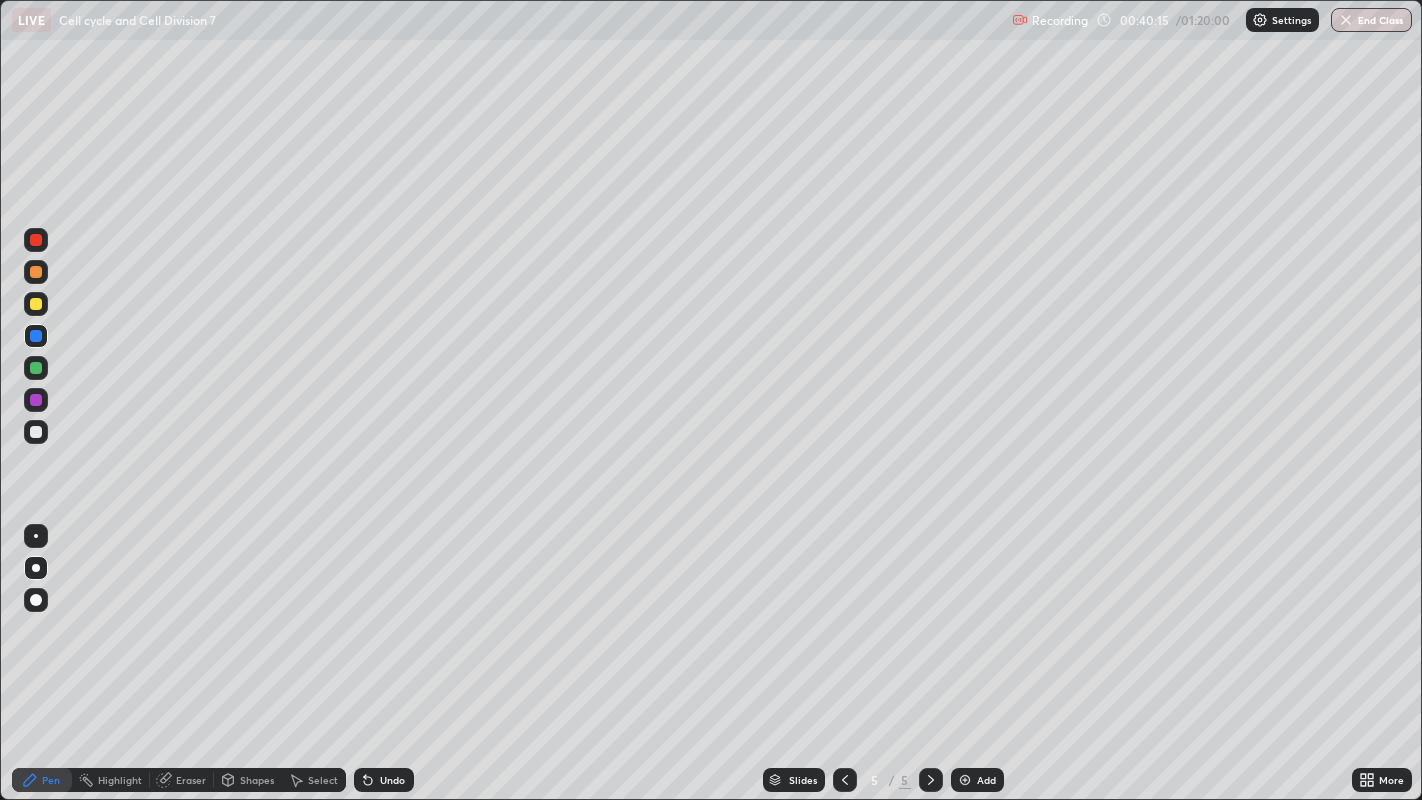 click on "Undo" at bounding box center [392, 780] 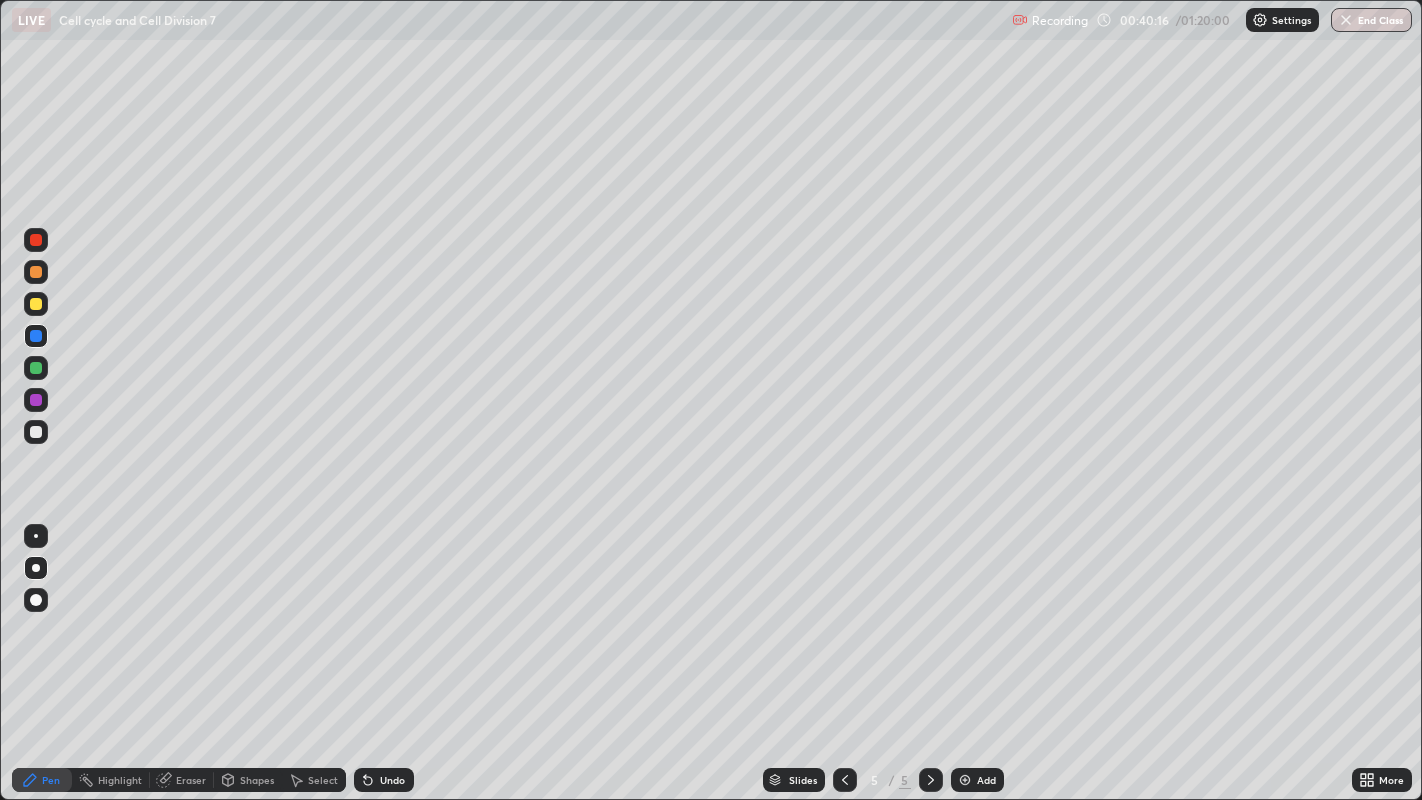 click at bounding box center [36, 432] 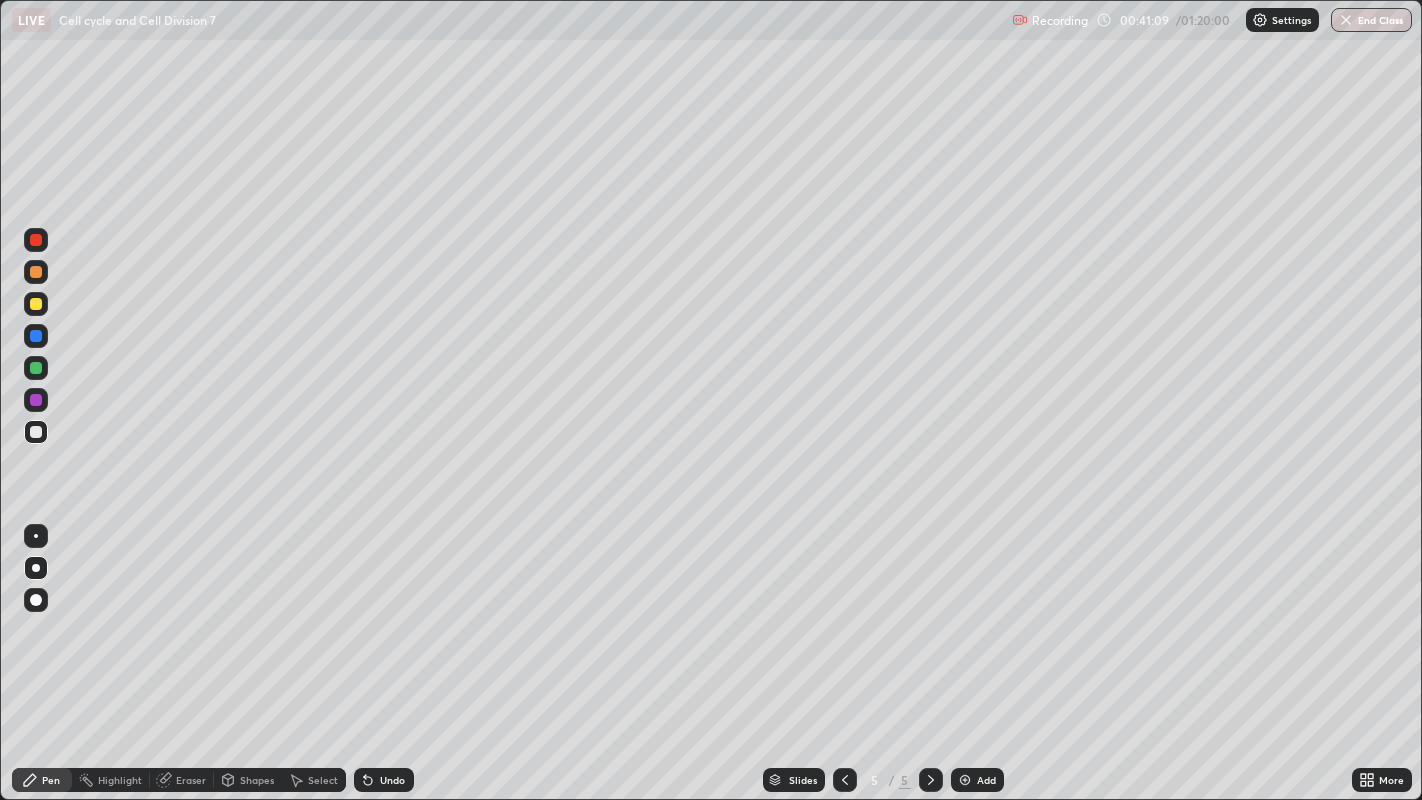 click at bounding box center (36, 336) 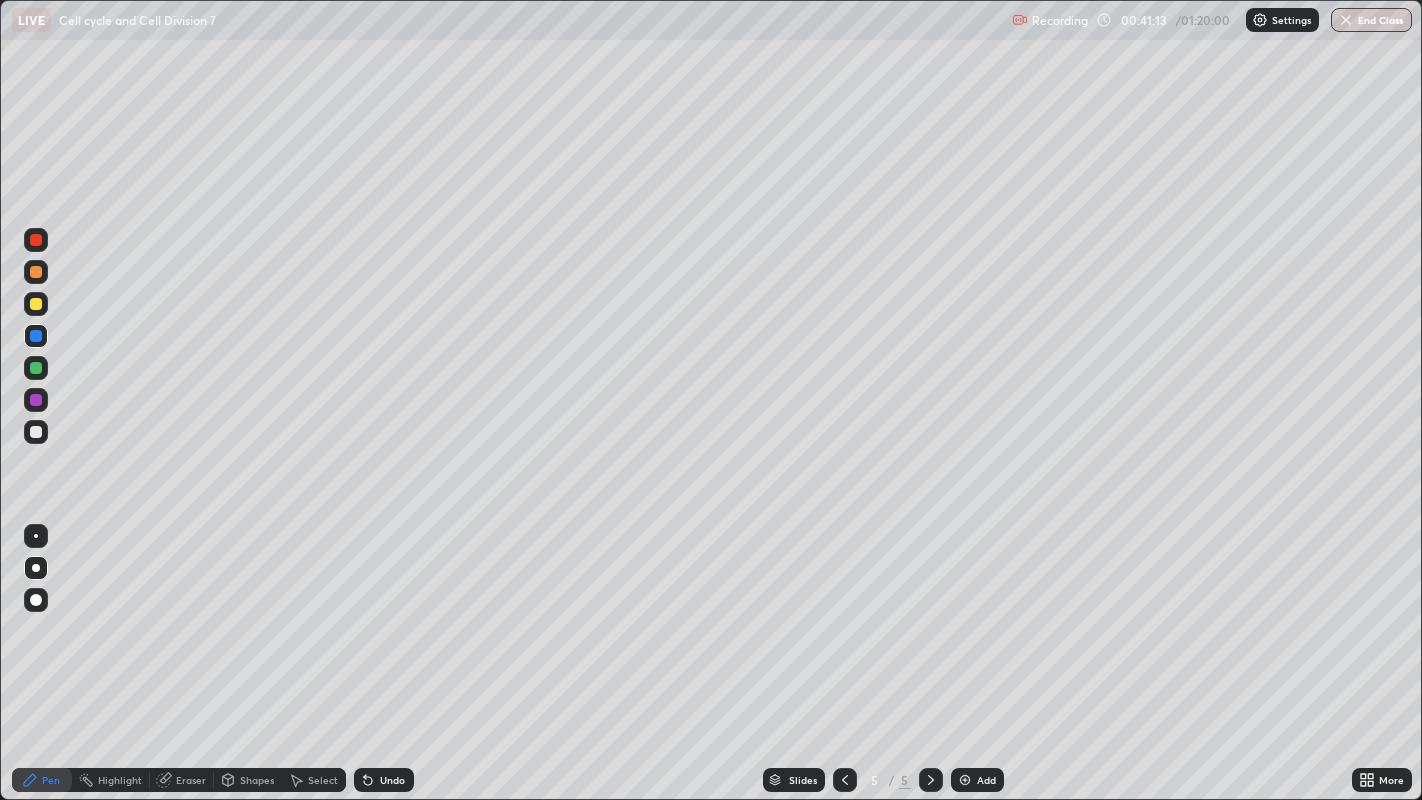 click at bounding box center (36, 432) 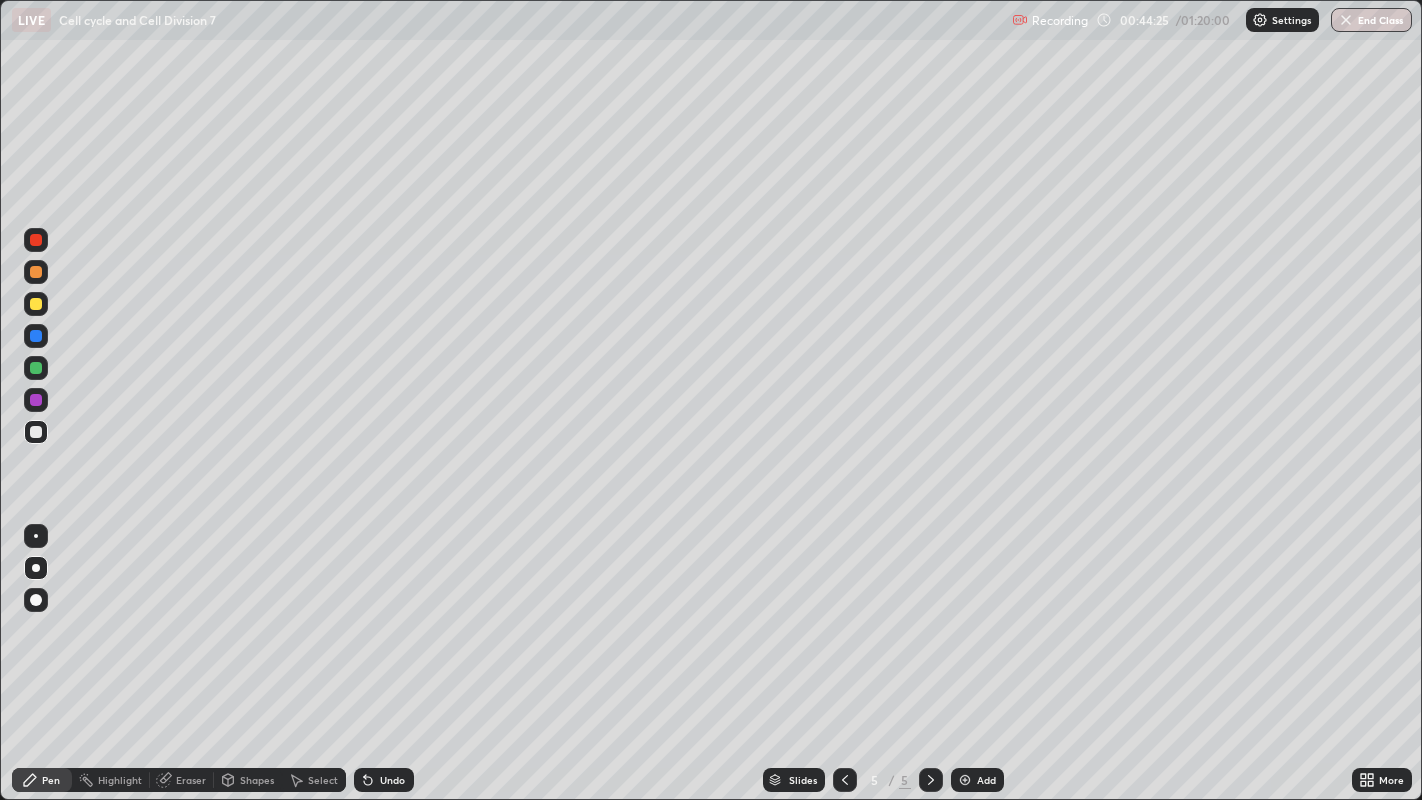 click at bounding box center [36, 368] 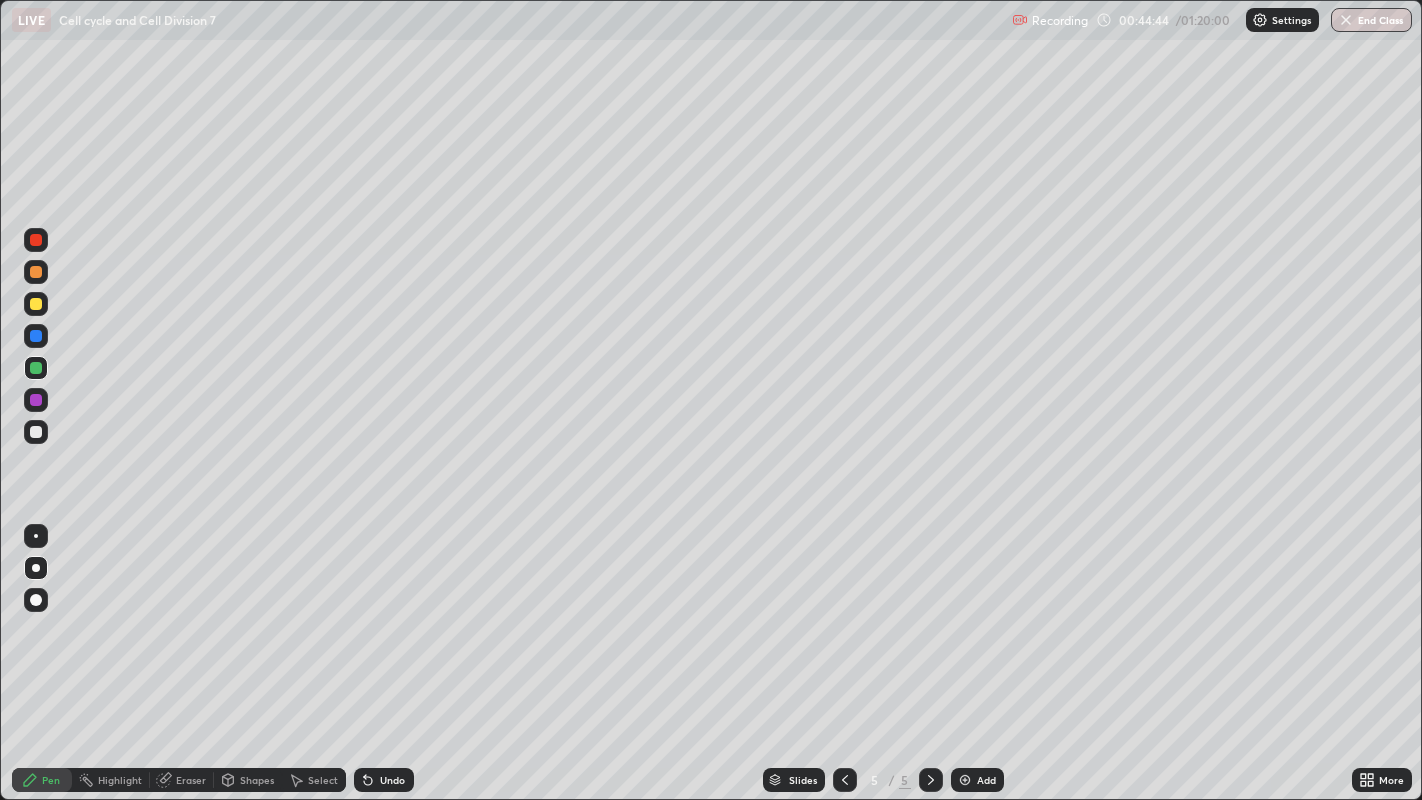 click at bounding box center (36, 336) 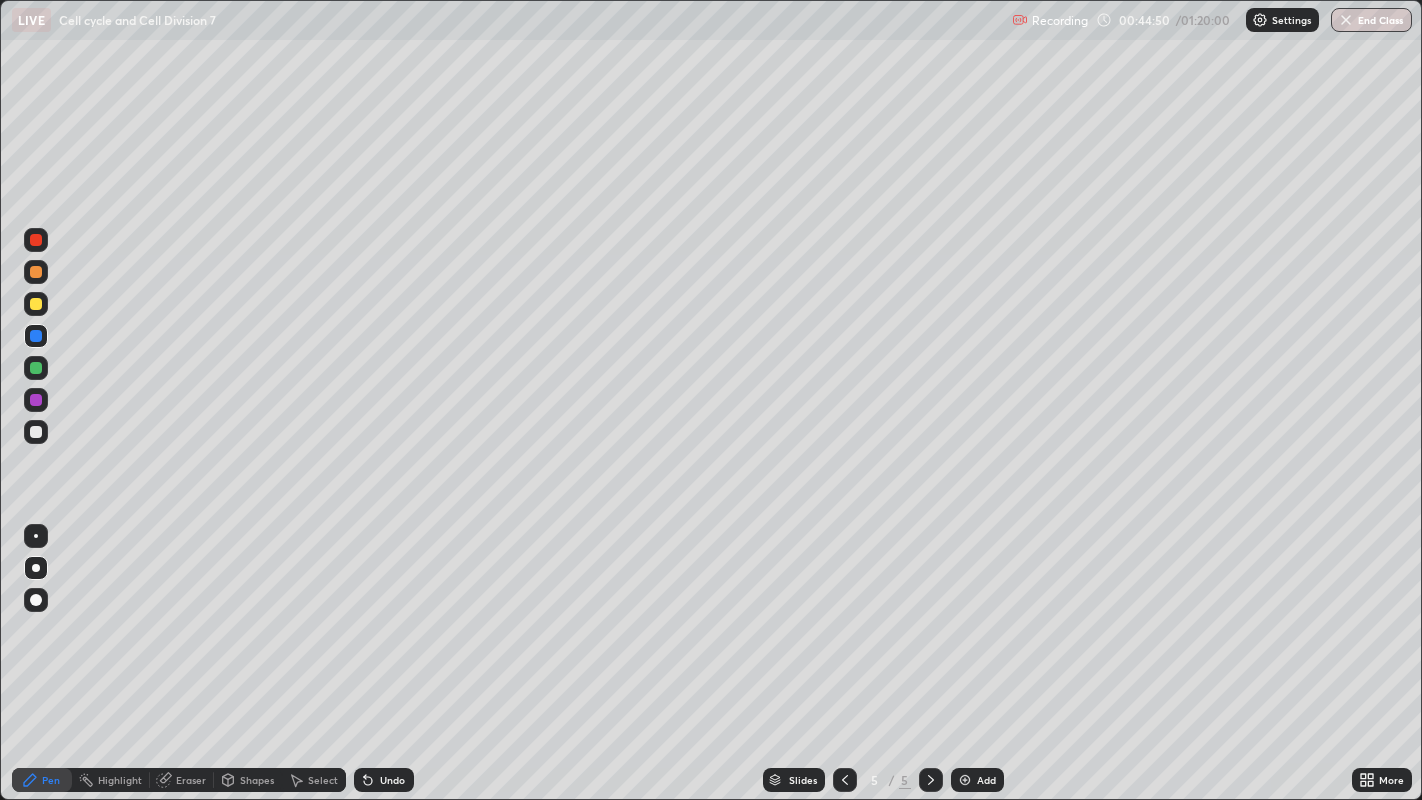 click at bounding box center (36, 432) 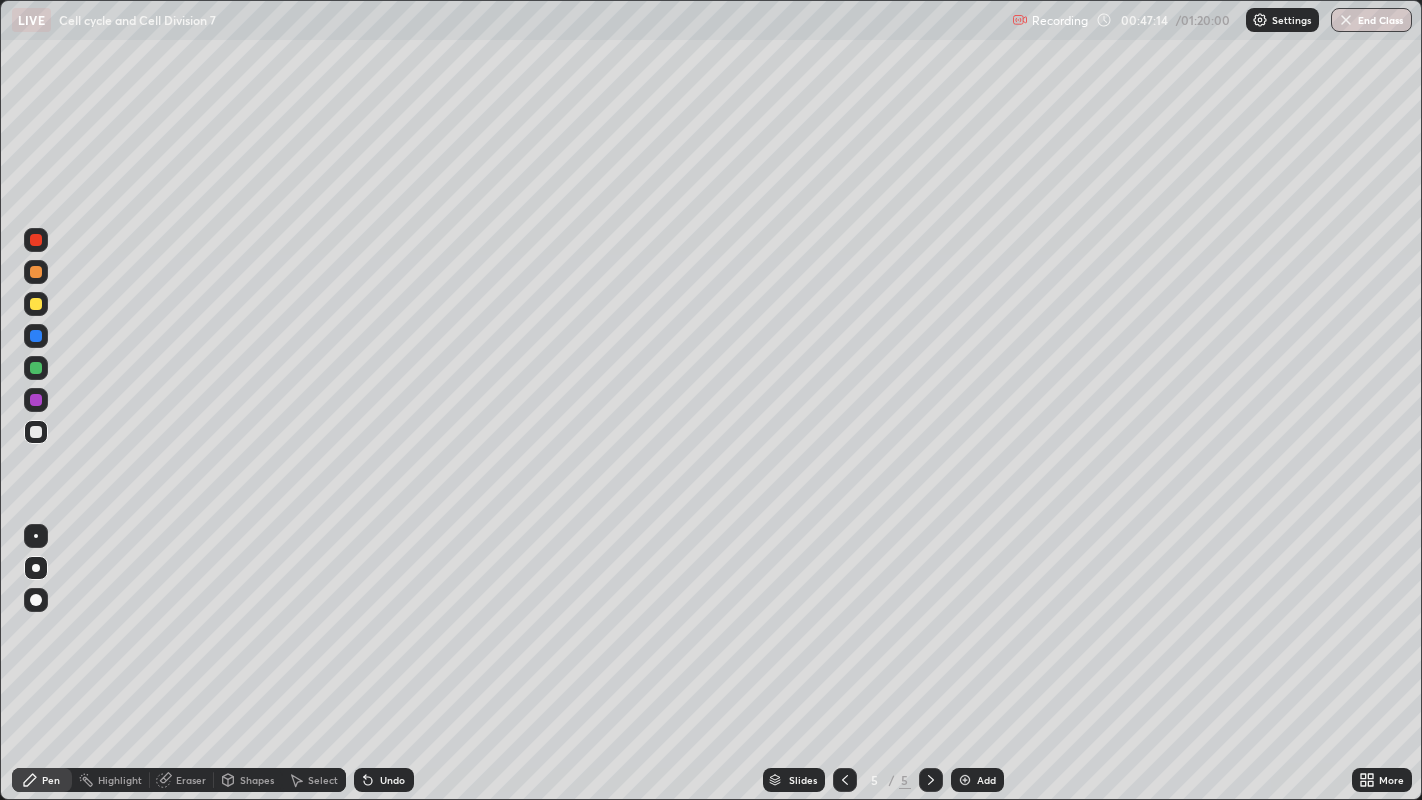 click at bounding box center [36, 336] 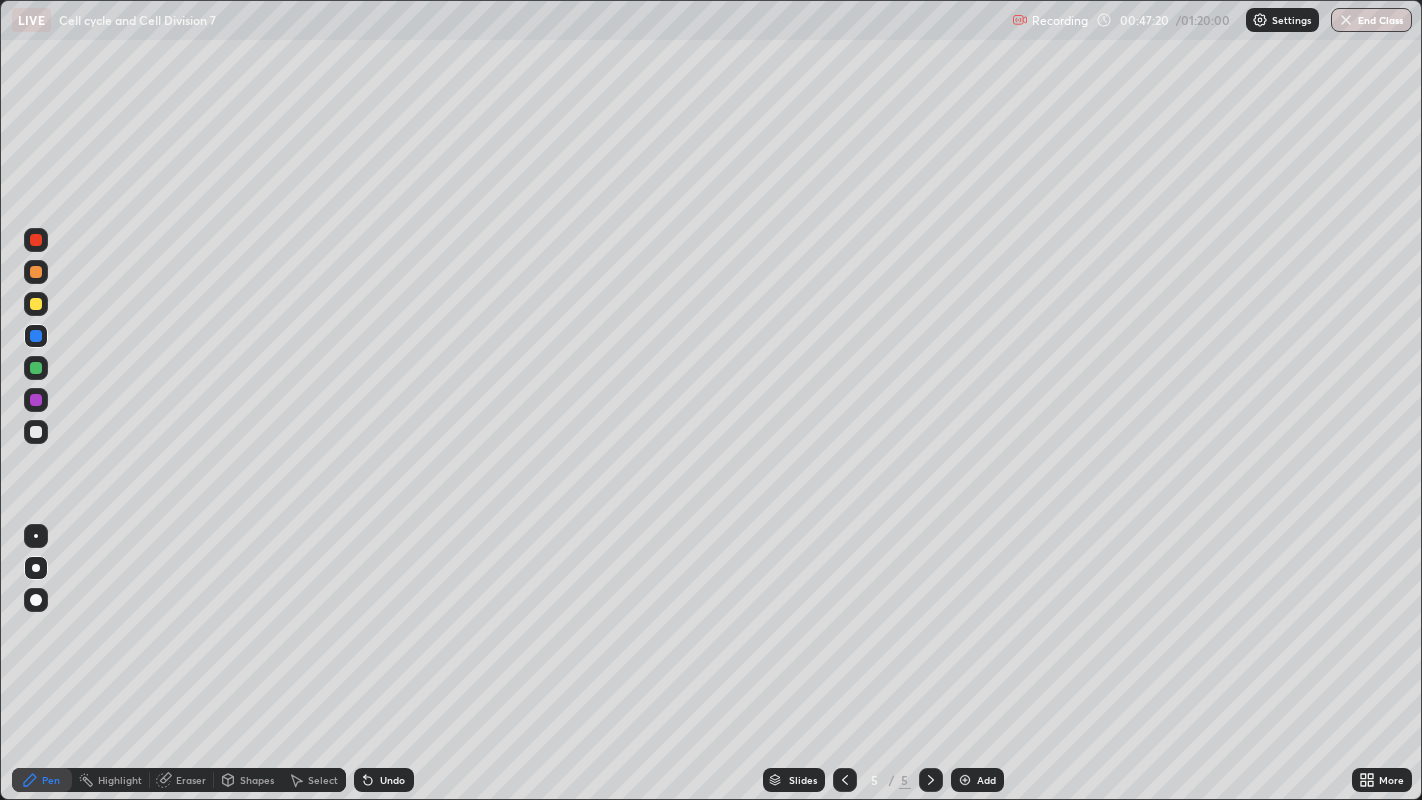 click at bounding box center (36, 432) 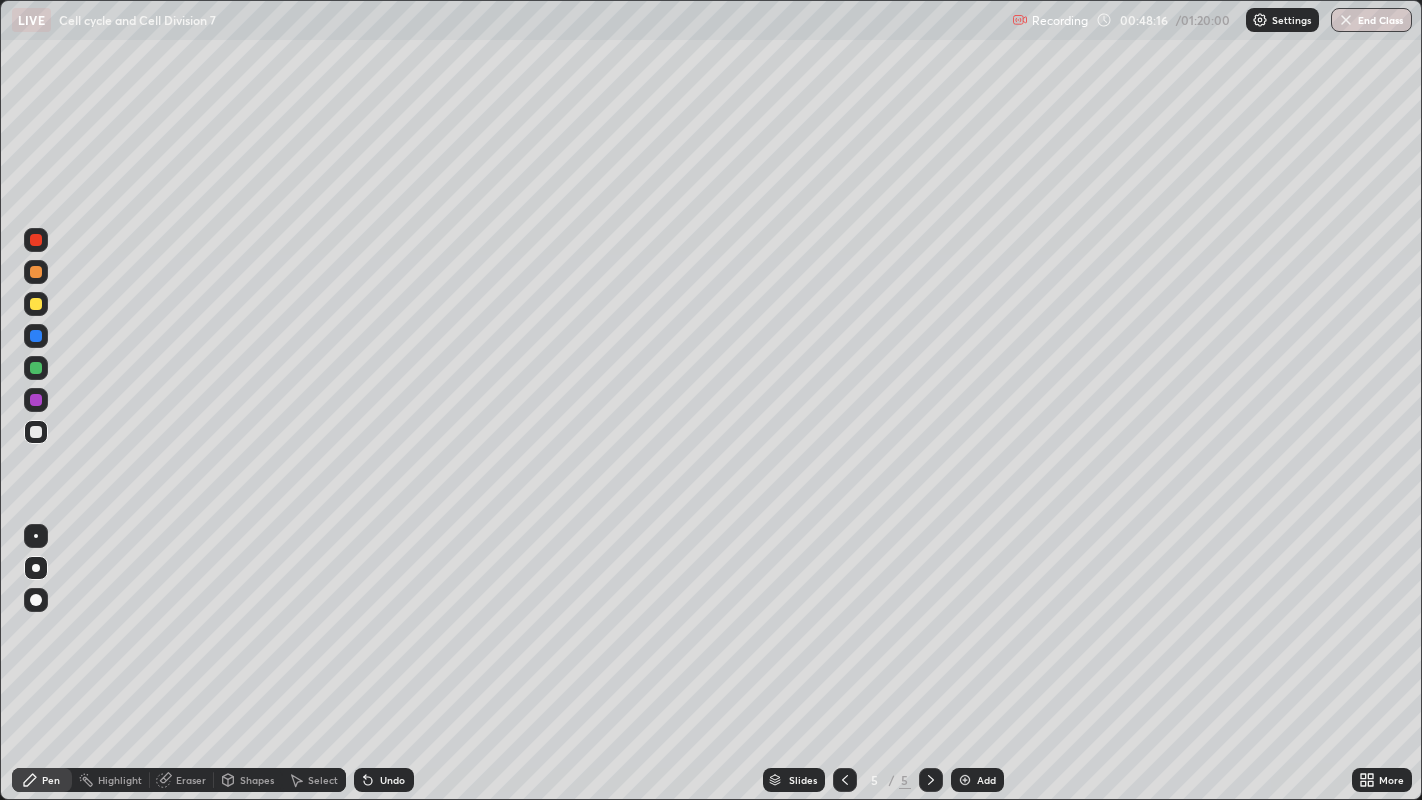 click at bounding box center [965, 780] 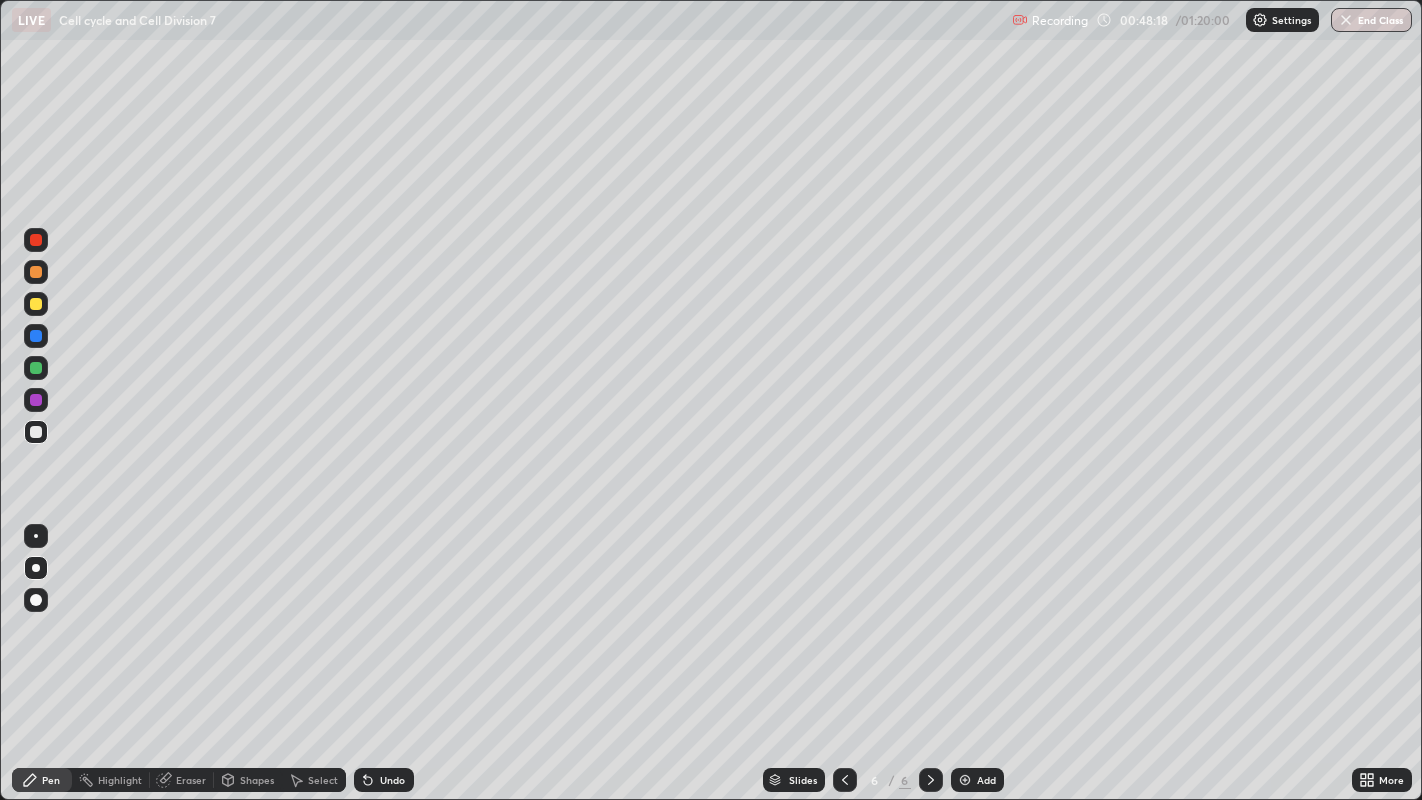 click at bounding box center (36, 304) 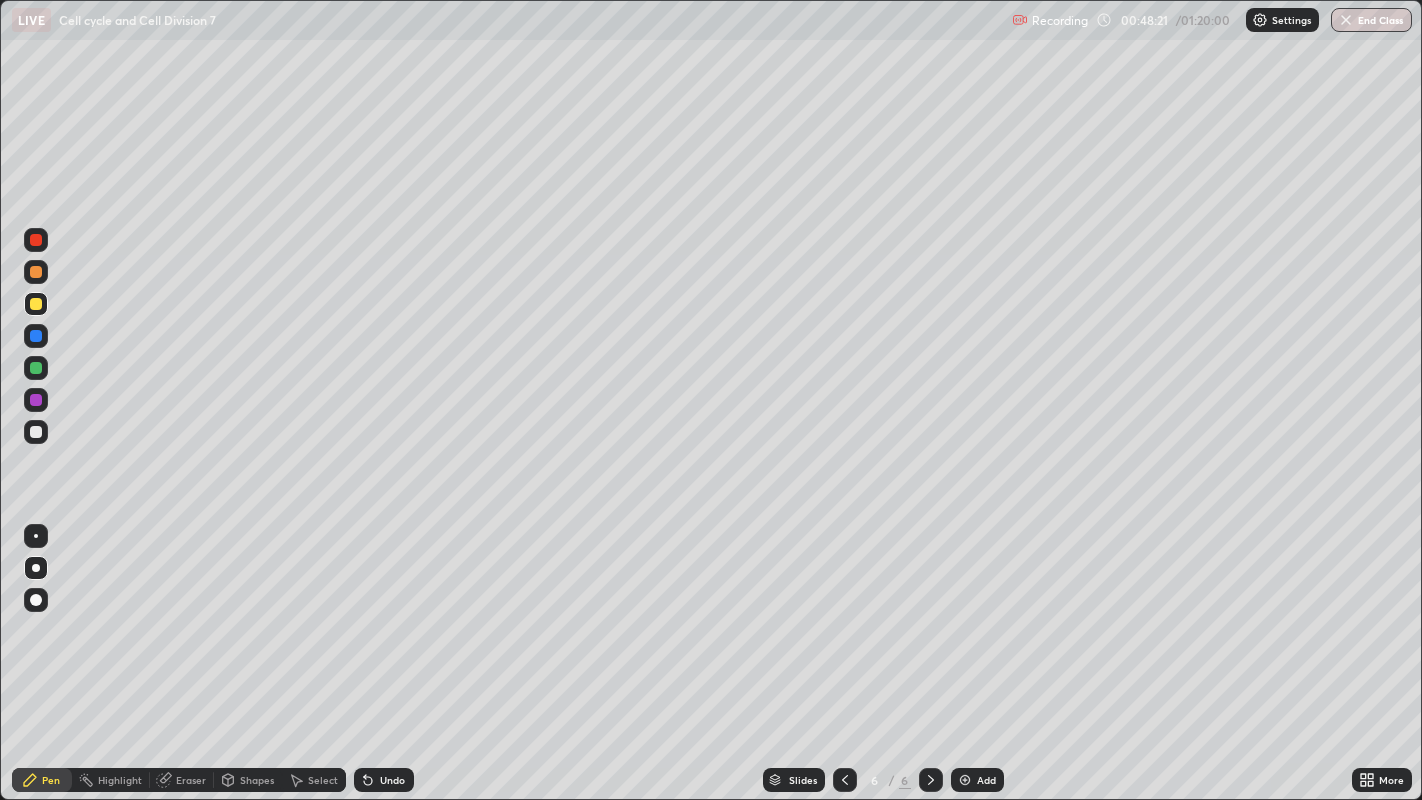 click on "Undo" at bounding box center [392, 780] 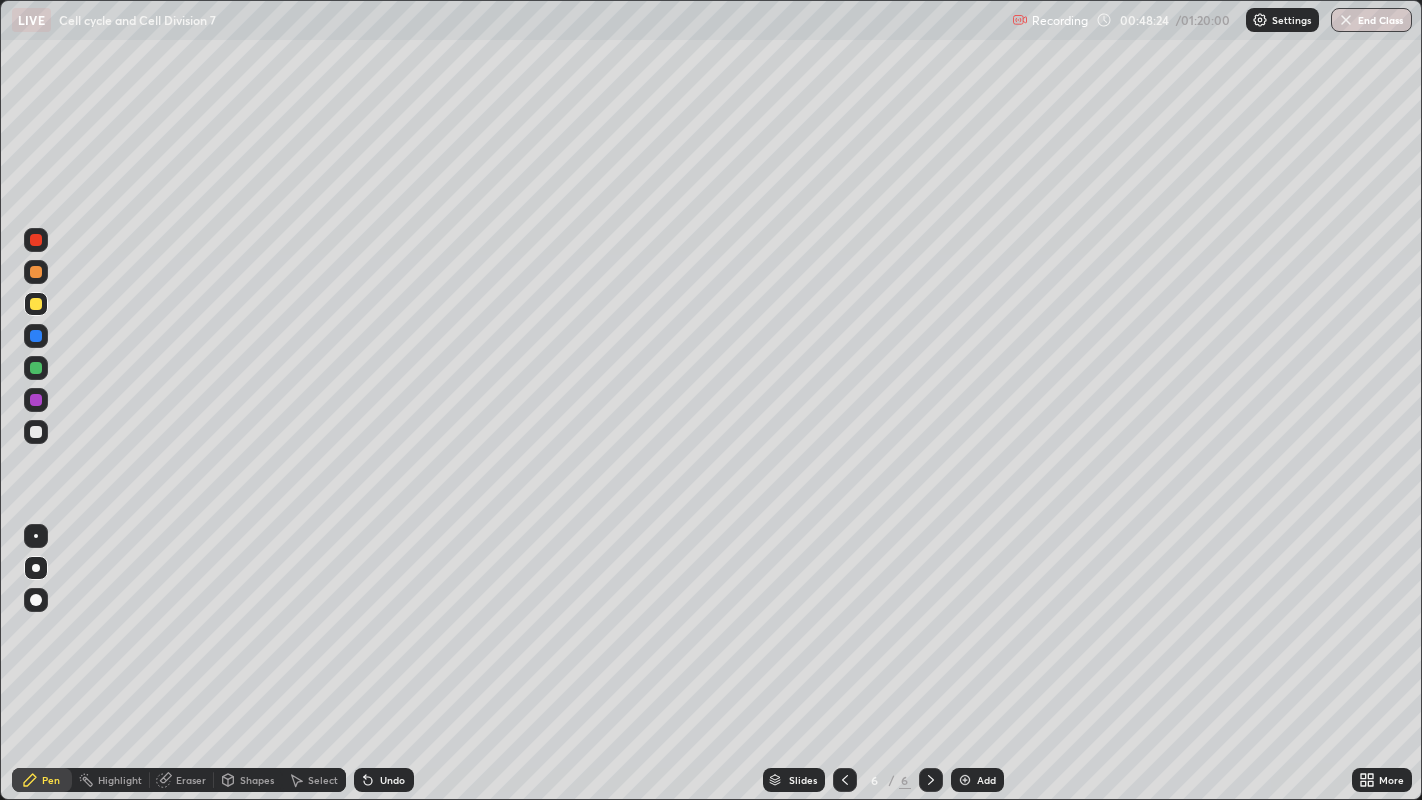click on "Undo" at bounding box center (384, 780) 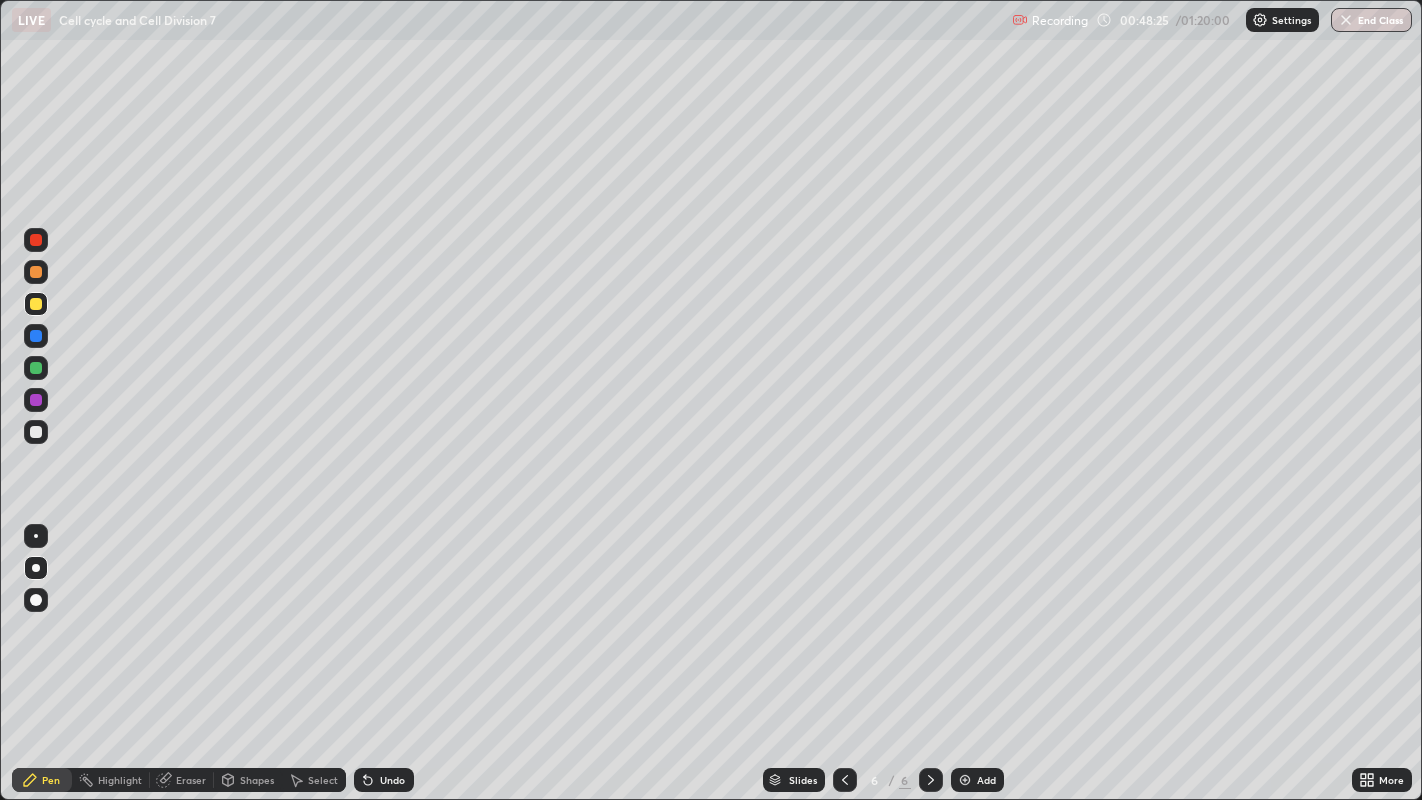 click 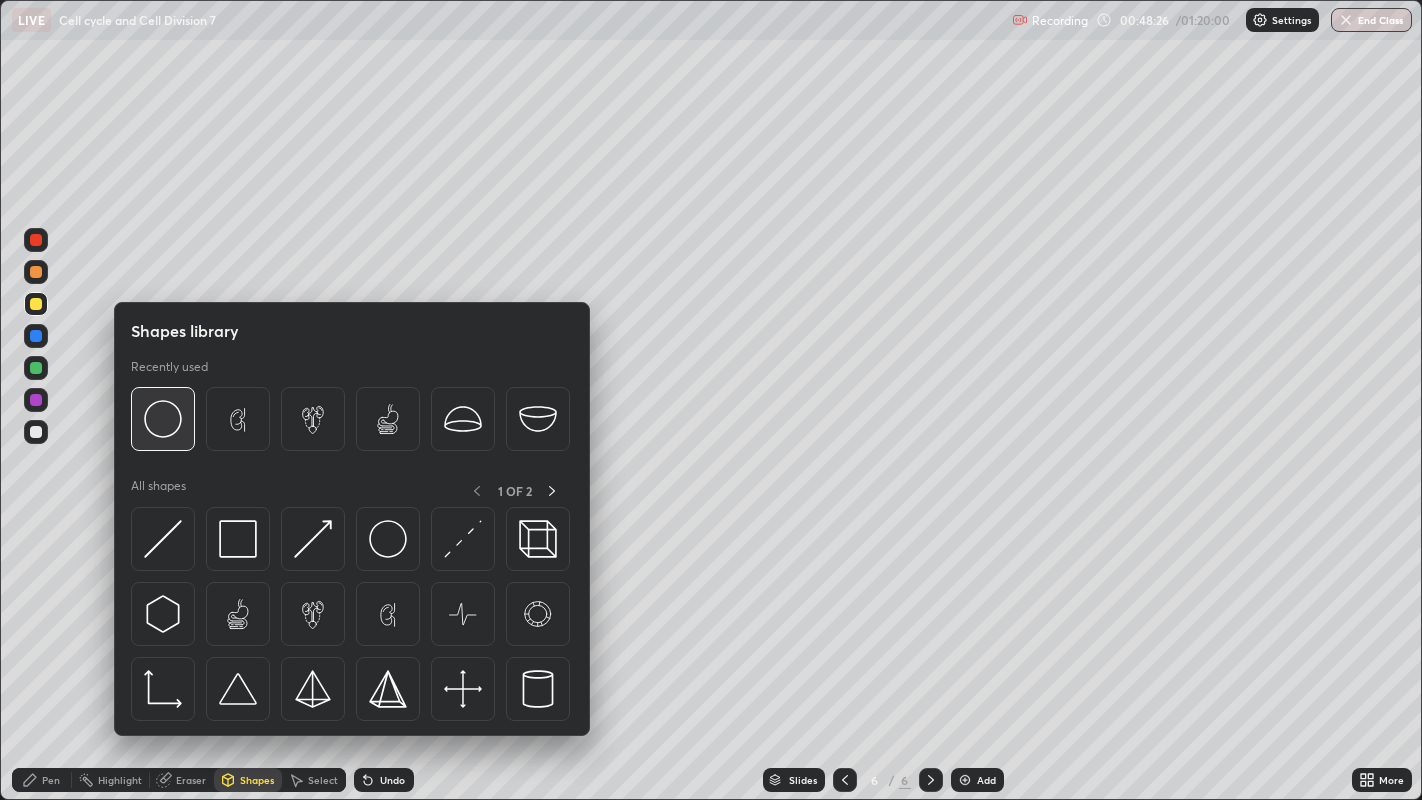 click at bounding box center (163, 419) 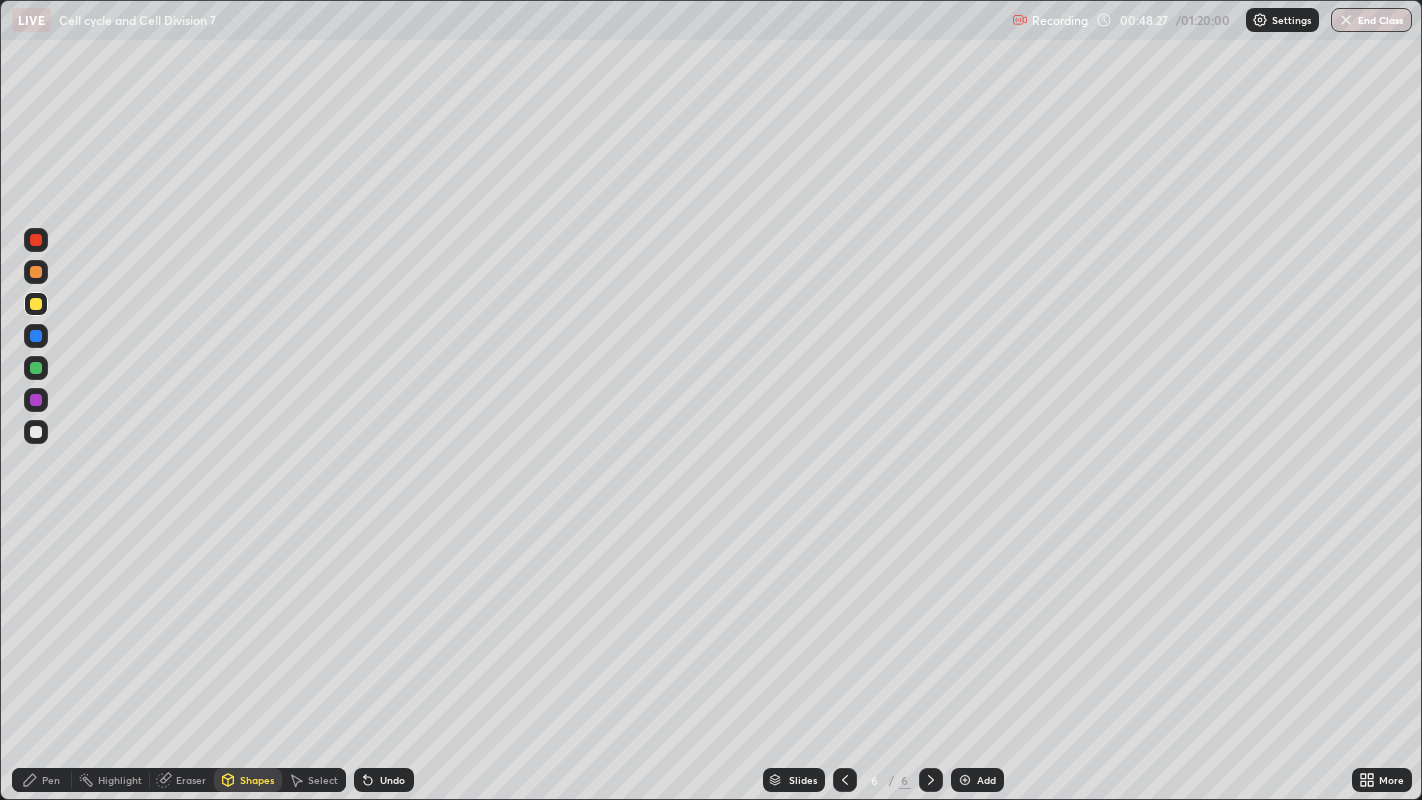 click at bounding box center (36, 240) 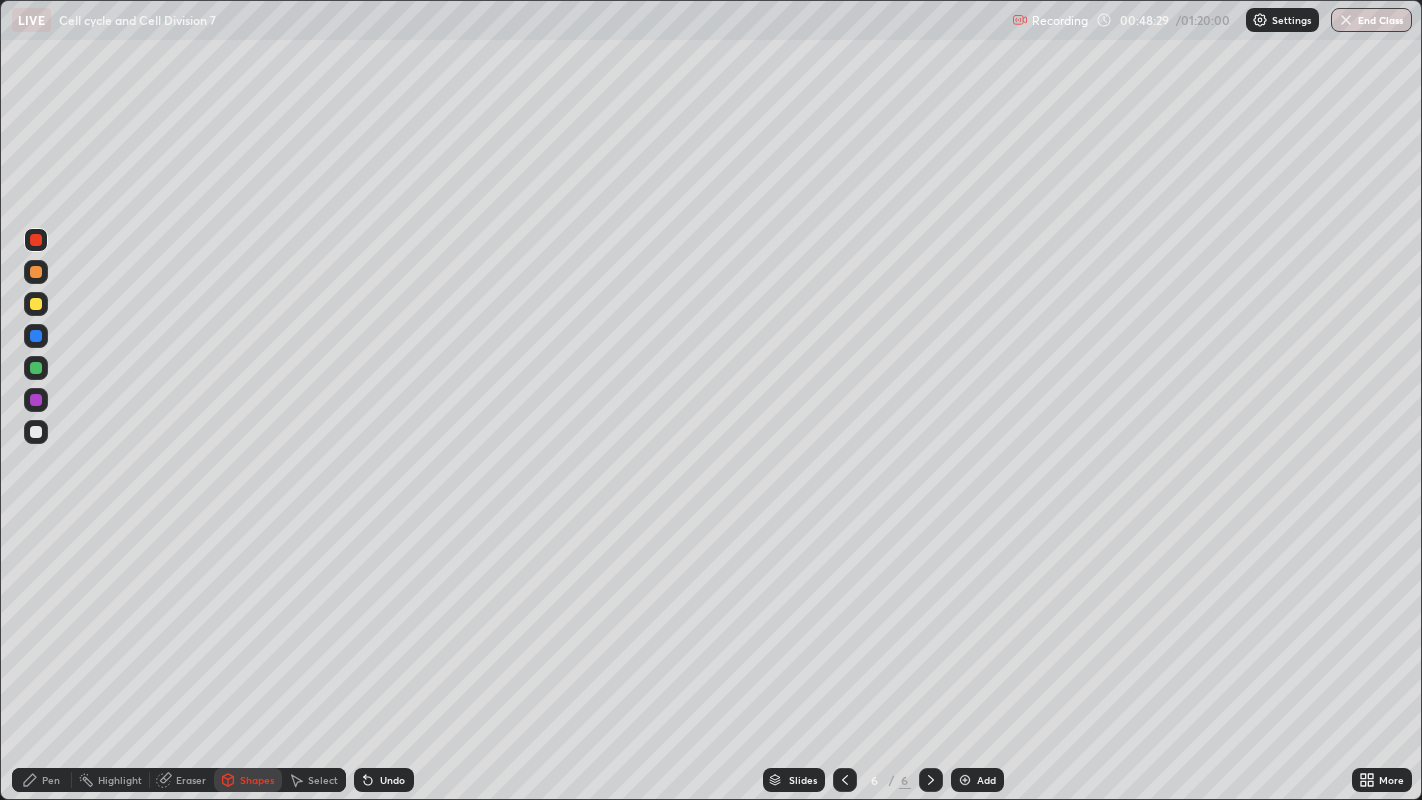 click on "Pen" at bounding box center [51, 780] 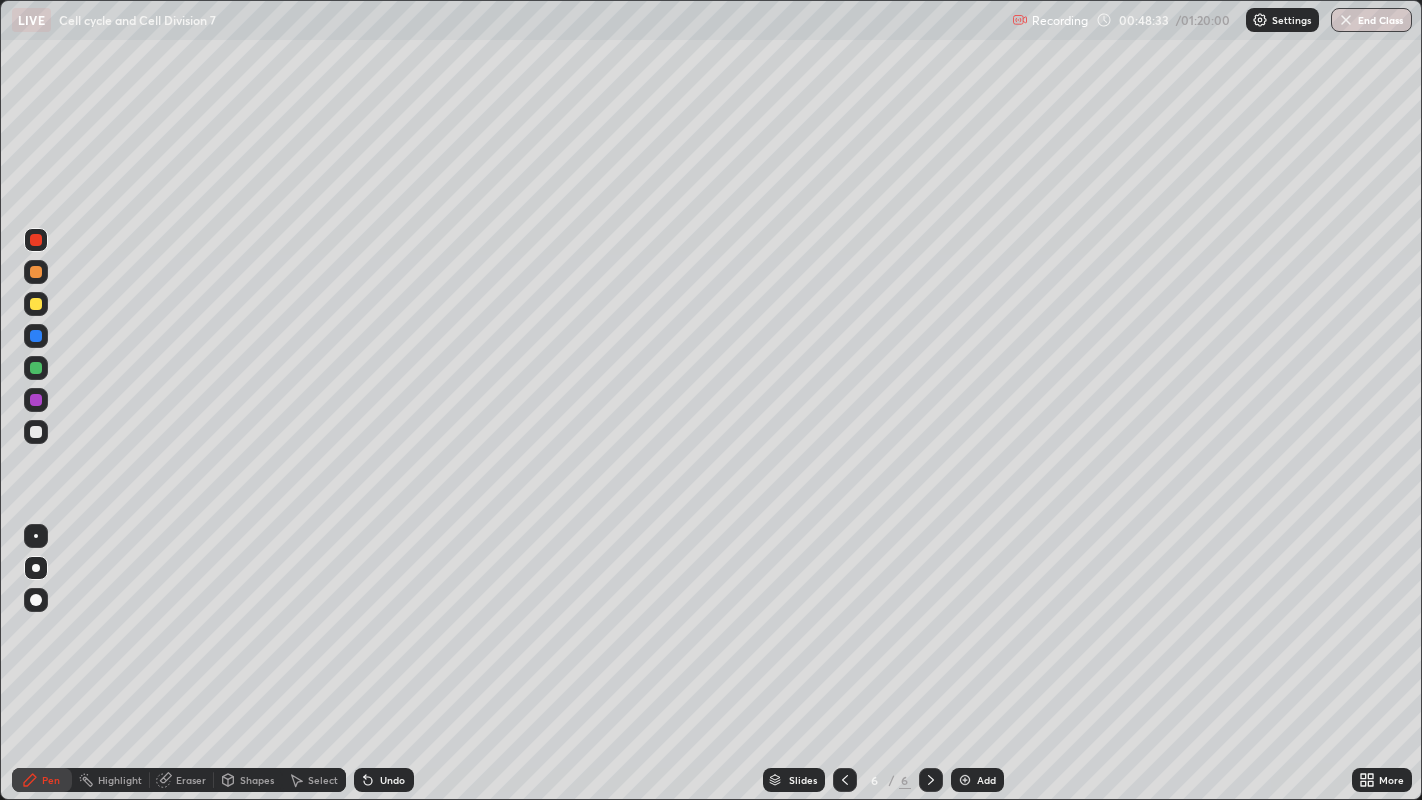 click on "Undo" at bounding box center [392, 780] 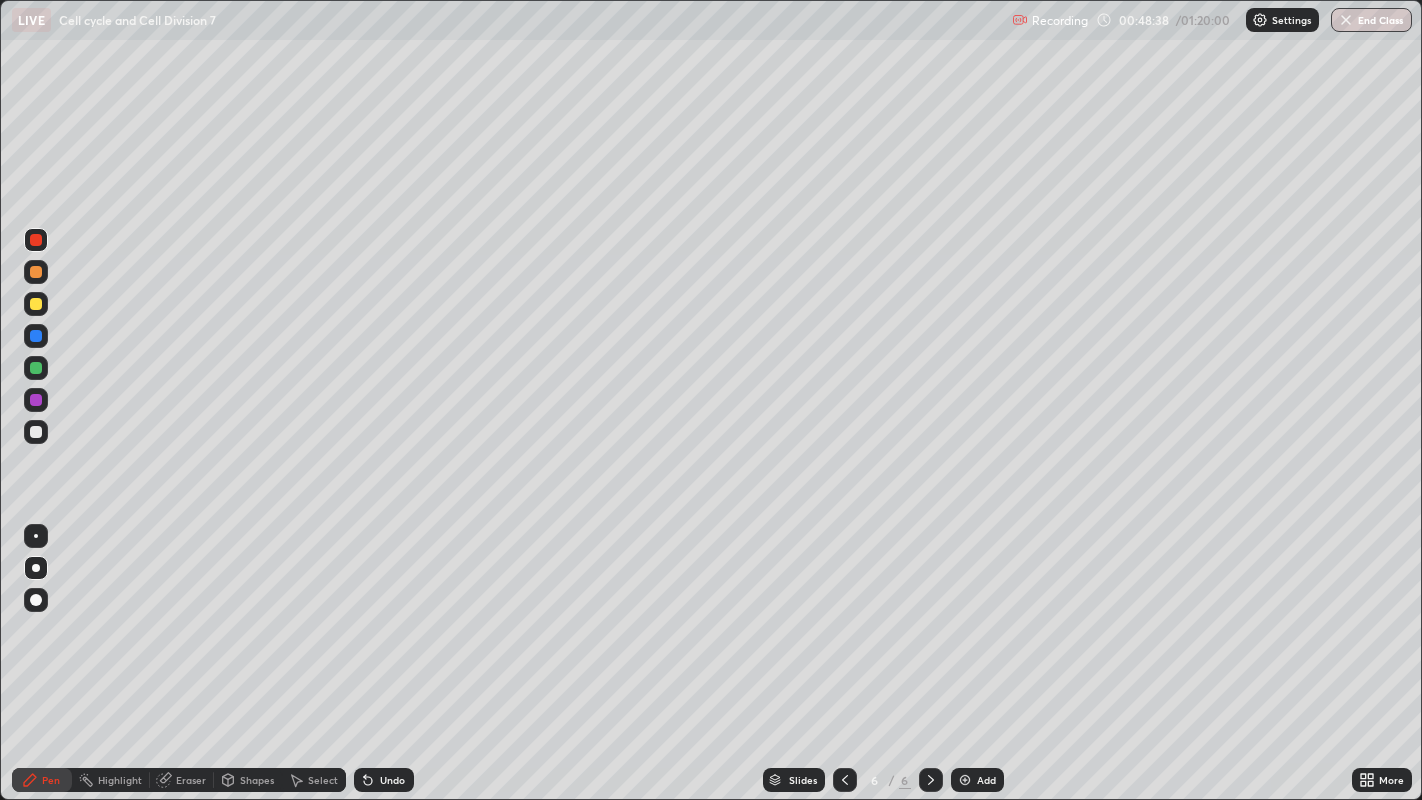 click on "Shapes" at bounding box center [248, 780] 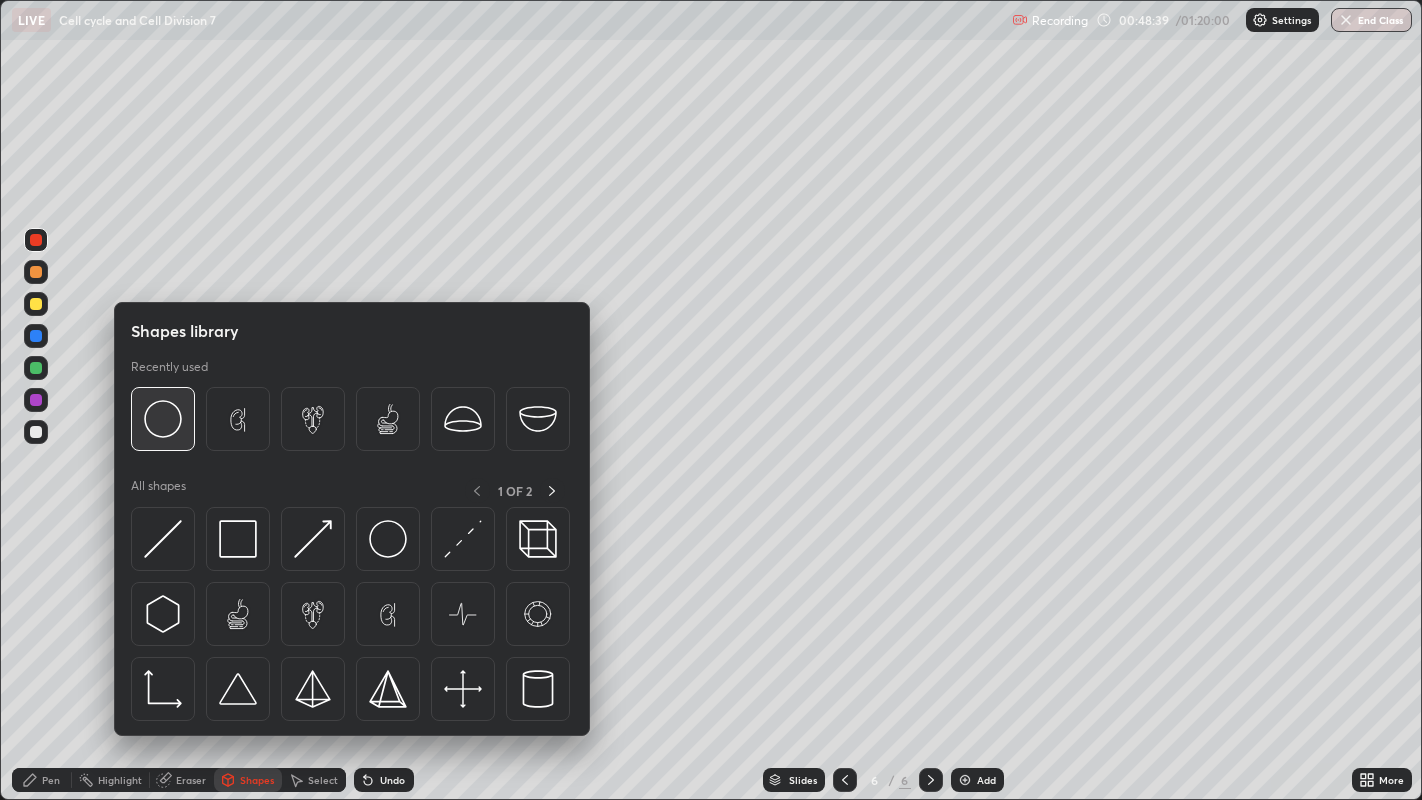 click at bounding box center [163, 419] 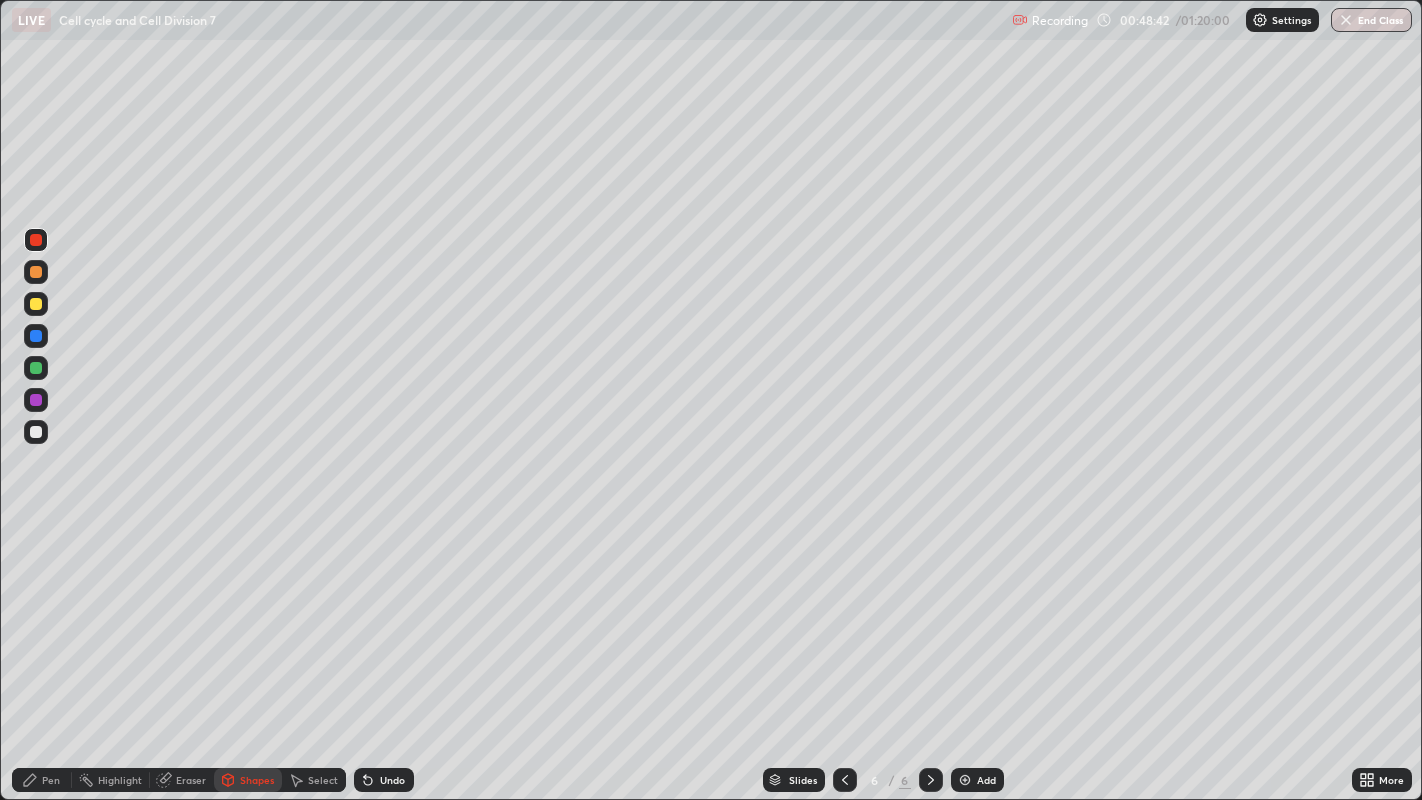click on "Pen" at bounding box center [51, 780] 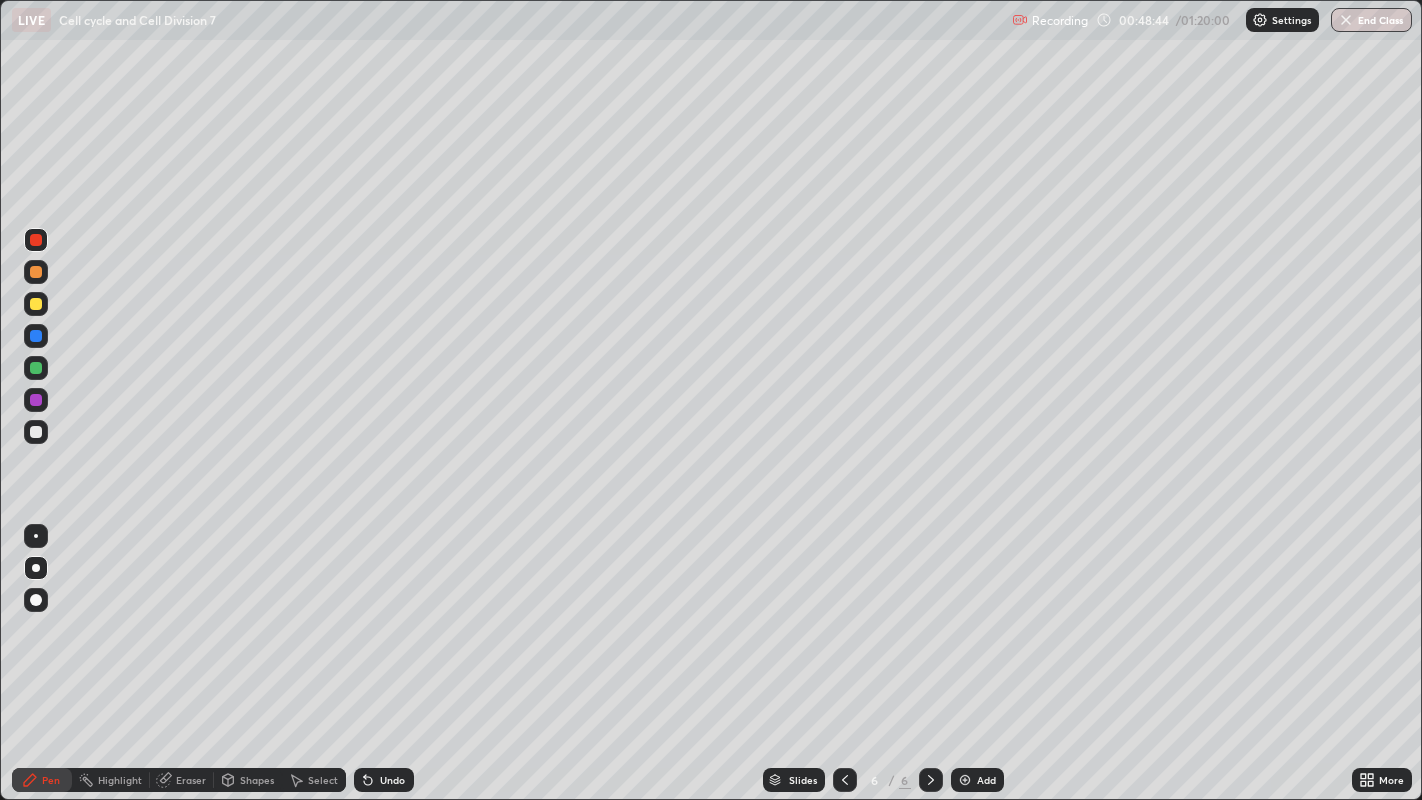 click at bounding box center [36, 336] 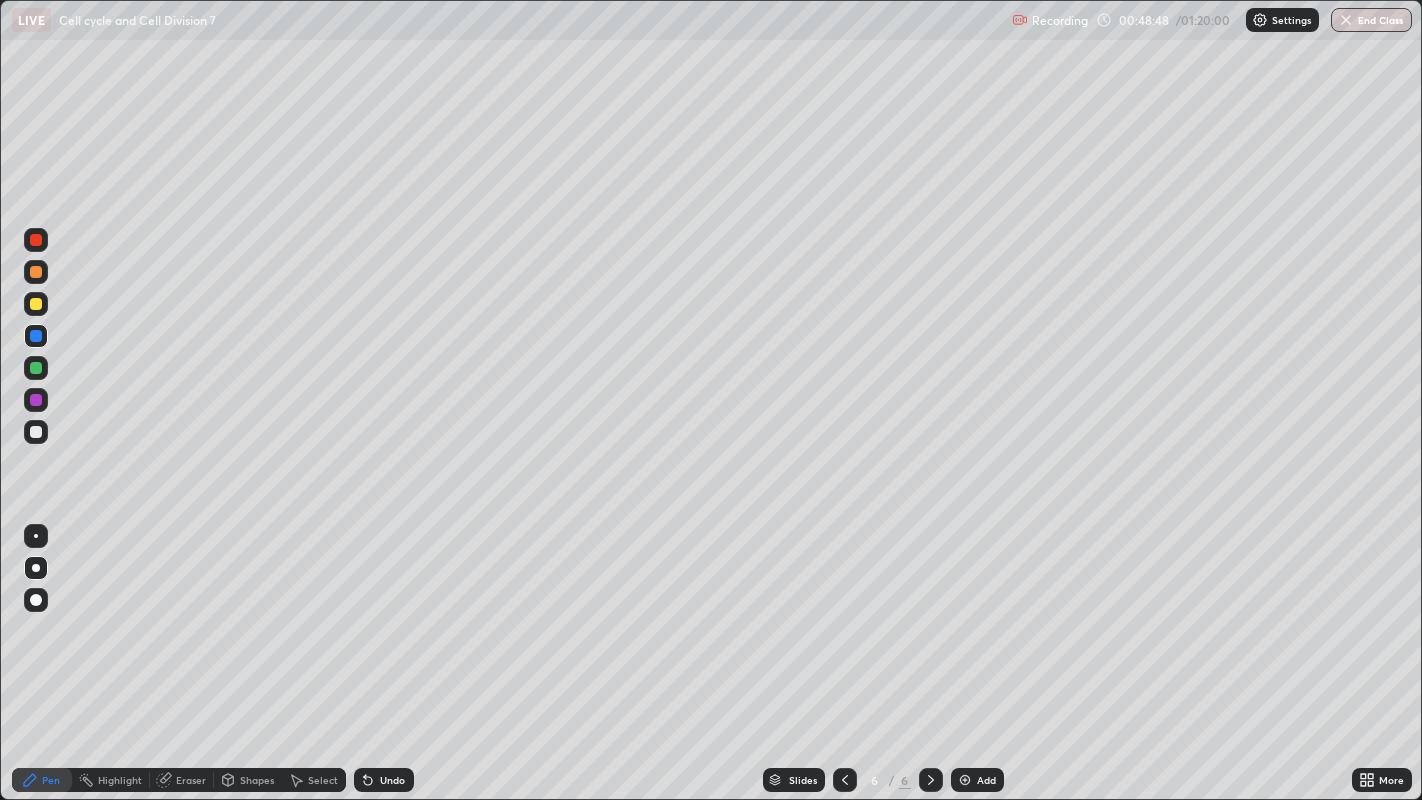 click at bounding box center [36, 432] 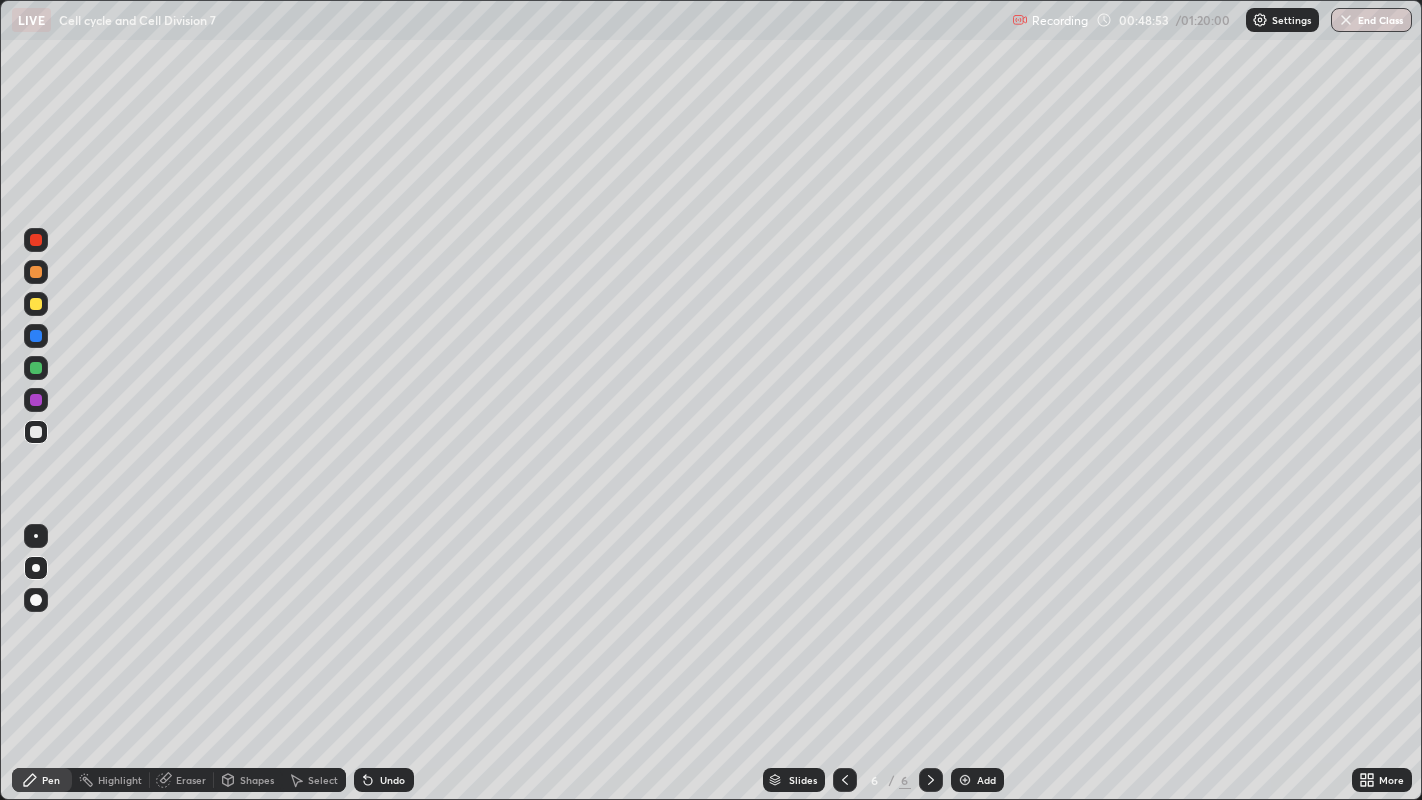 click at bounding box center (36, 368) 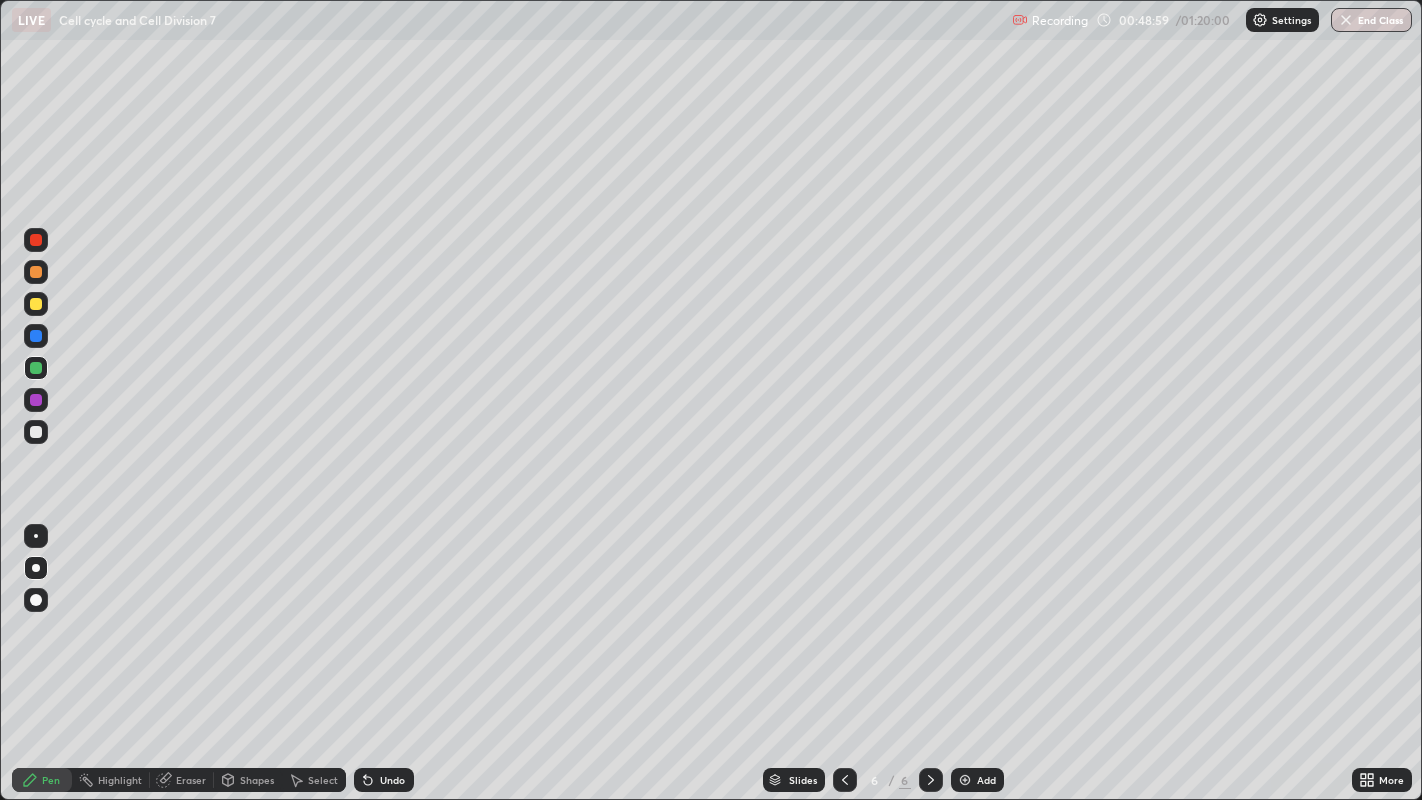 click on "Shapes" at bounding box center (257, 780) 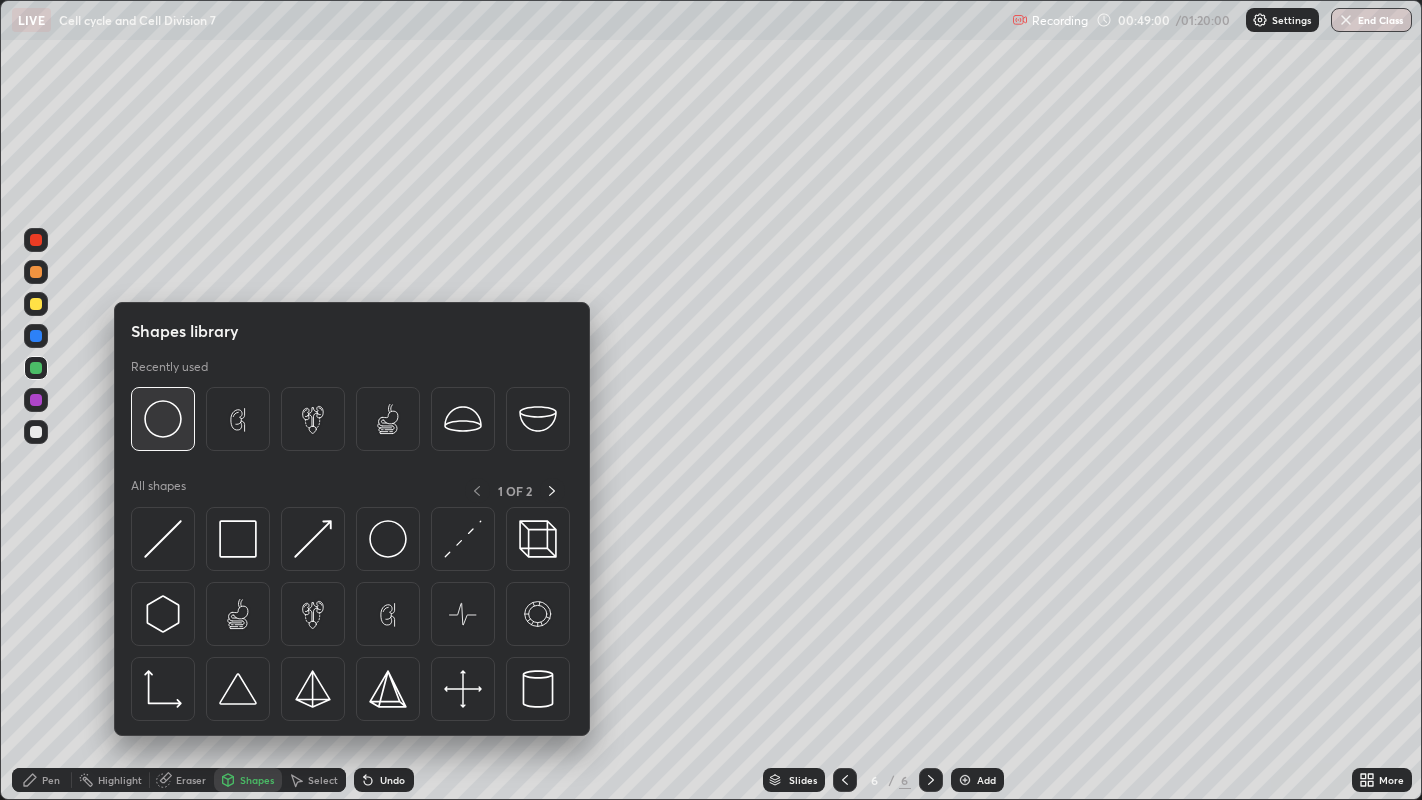 click at bounding box center (163, 419) 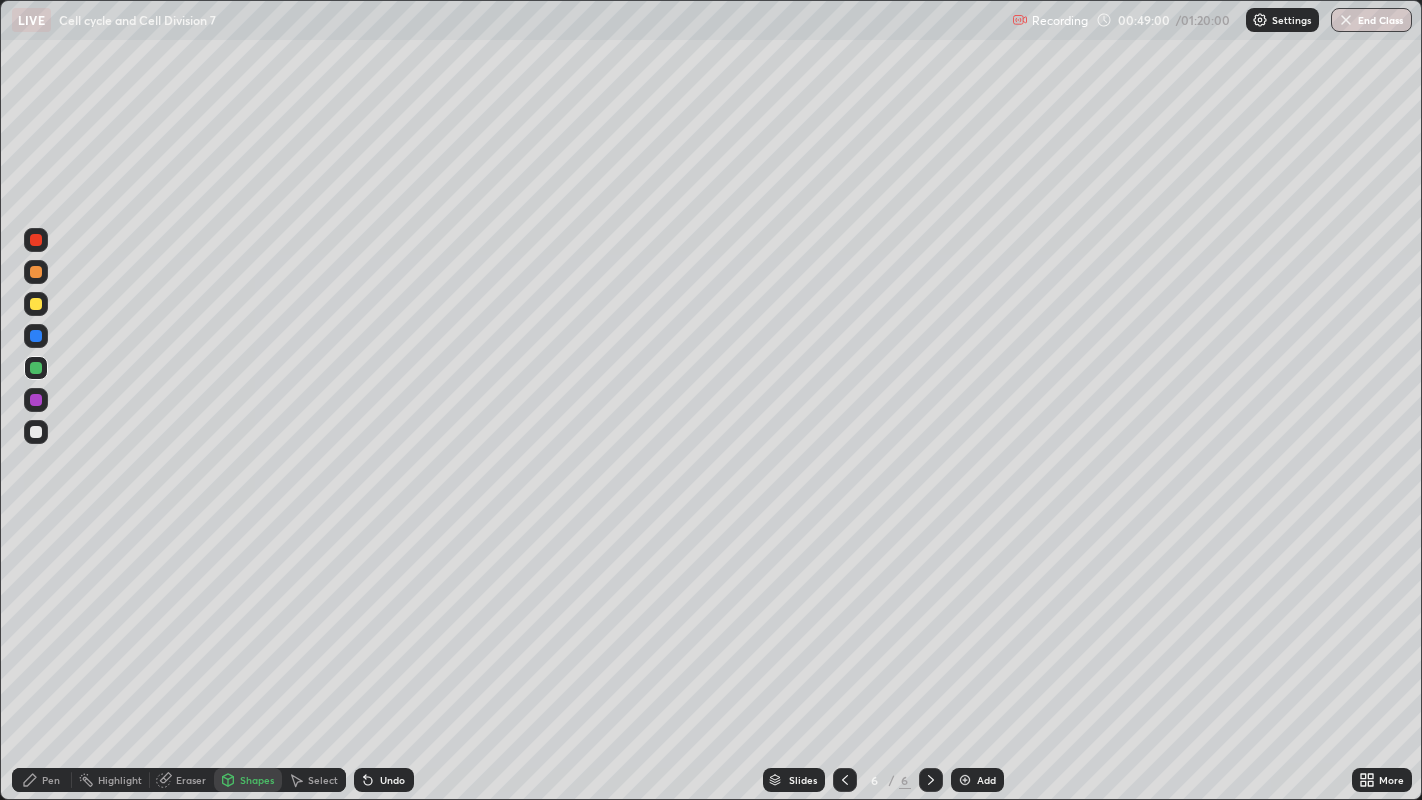 click at bounding box center (36, 240) 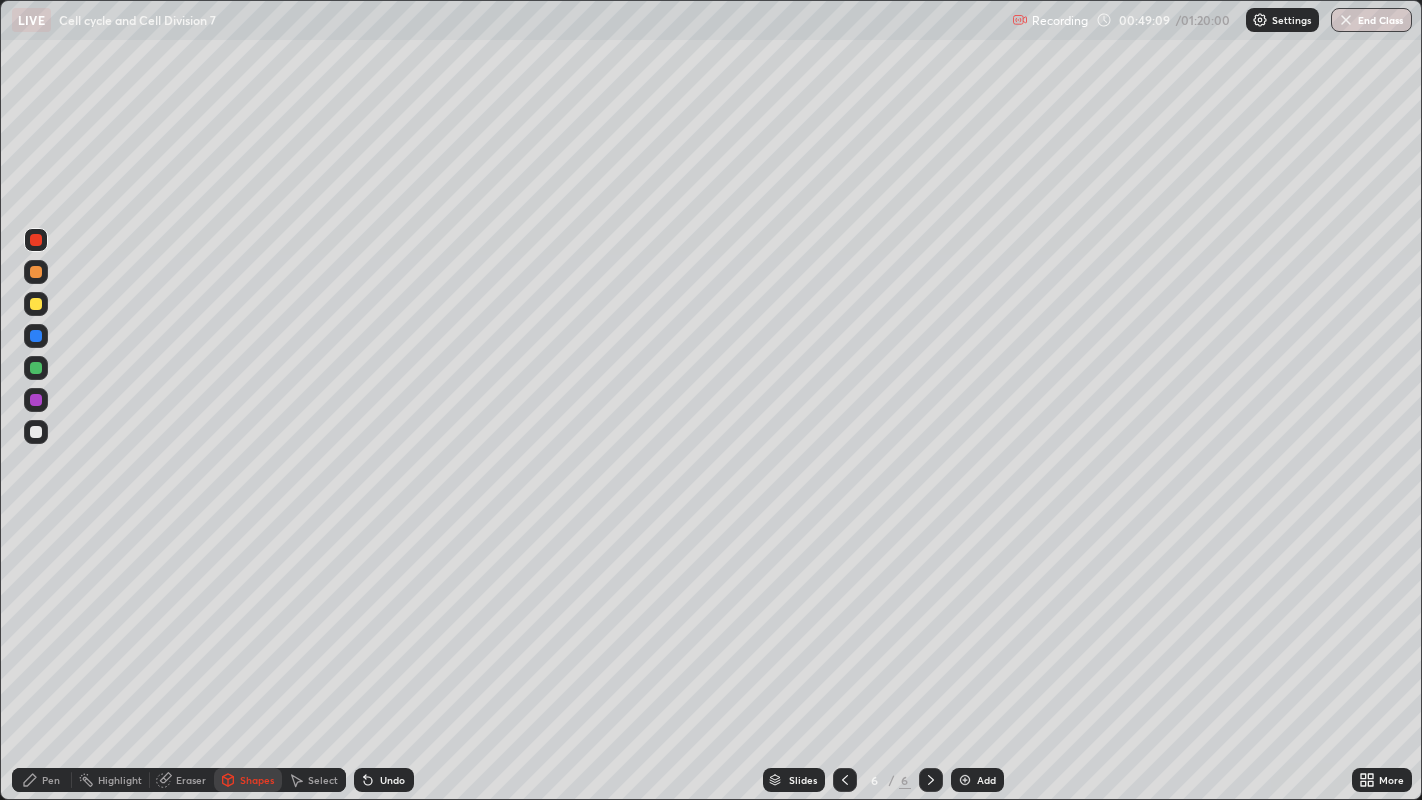 click on "Pen" at bounding box center [51, 780] 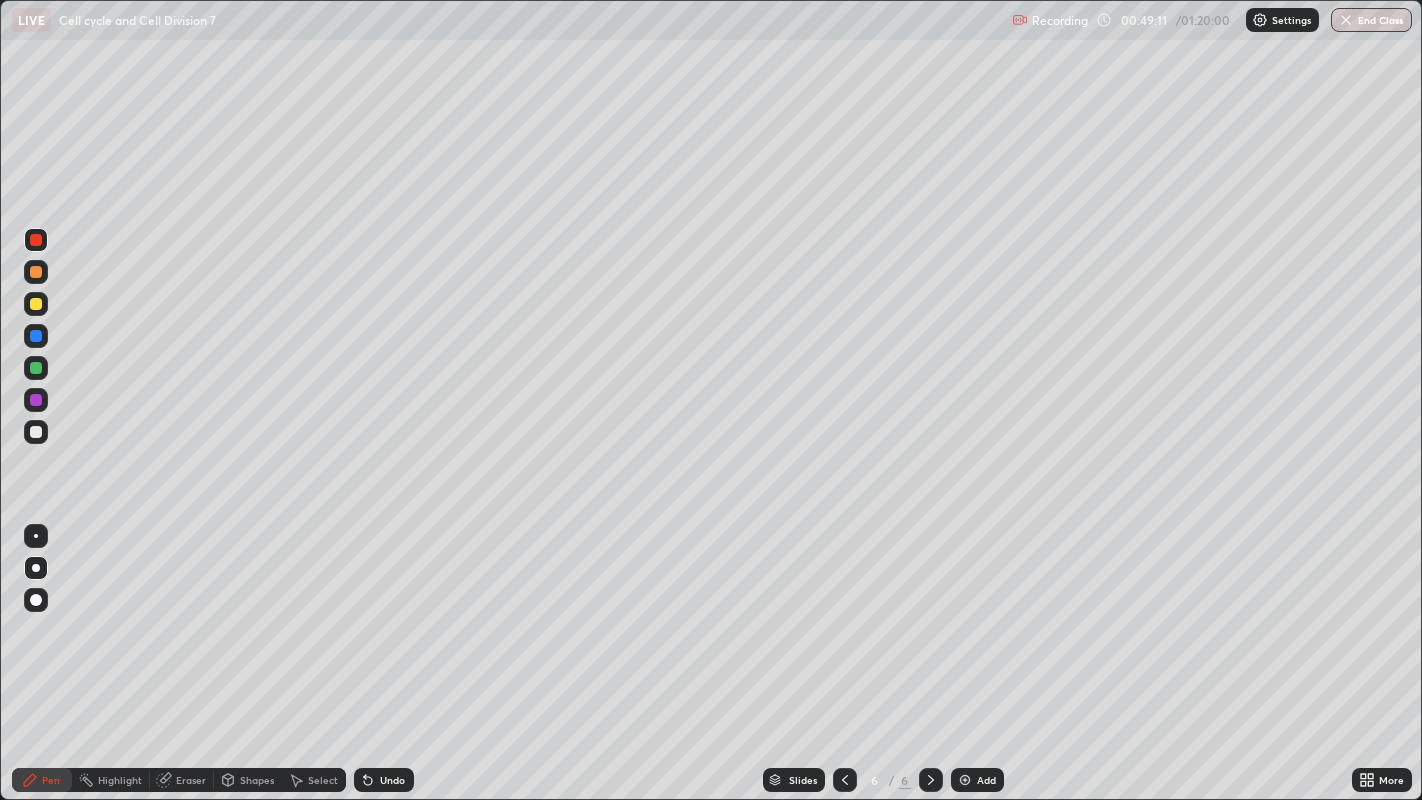 click at bounding box center [36, 336] 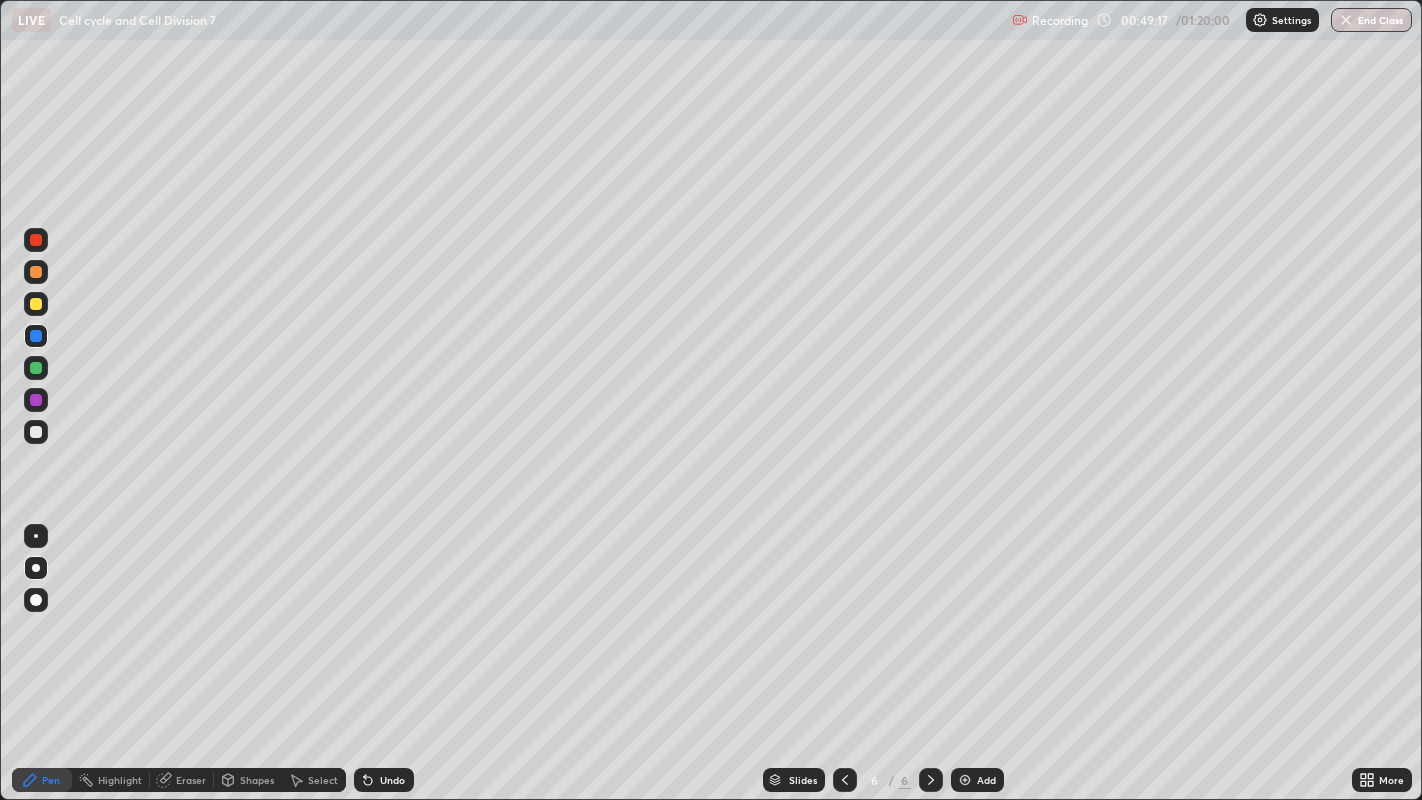 click at bounding box center (36, 432) 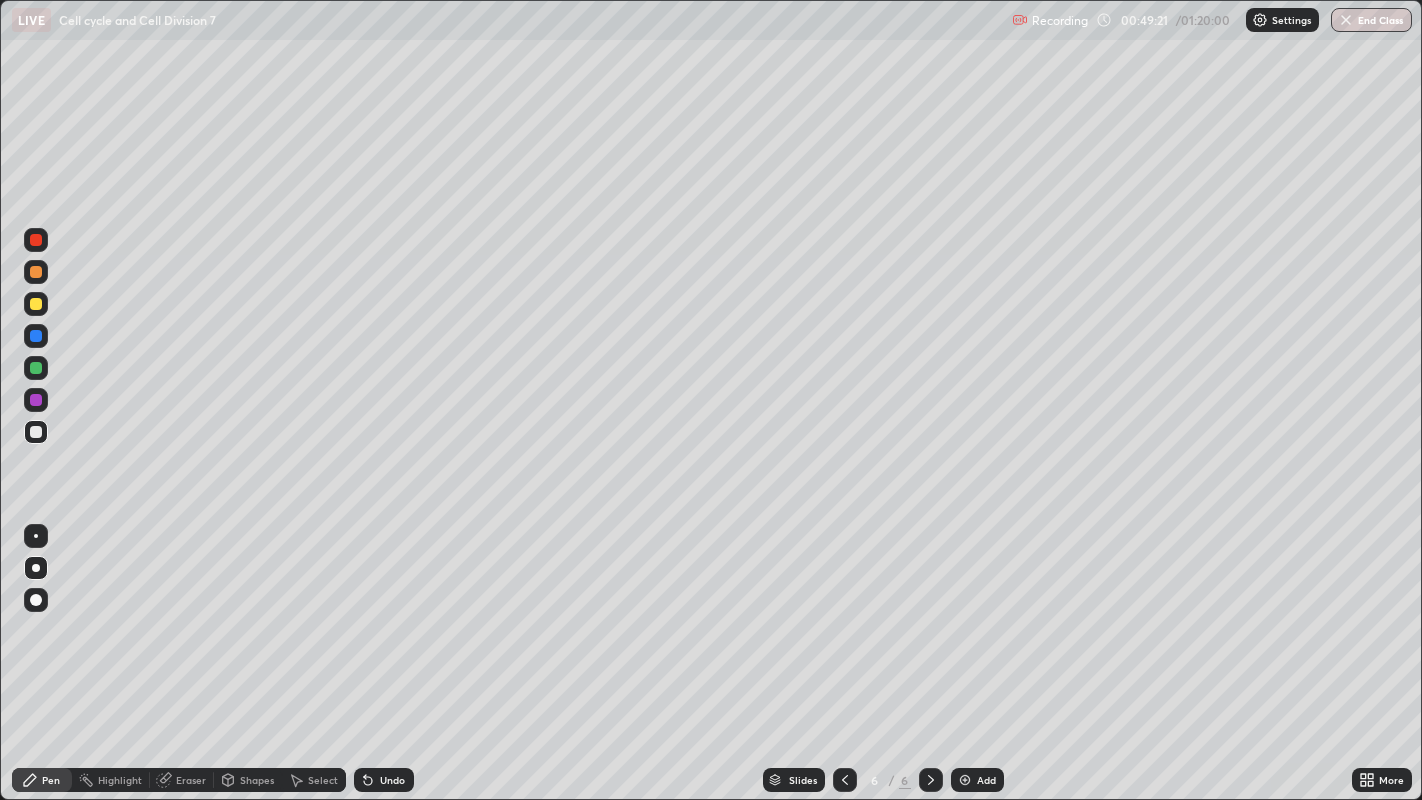 click on "Undo" at bounding box center [392, 780] 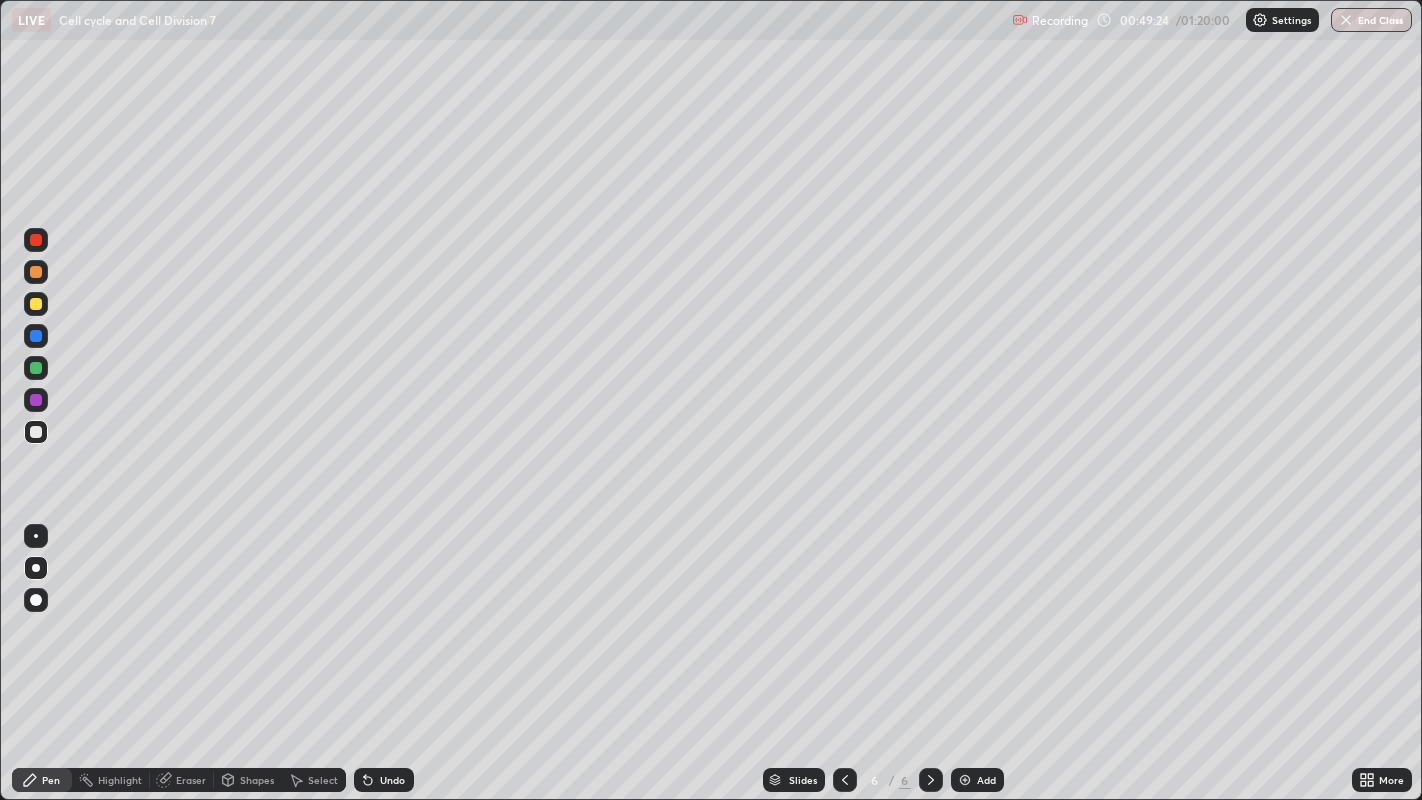 click at bounding box center [36, 368] 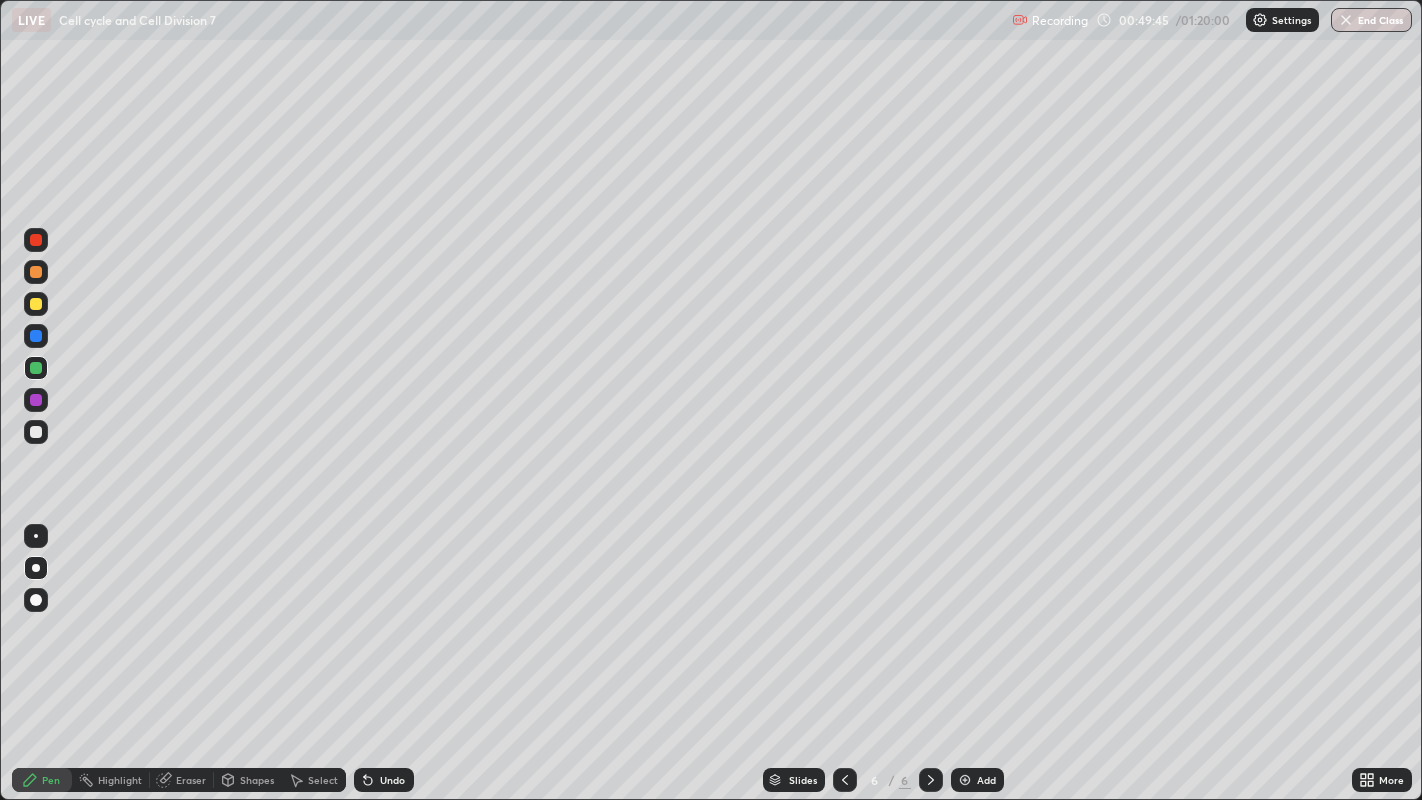 click at bounding box center (36, 240) 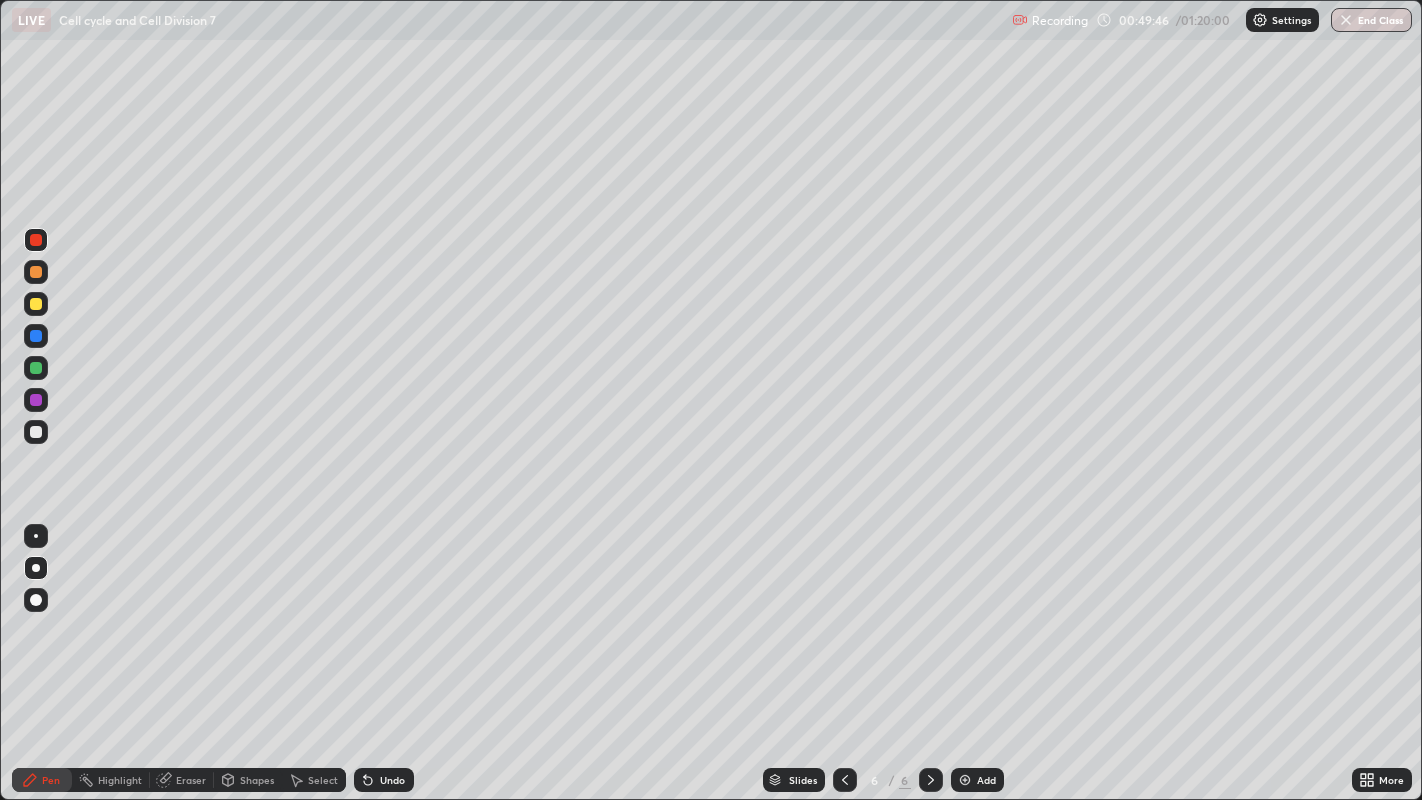 click 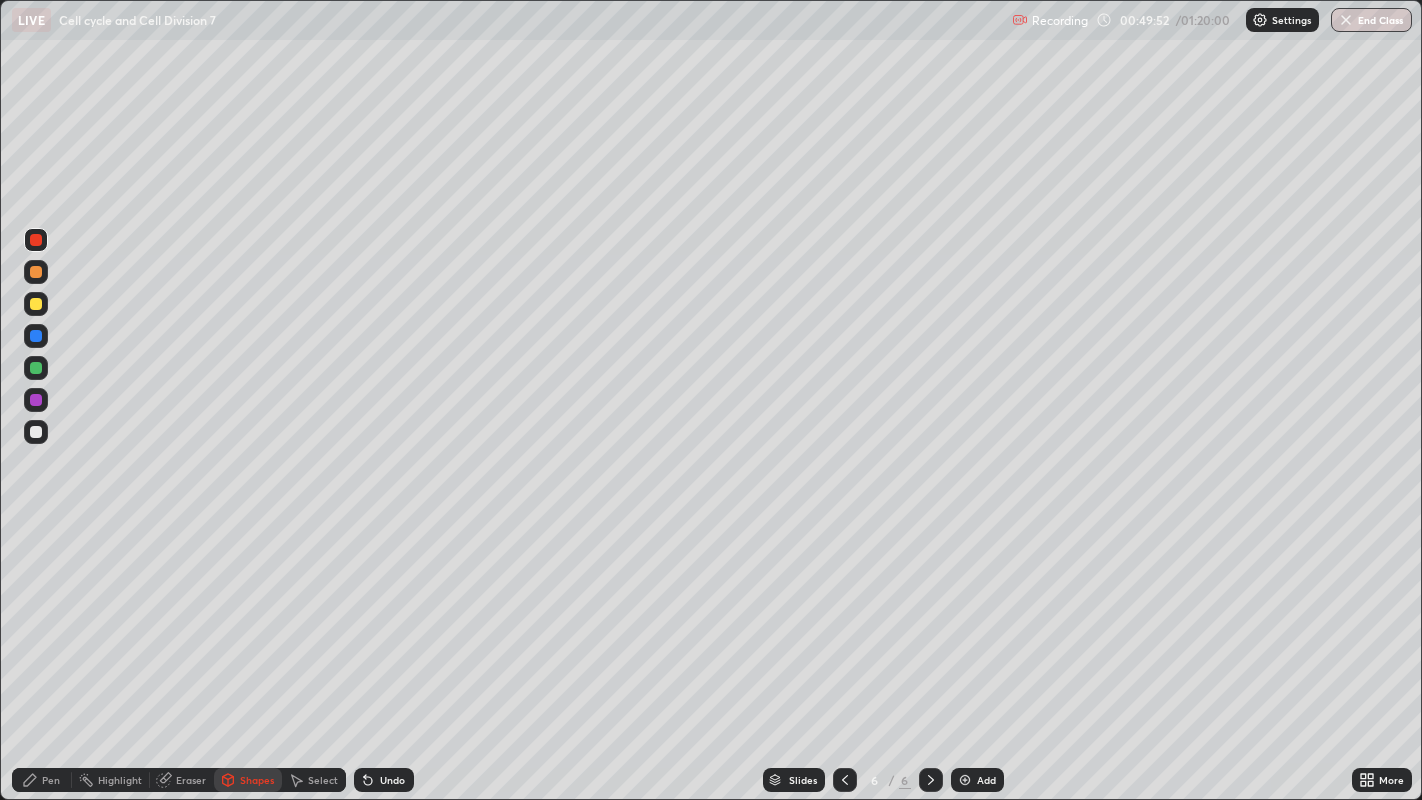 click on "Pen" at bounding box center (51, 780) 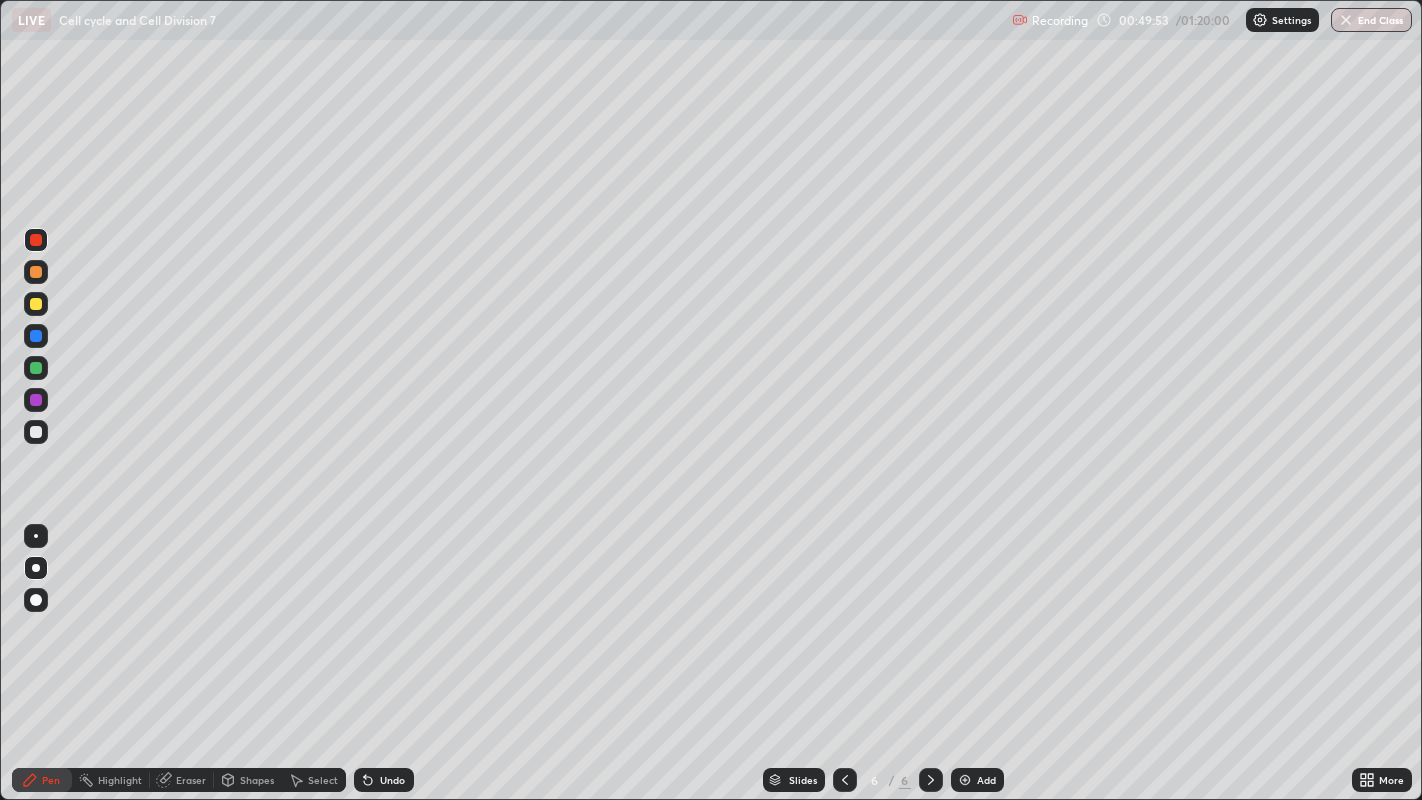 click at bounding box center [36, 336] 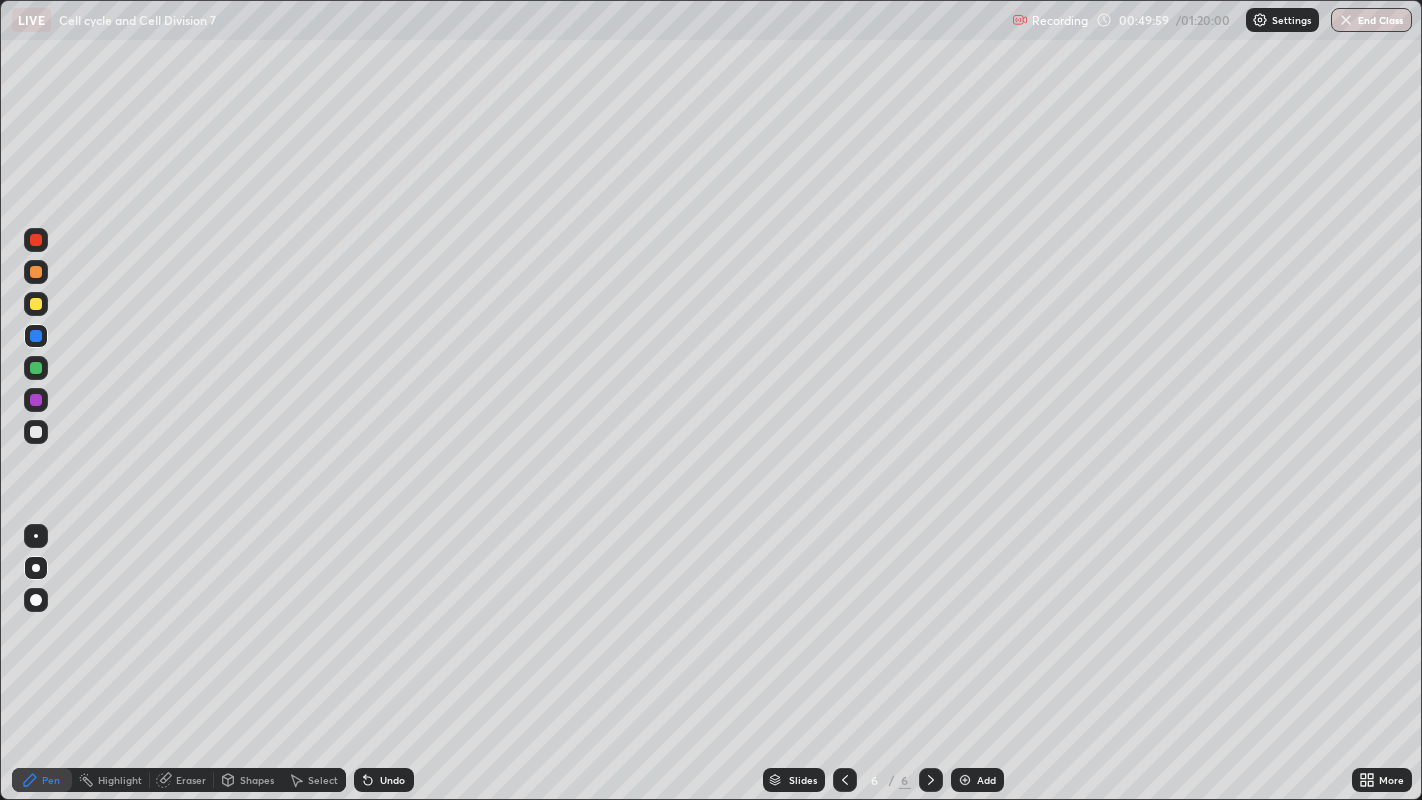 click at bounding box center [36, 432] 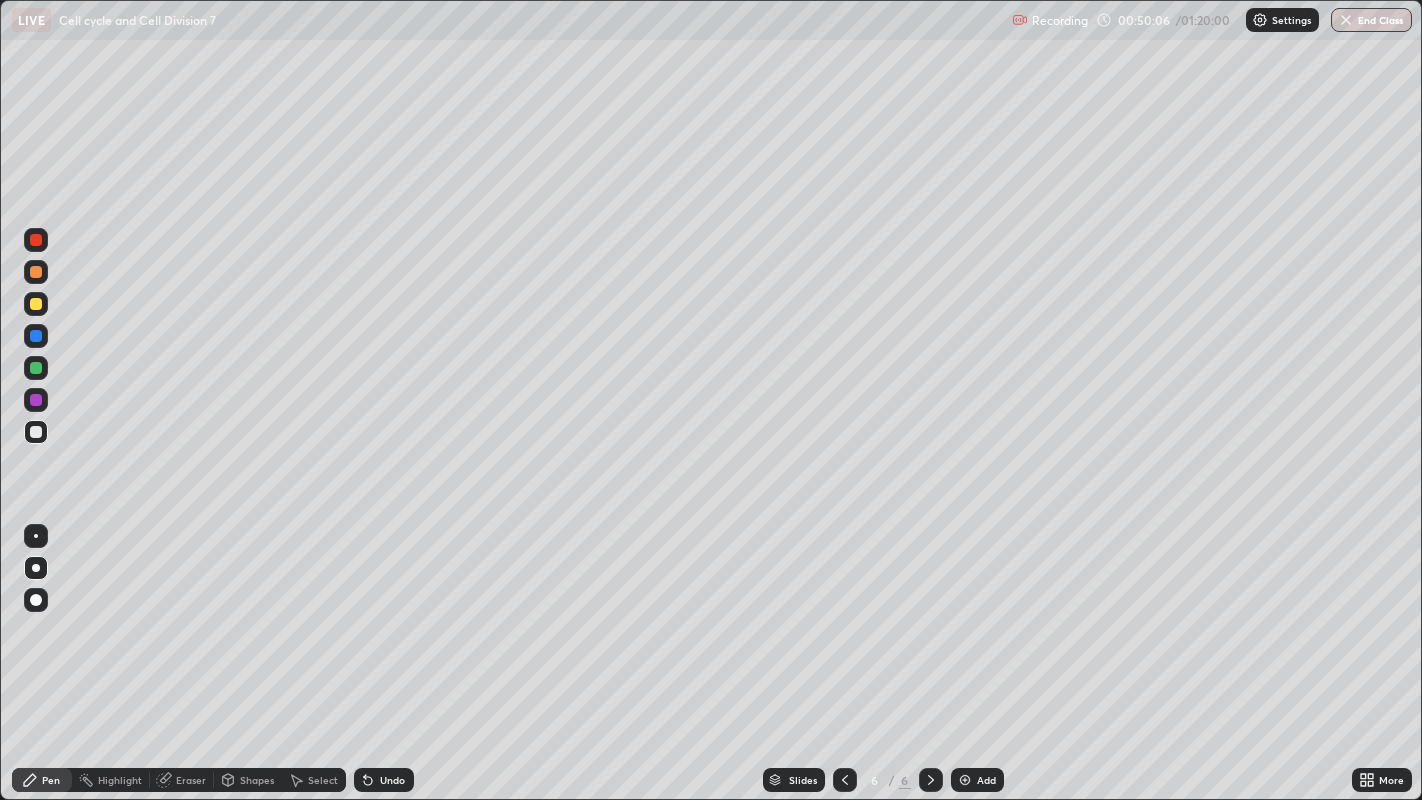 click at bounding box center [36, 368] 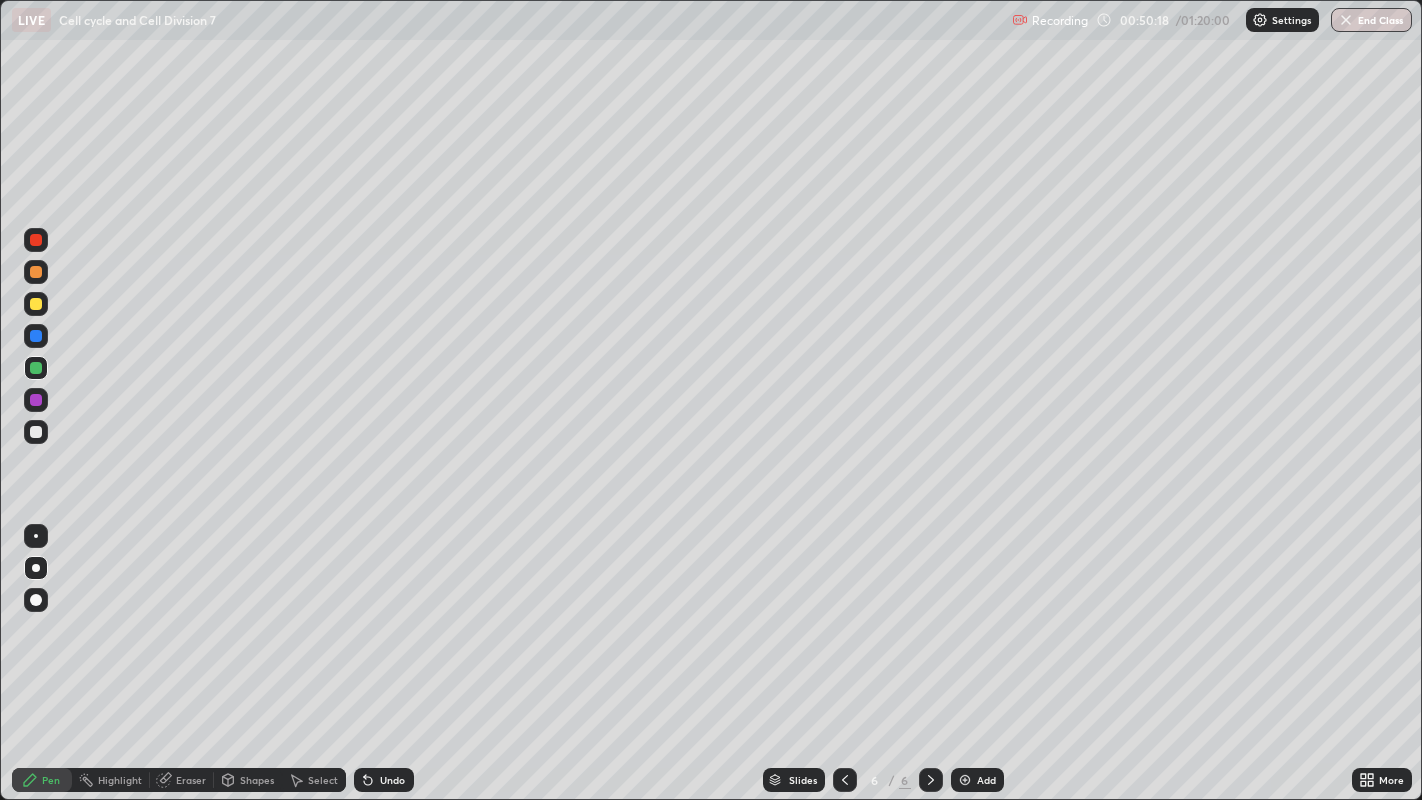click on "Shapes" at bounding box center [257, 780] 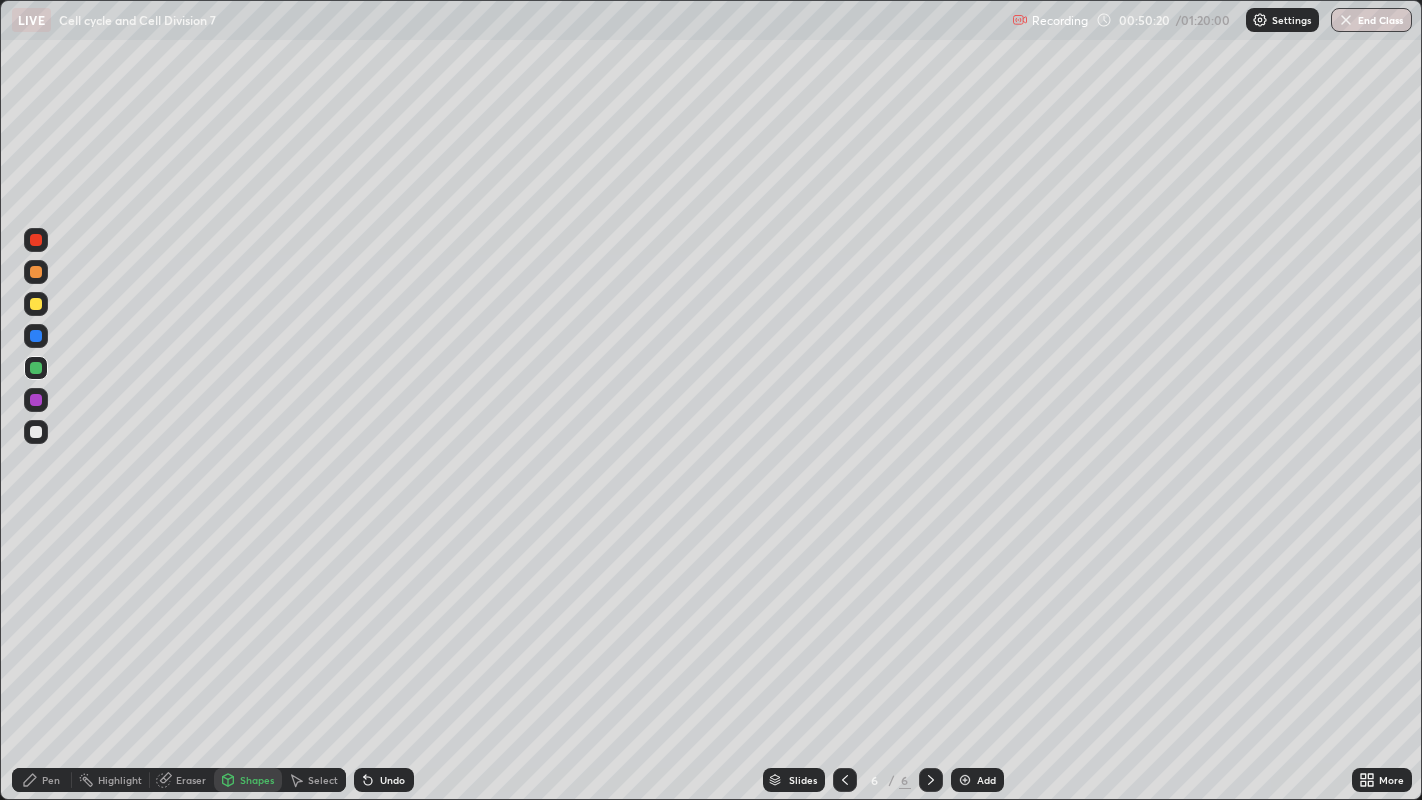 click at bounding box center (36, 272) 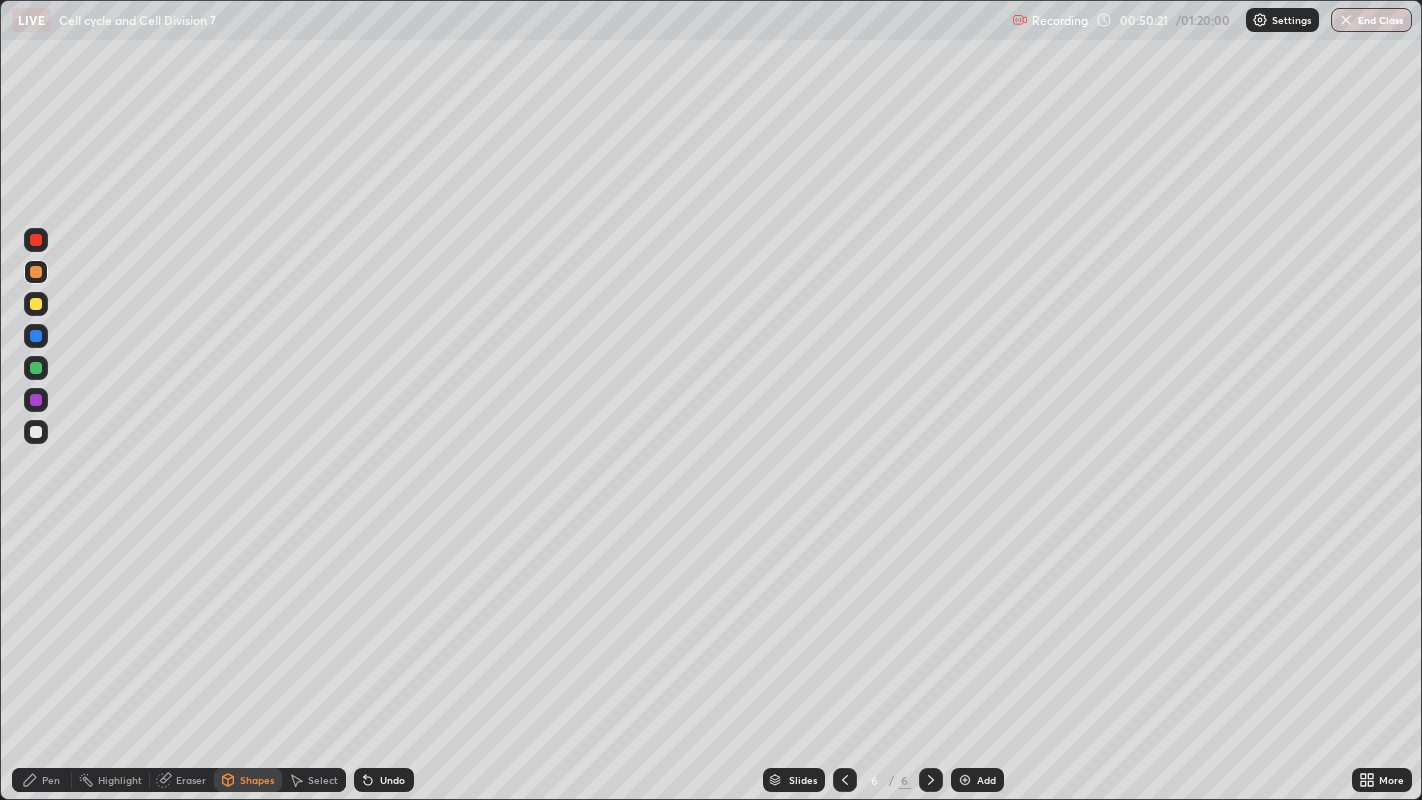 click at bounding box center [36, 240] 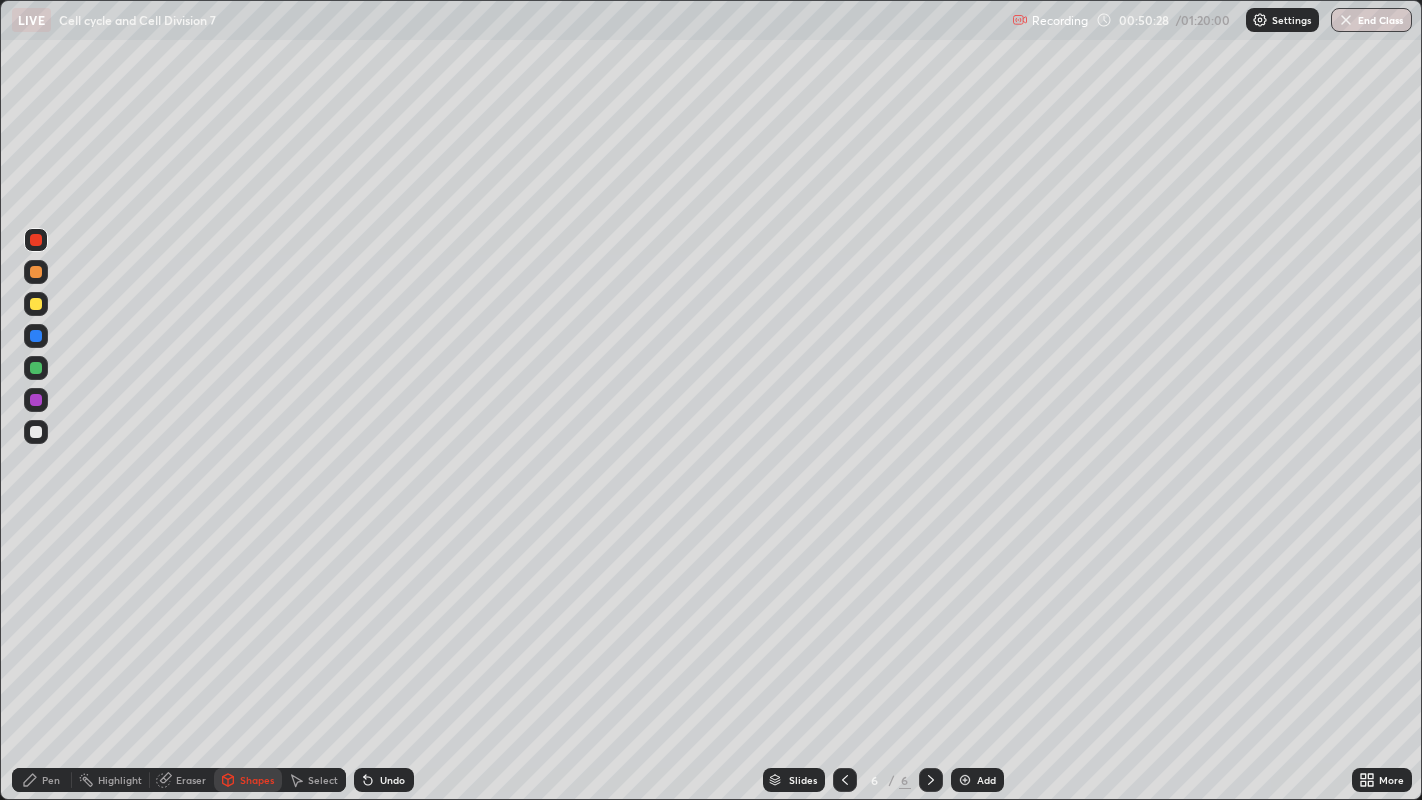 click on "Pen" at bounding box center [42, 780] 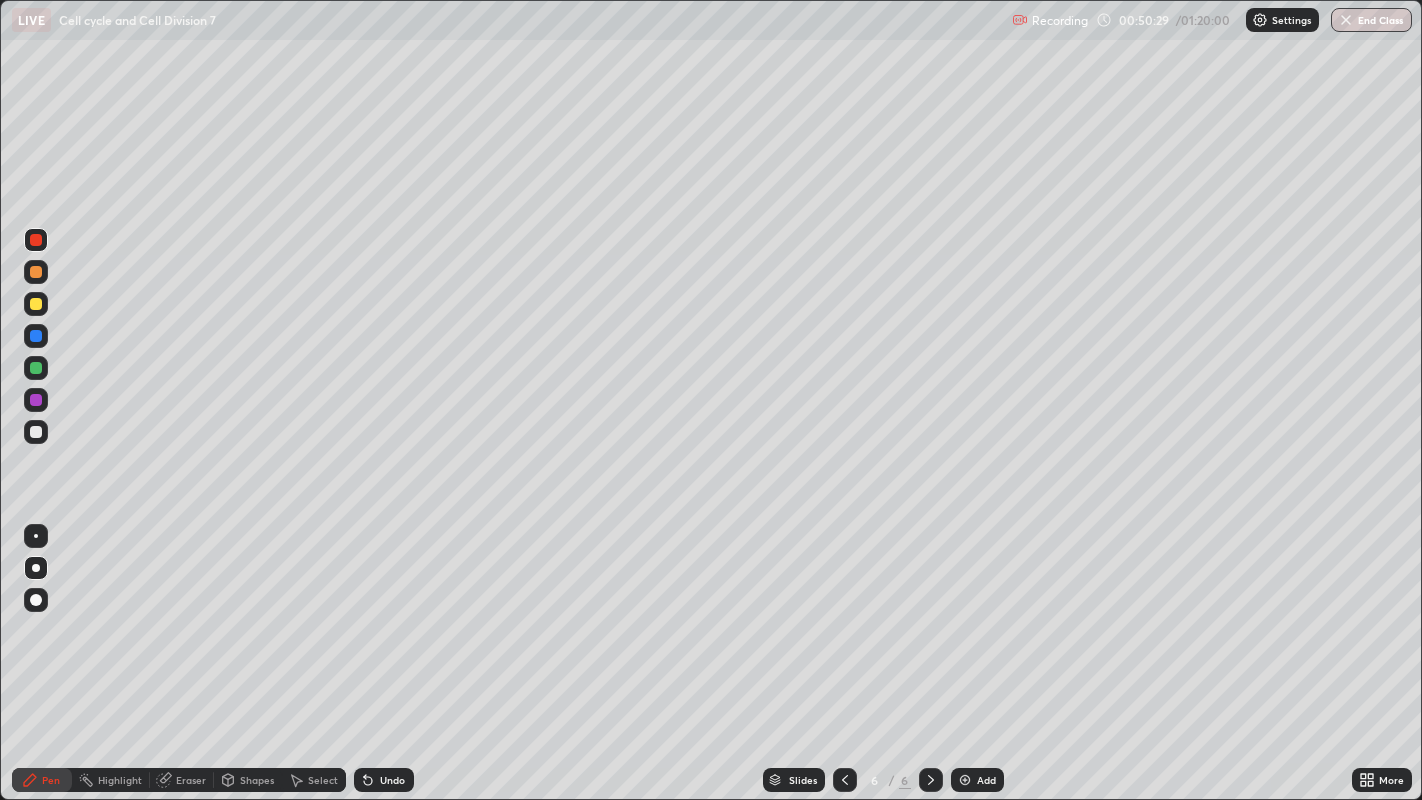click at bounding box center [36, 336] 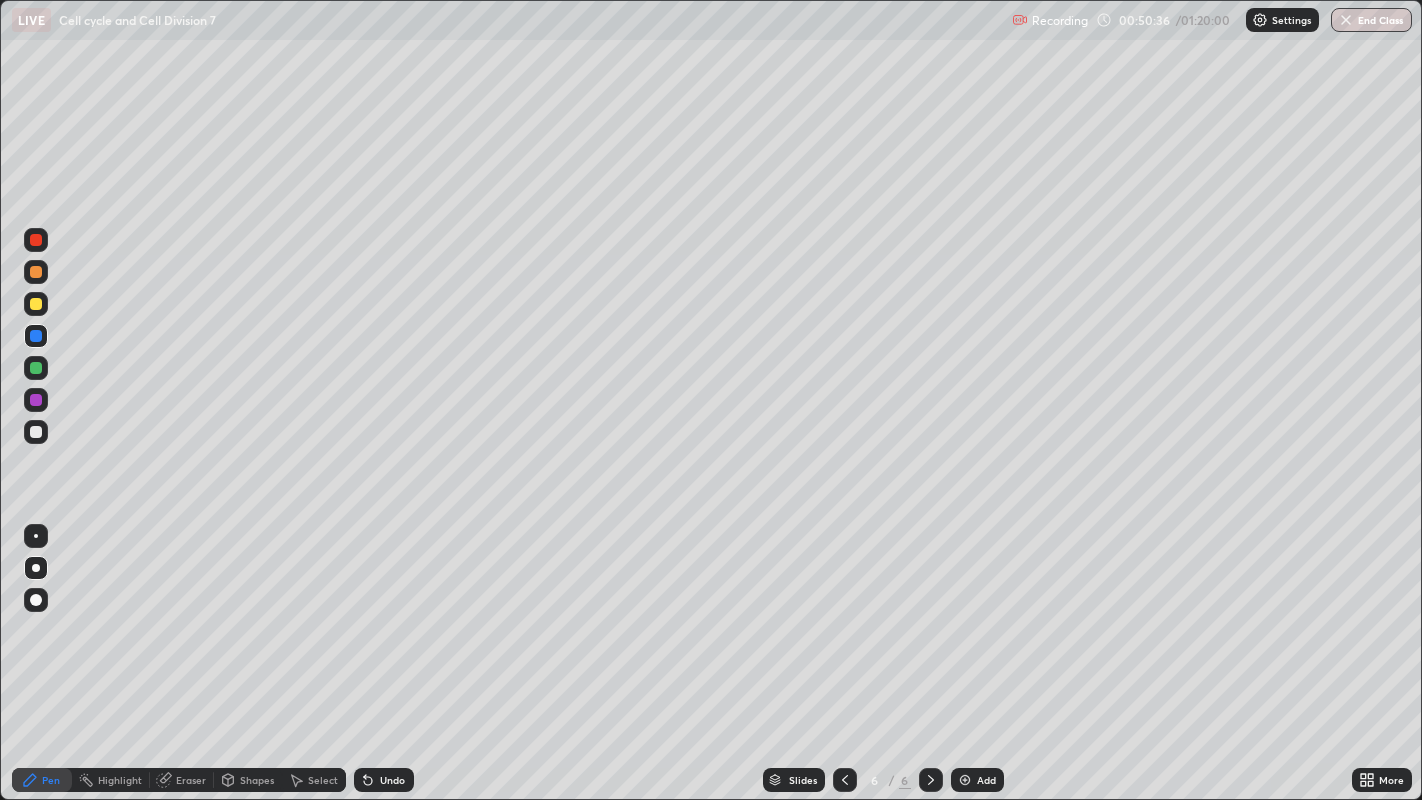 click at bounding box center [36, 432] 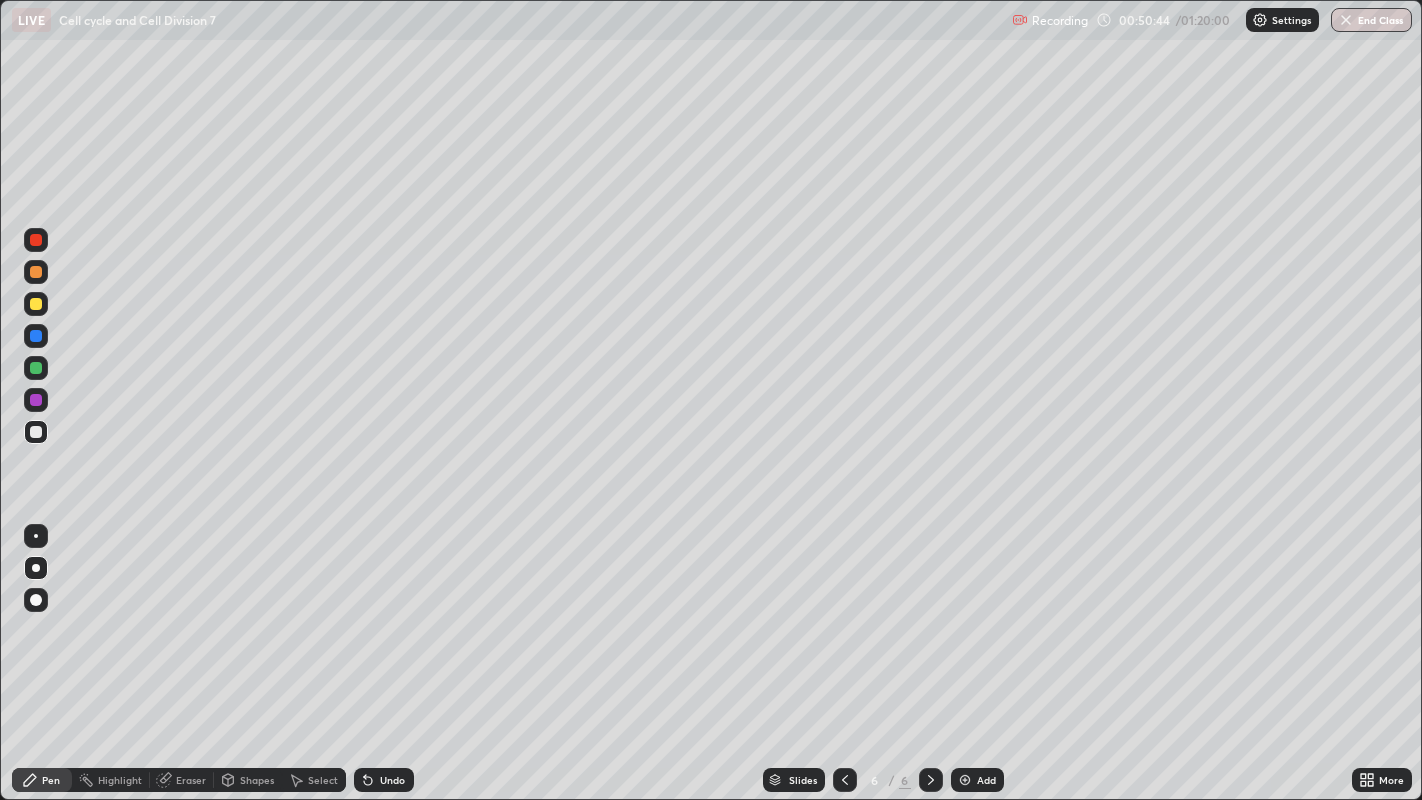 click on "Undo" at bounding box center [392, 780] 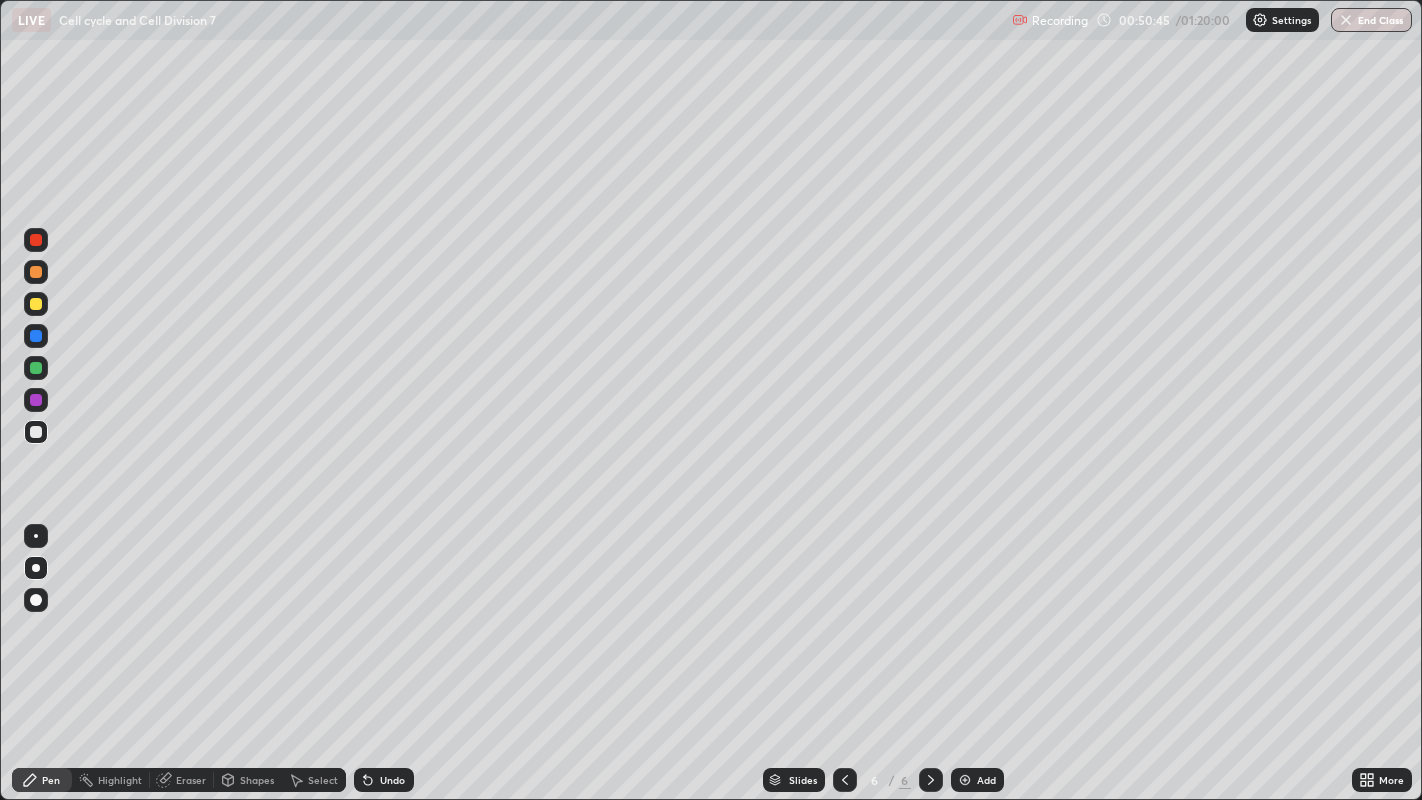 click at bounding box center (36, 368) 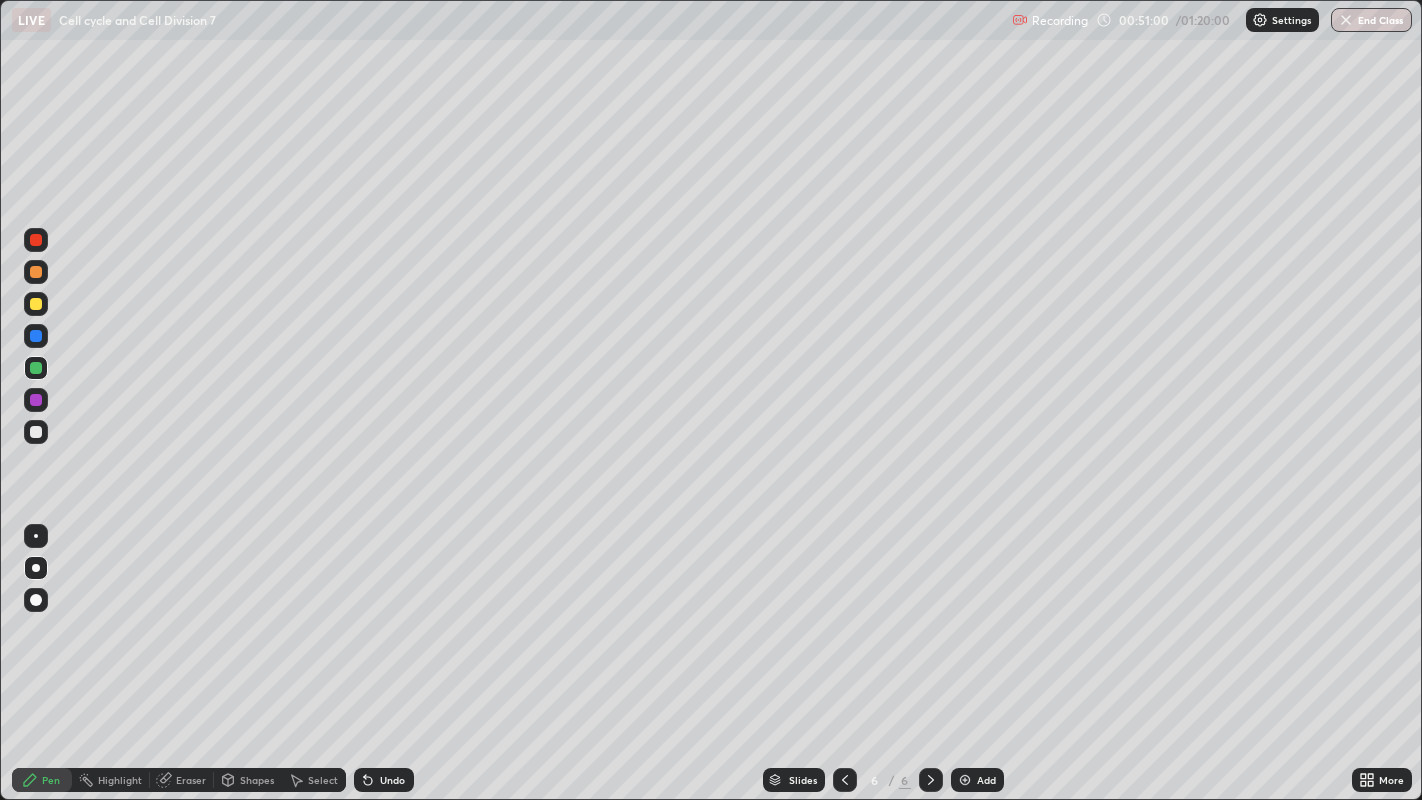 click on "Undo" at bounding box center (384, 780) 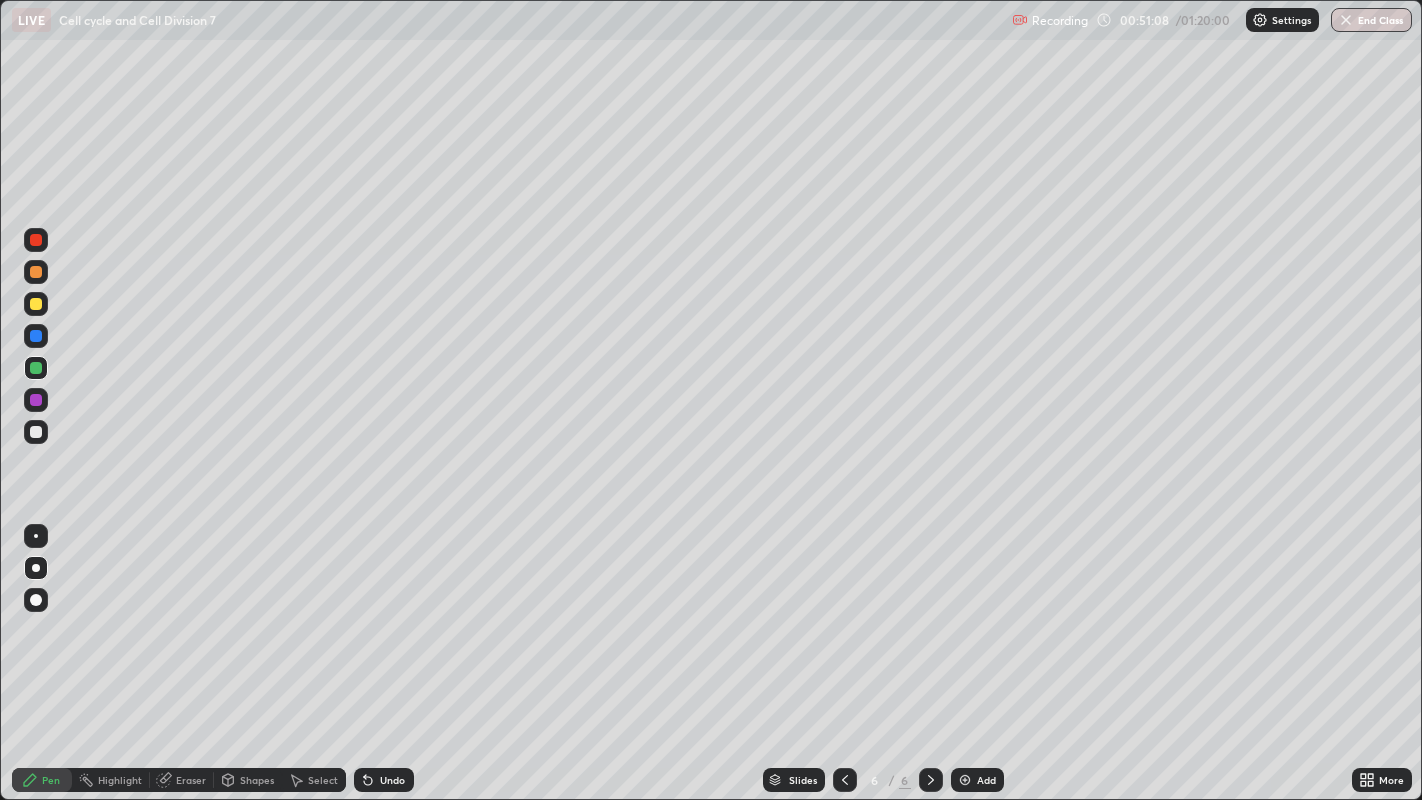 click at bounding box center [36, 240] 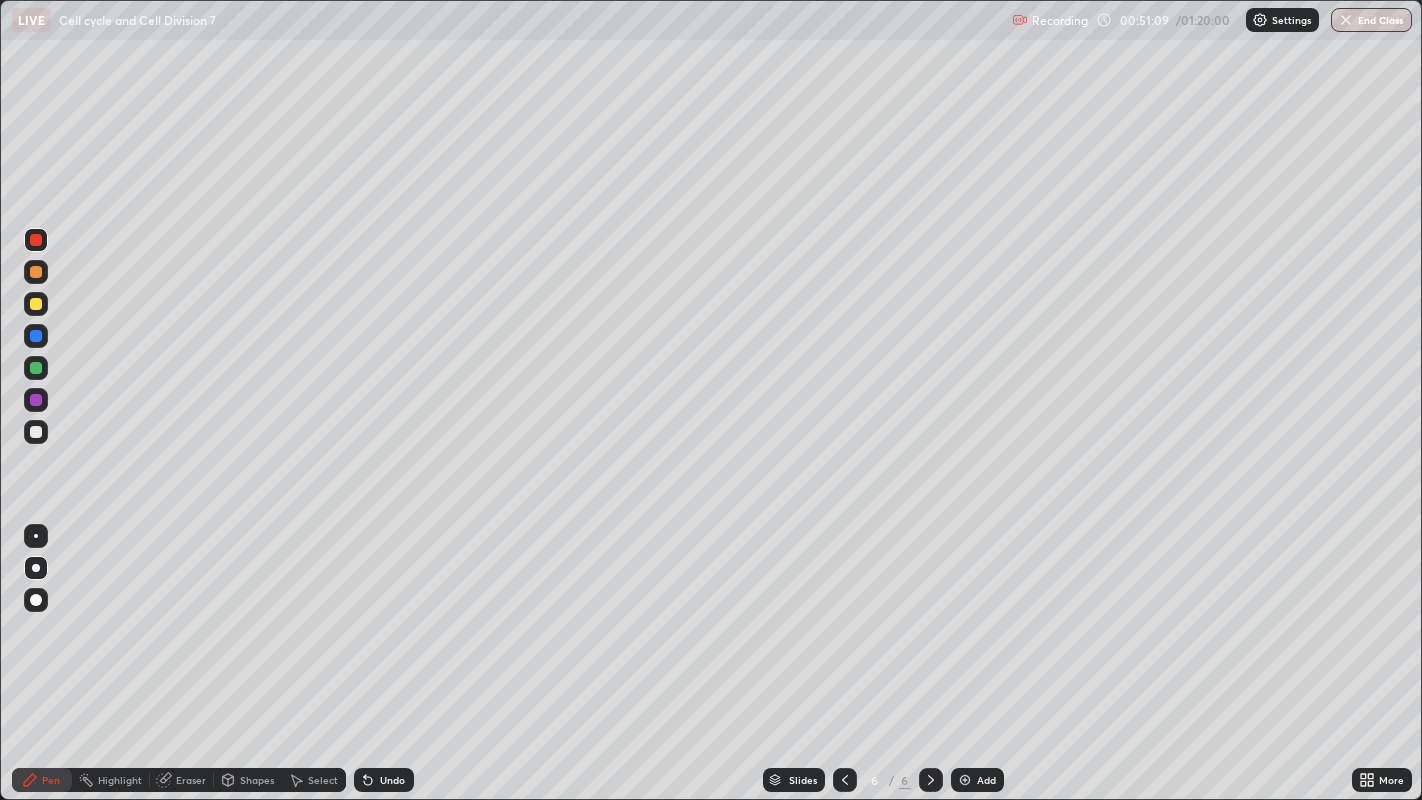 click on "Shapes" at bounding box center (257, 780) 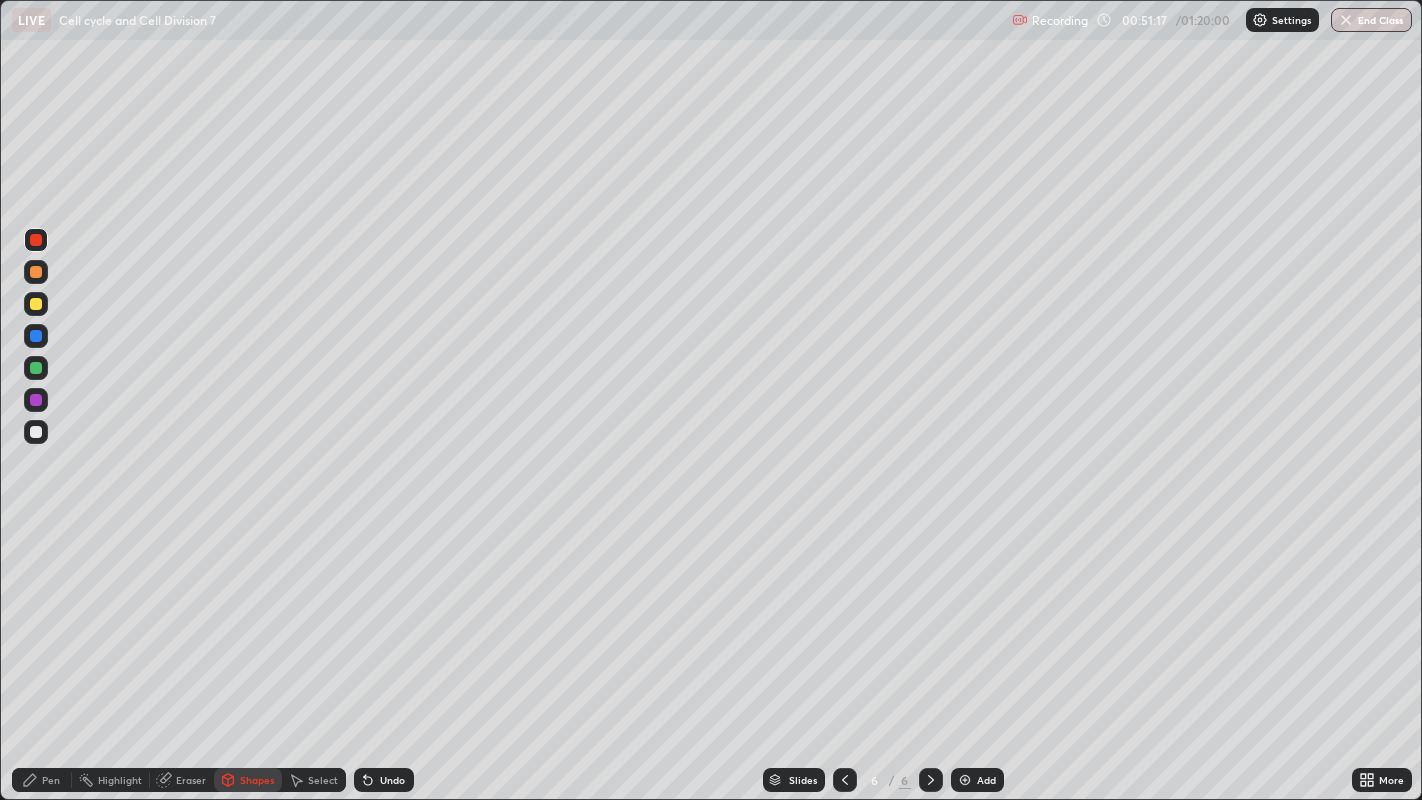 click on "Undo" at bounding box center (392, 780) 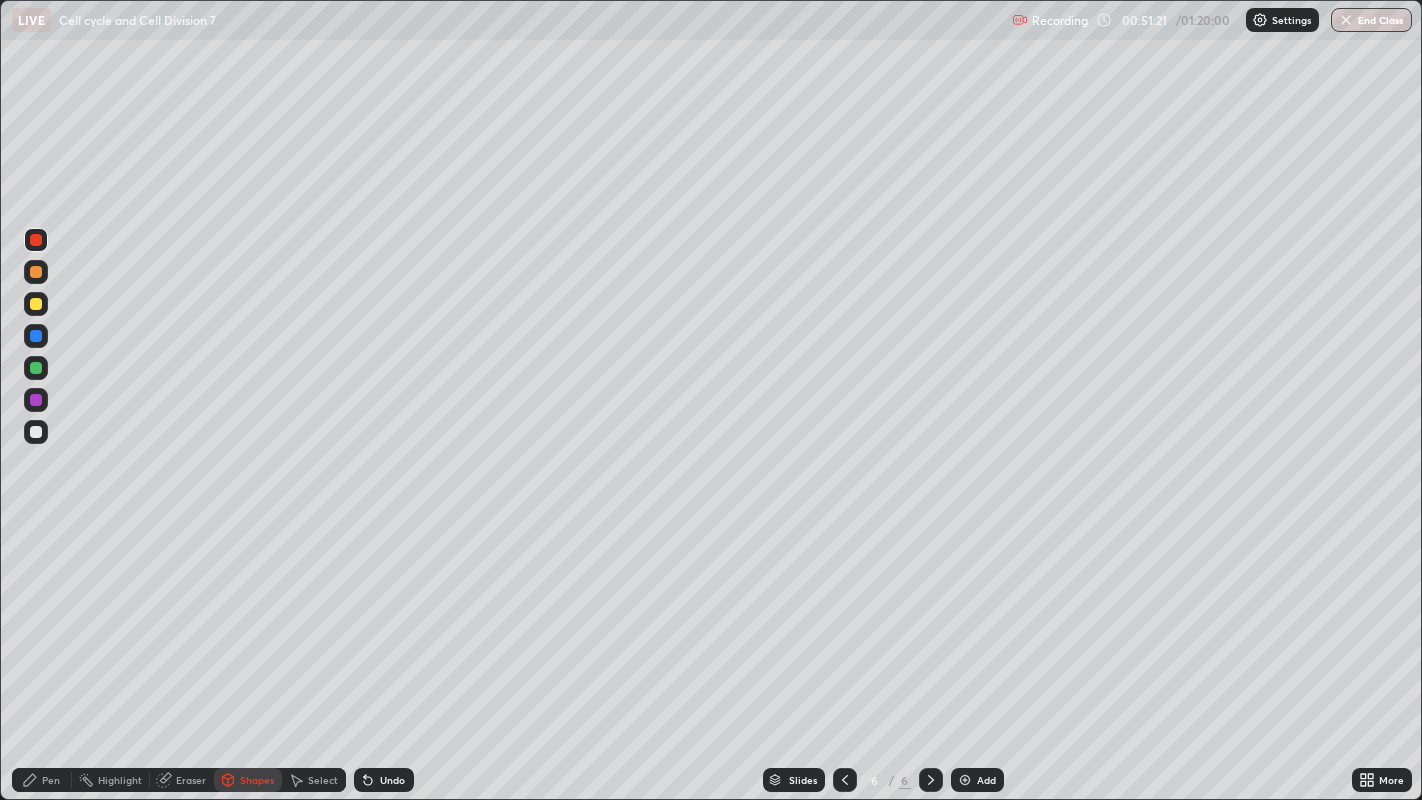click on "Pen" at bounding box center (42, 780) 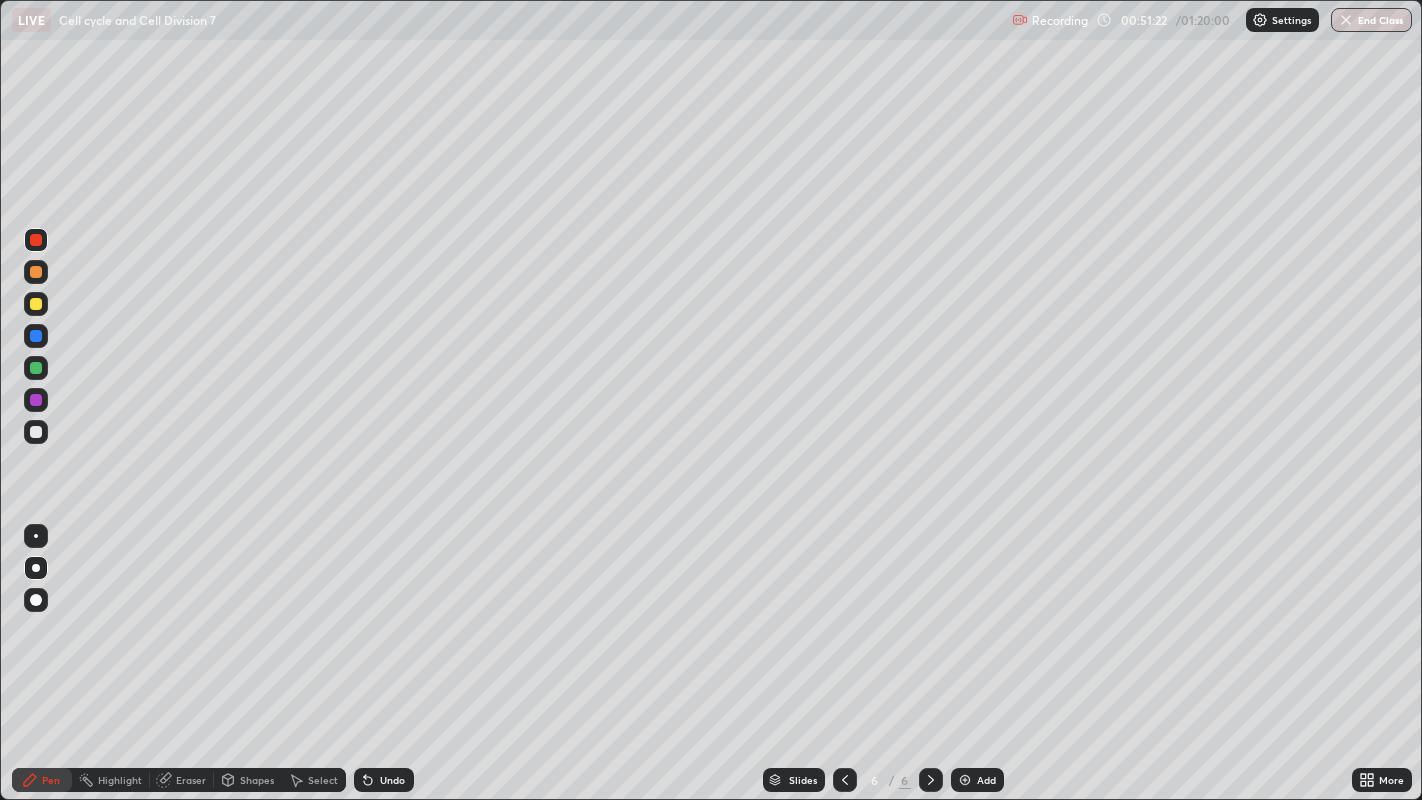 click at bounding box center (36, 336) 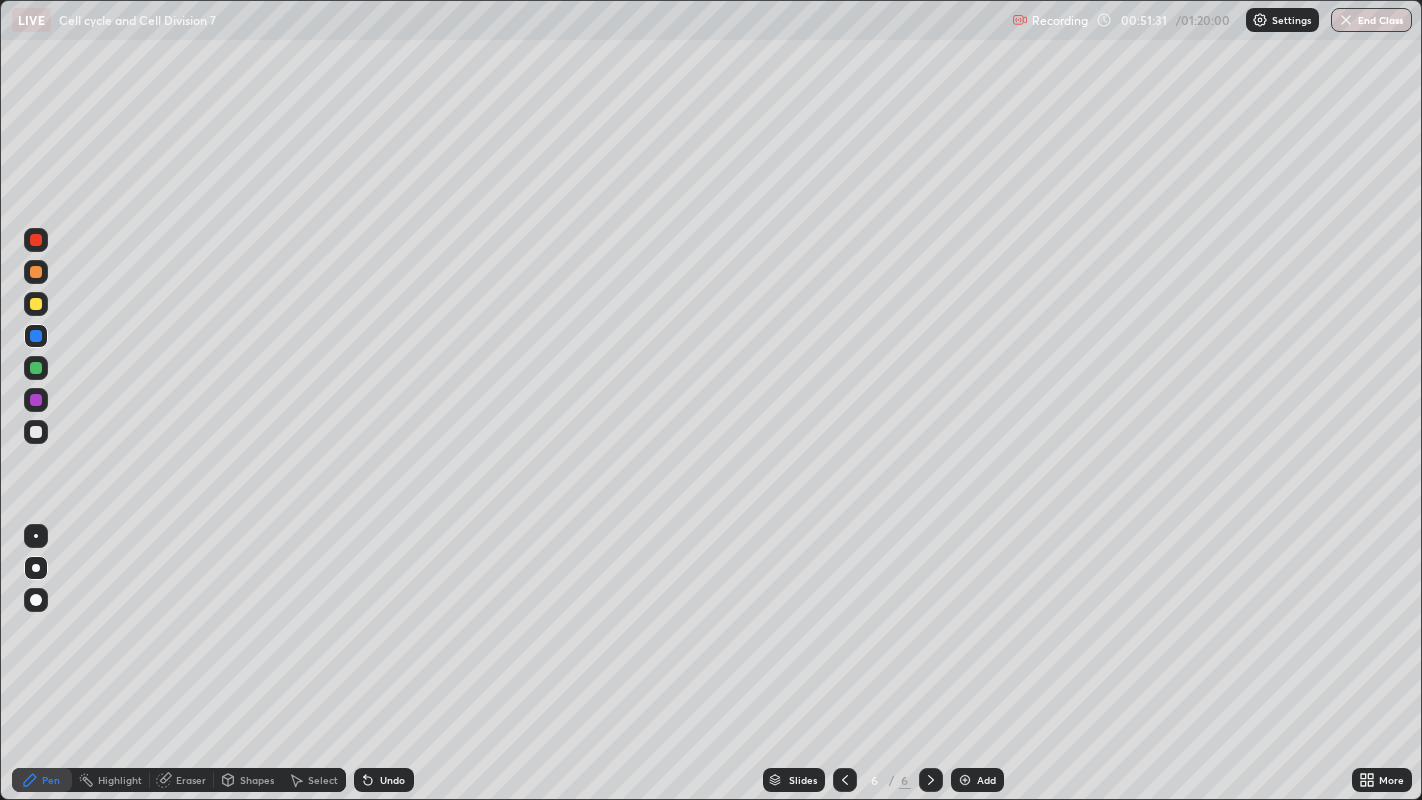 click at bounding box center [36, 432] 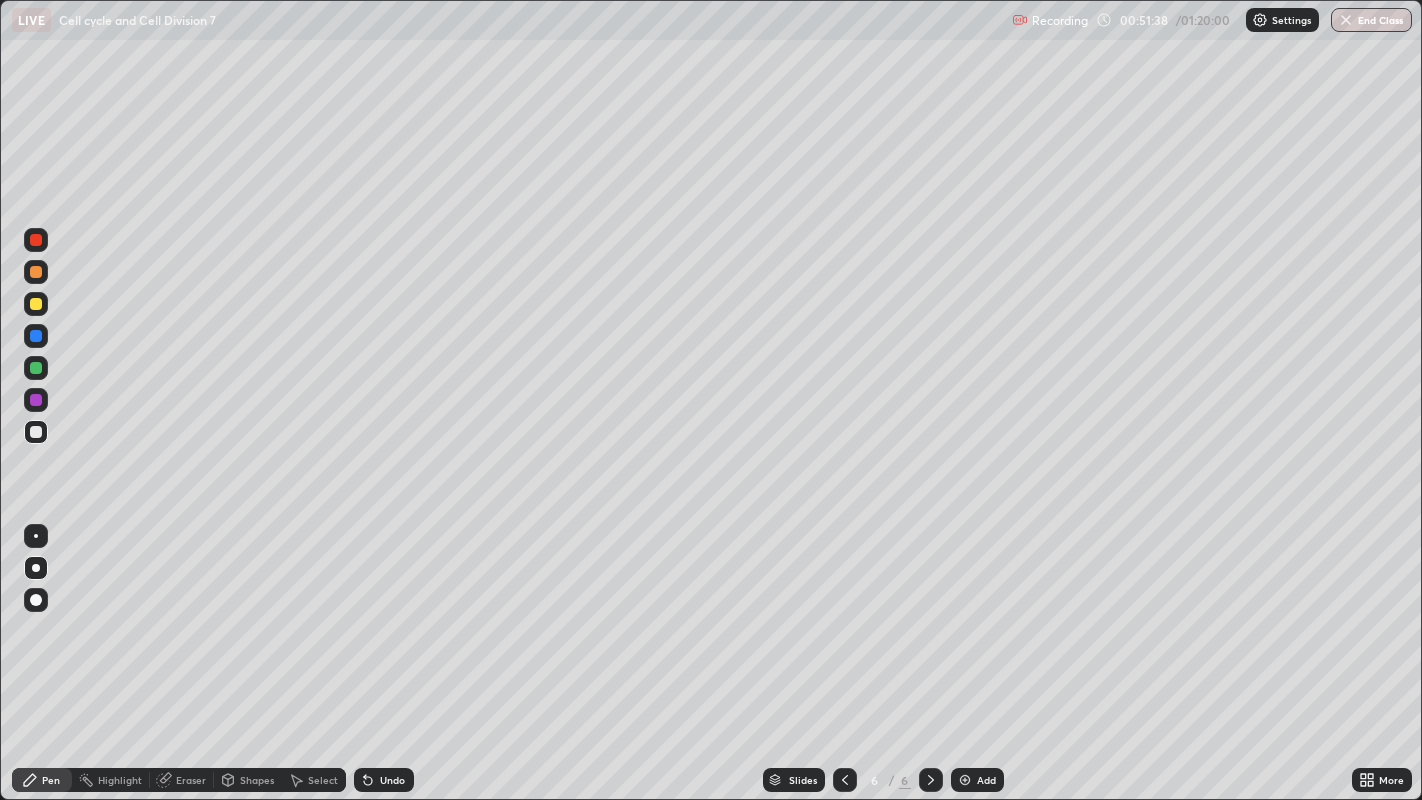 click at bounding box center (36, 368) 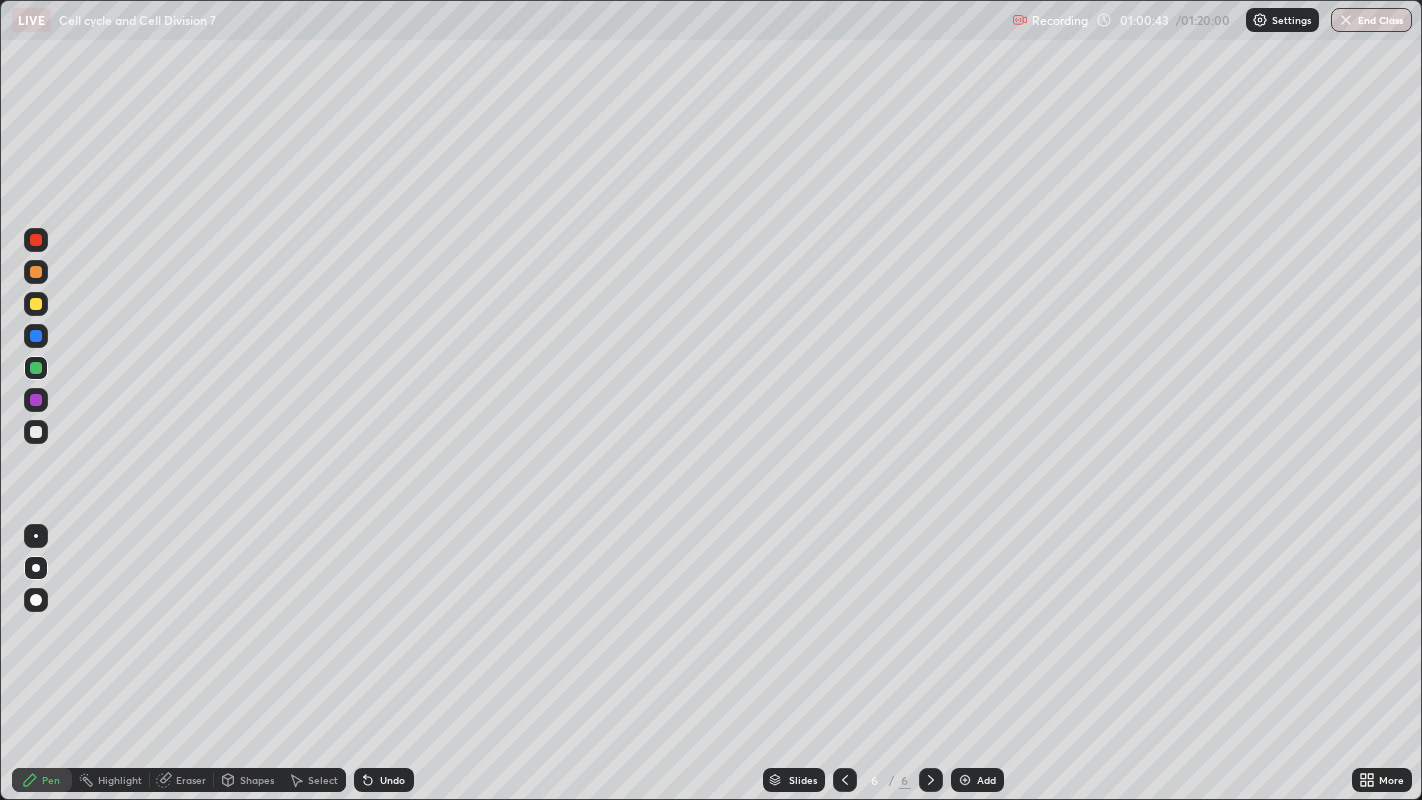 click at bounding box center [965, 780] 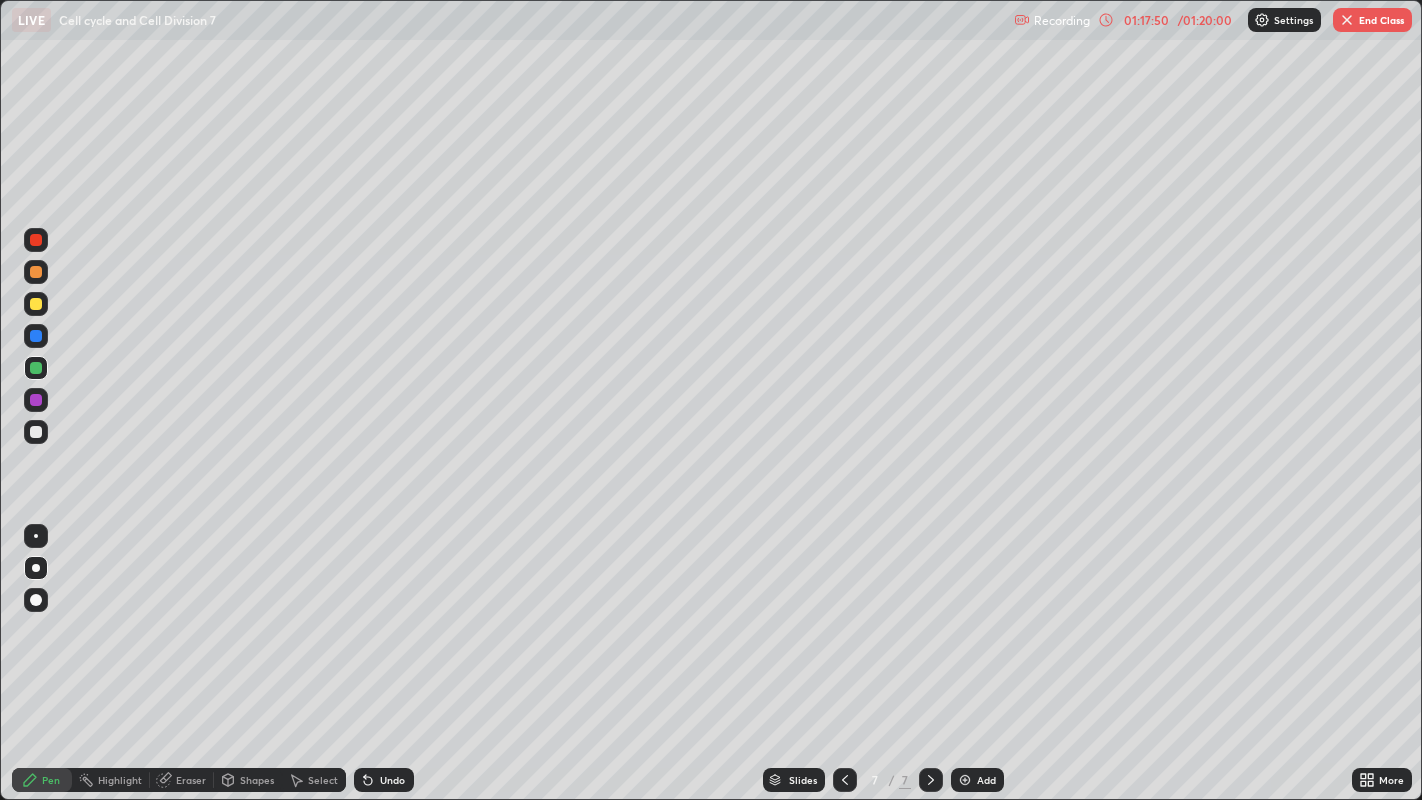 click at bounding box center (1347, 20) 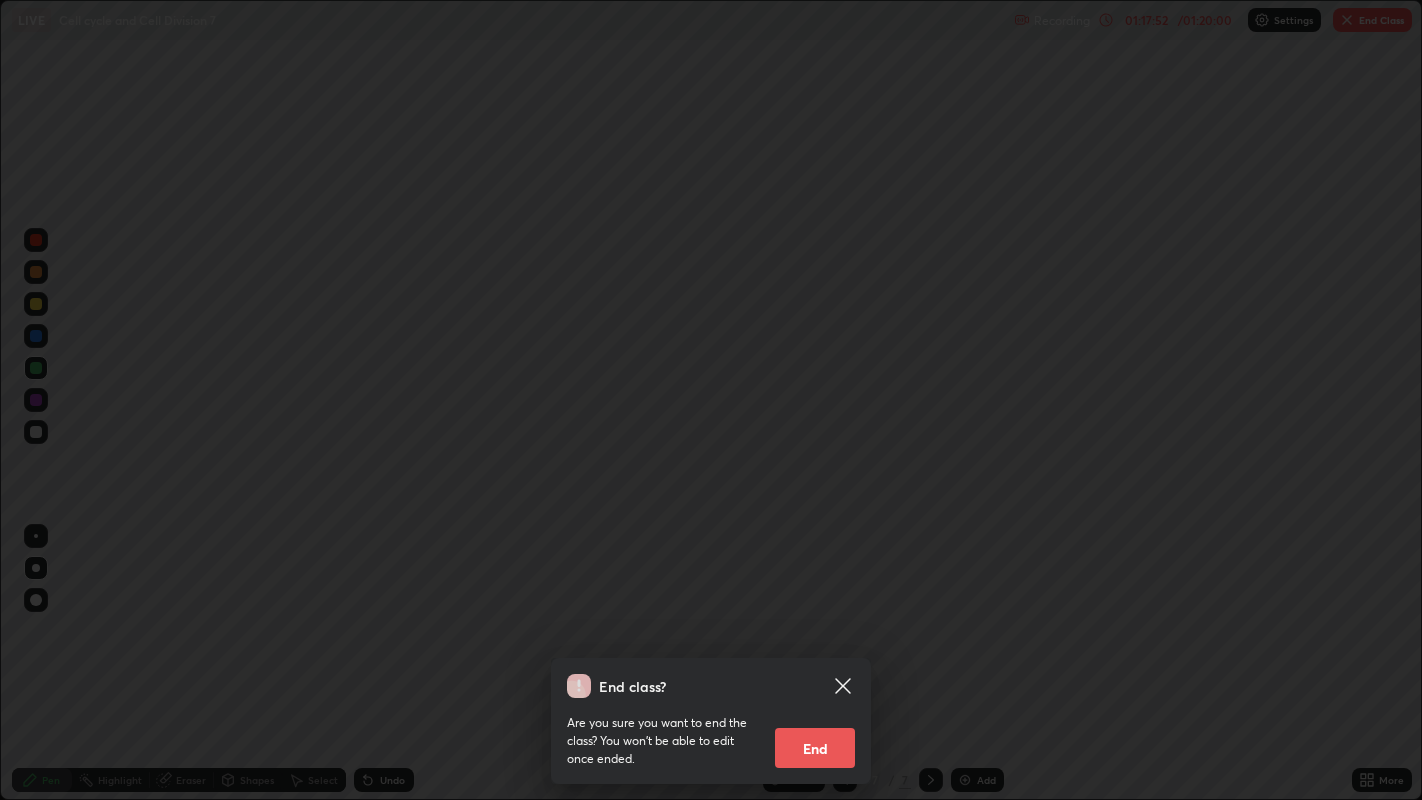 click on "End" at bounding box center (815, 748) 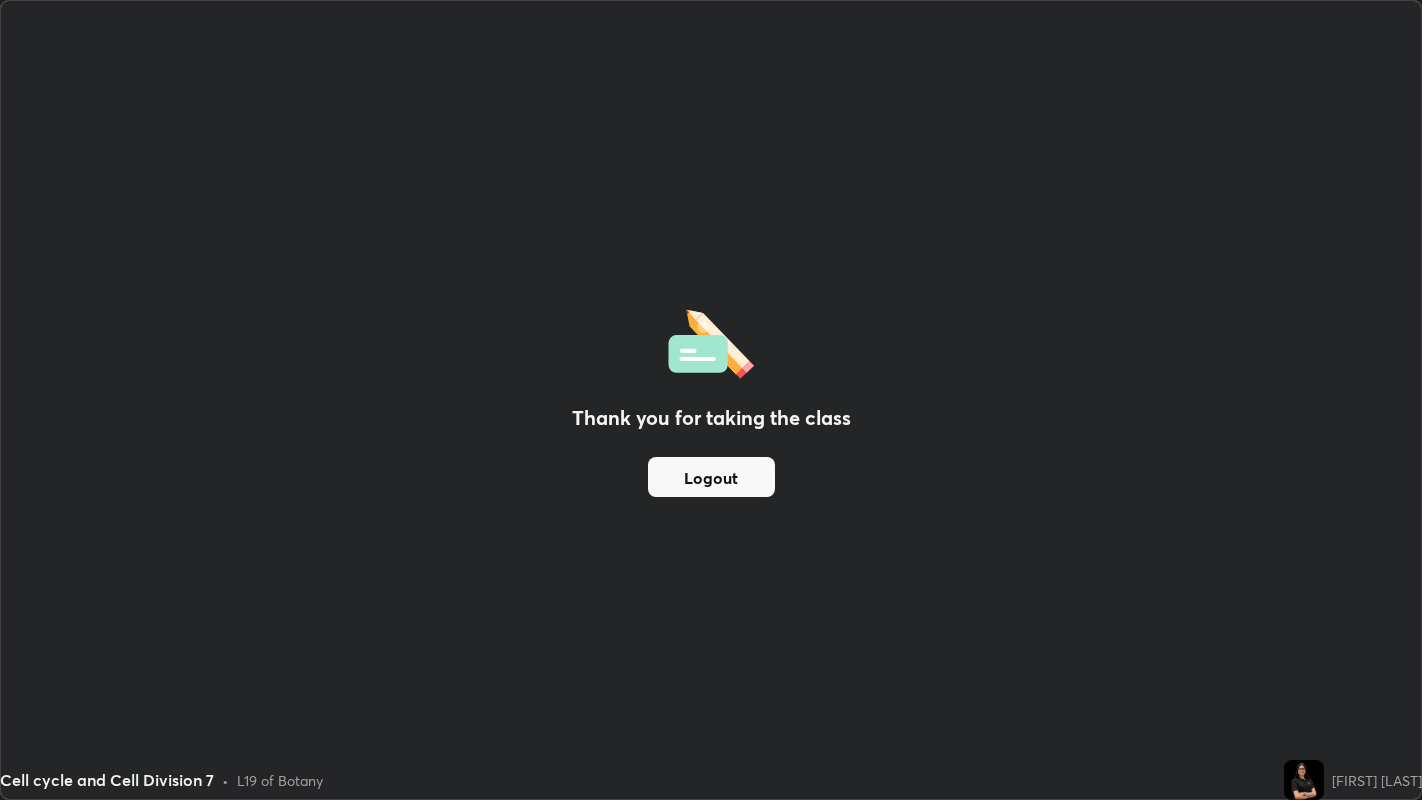 click on "Logout" at bounding box center (711, 477) 